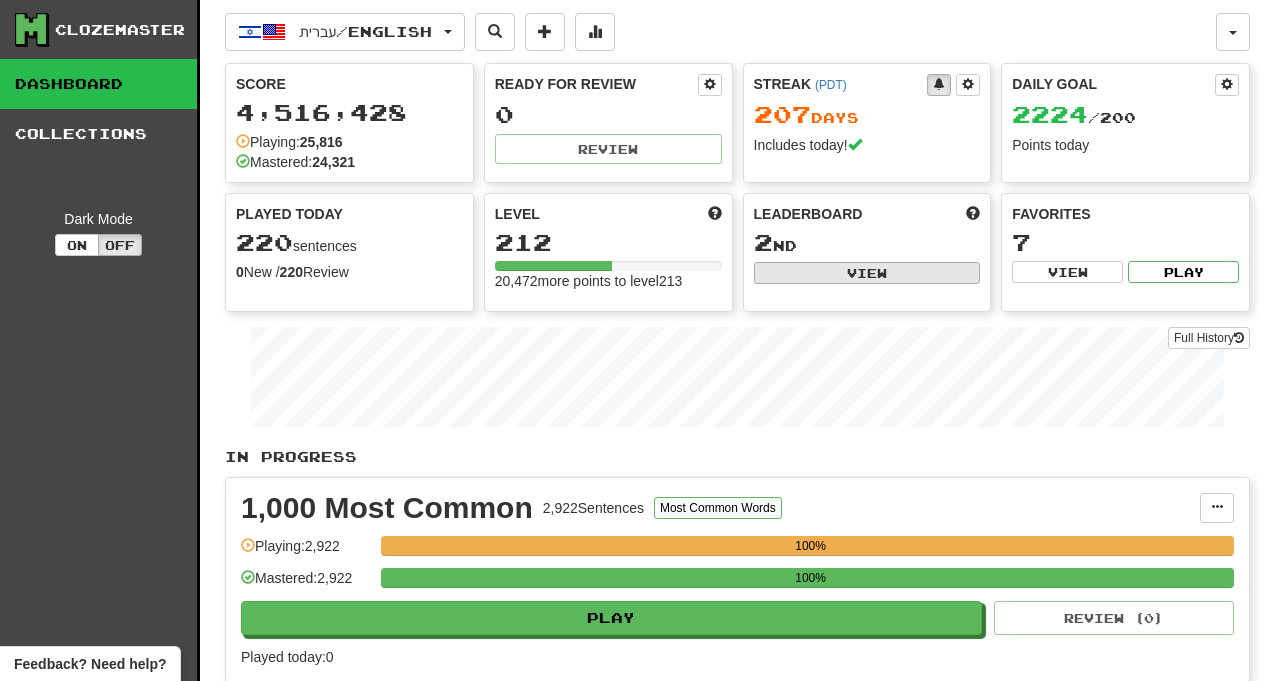scroll, scrollTop: 0, scrollLeft: 0, axis: both 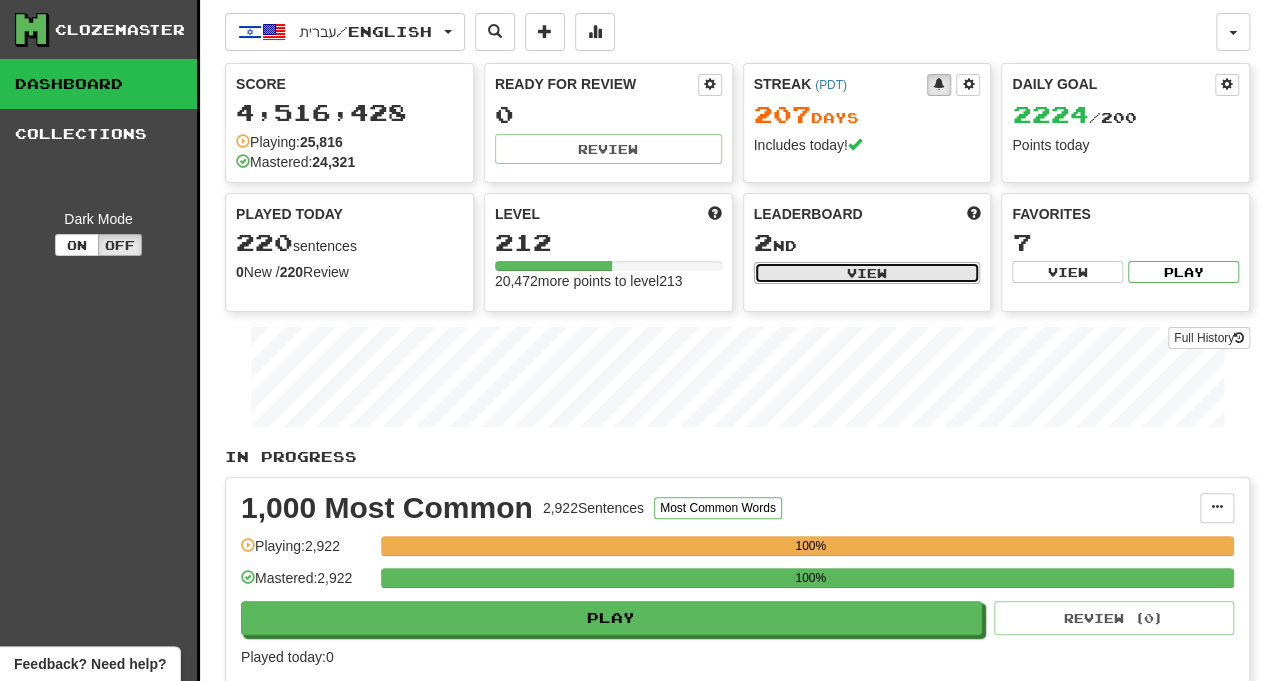 click on "View" at bounding box center (867, 273) 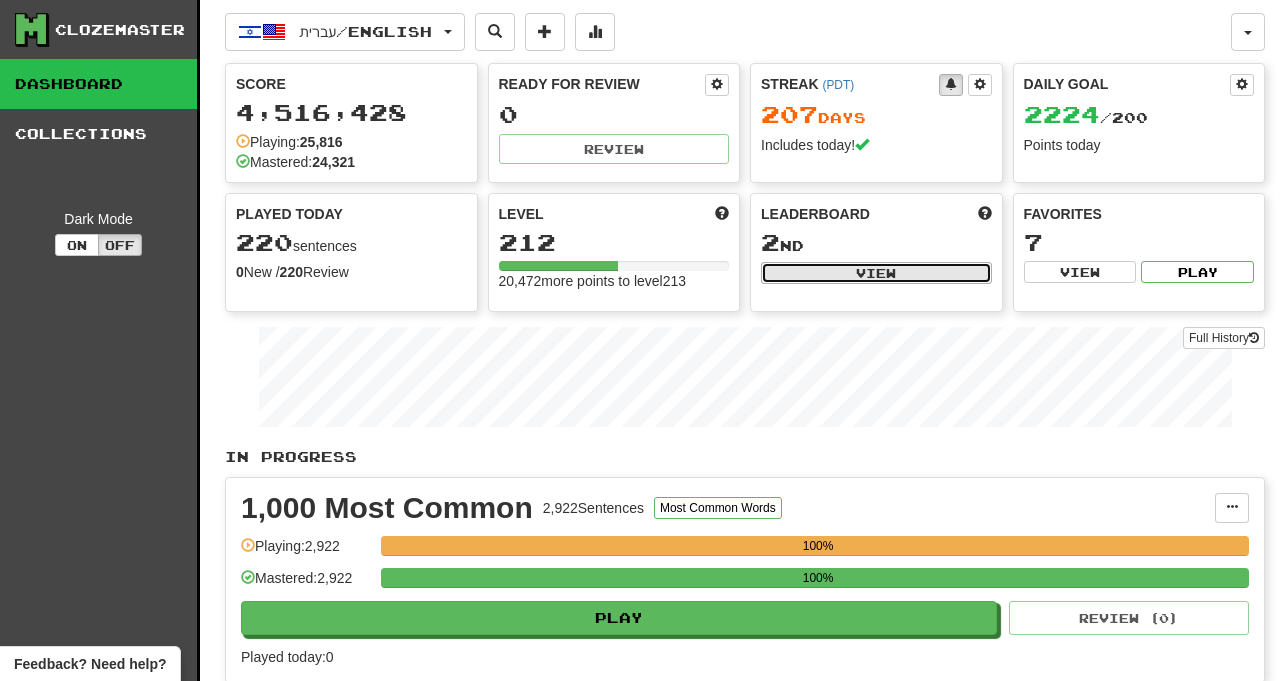 select on "**********" 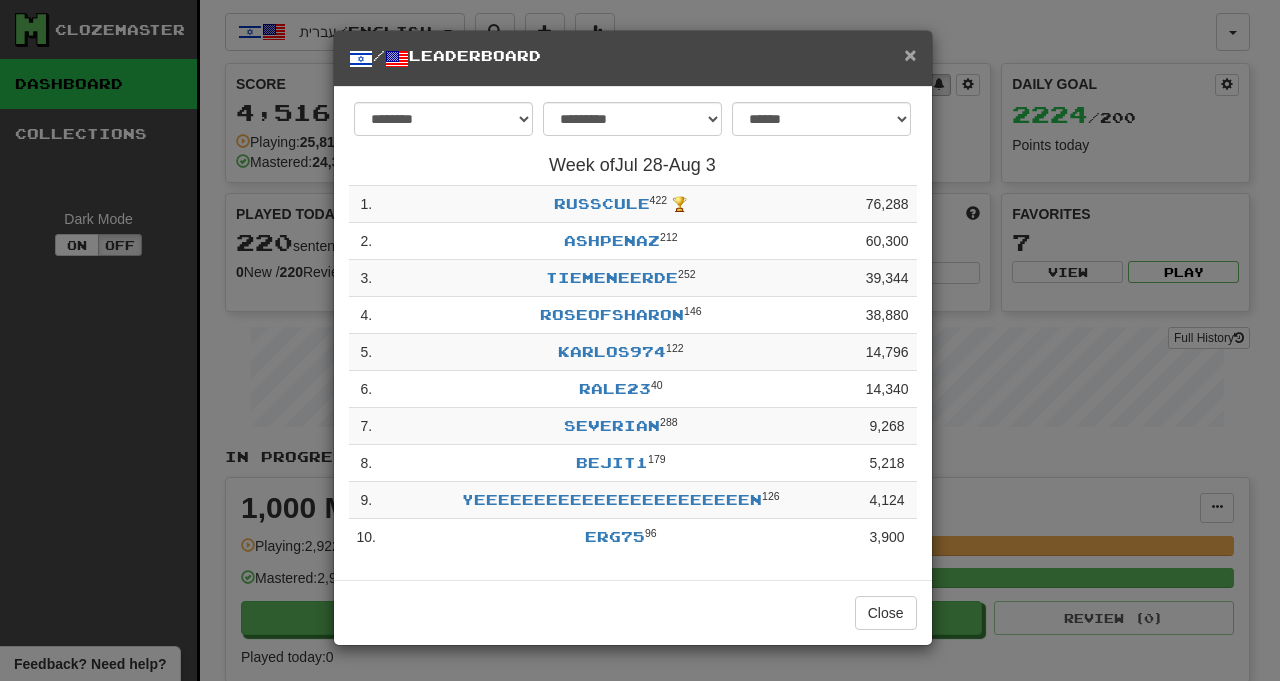 click on "×" at bounding box center (910, 54) 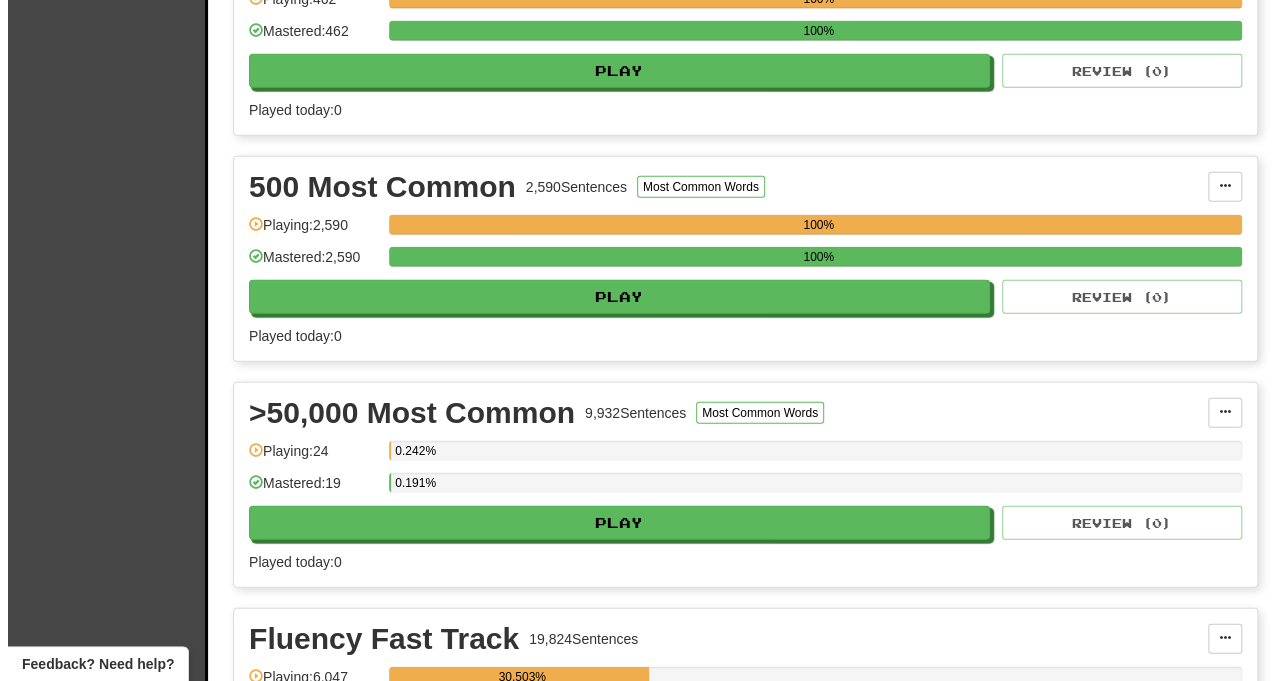 scroll, scrollTop: 2400, scrollLeft: 0, axis: vertical 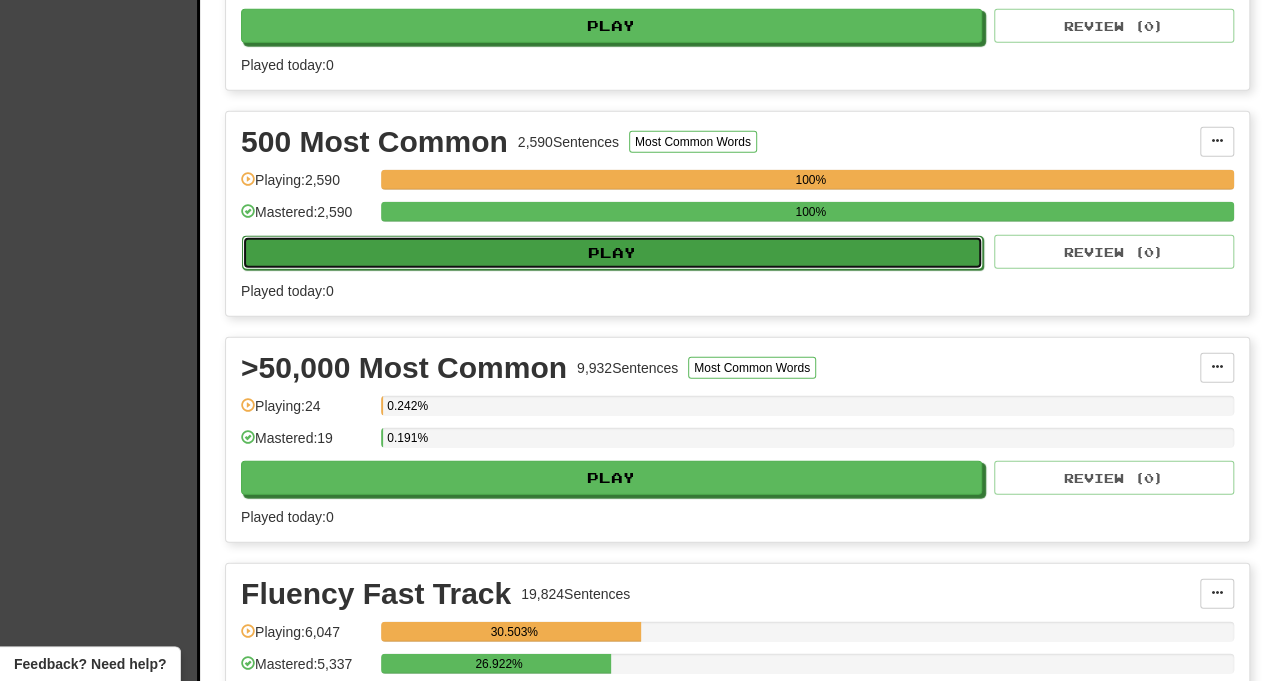 click on "Play" at bounding box center [612, 253] 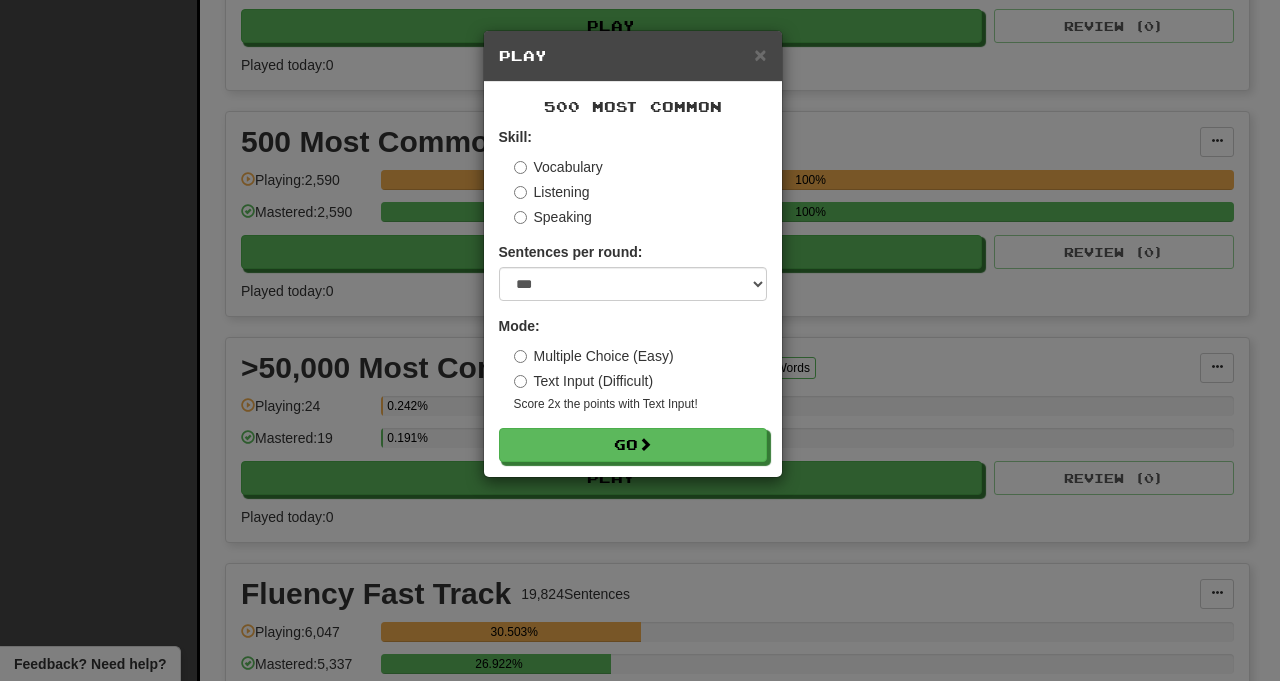 click on "Text Input (Difficult)" at bounding box center (584, 381) 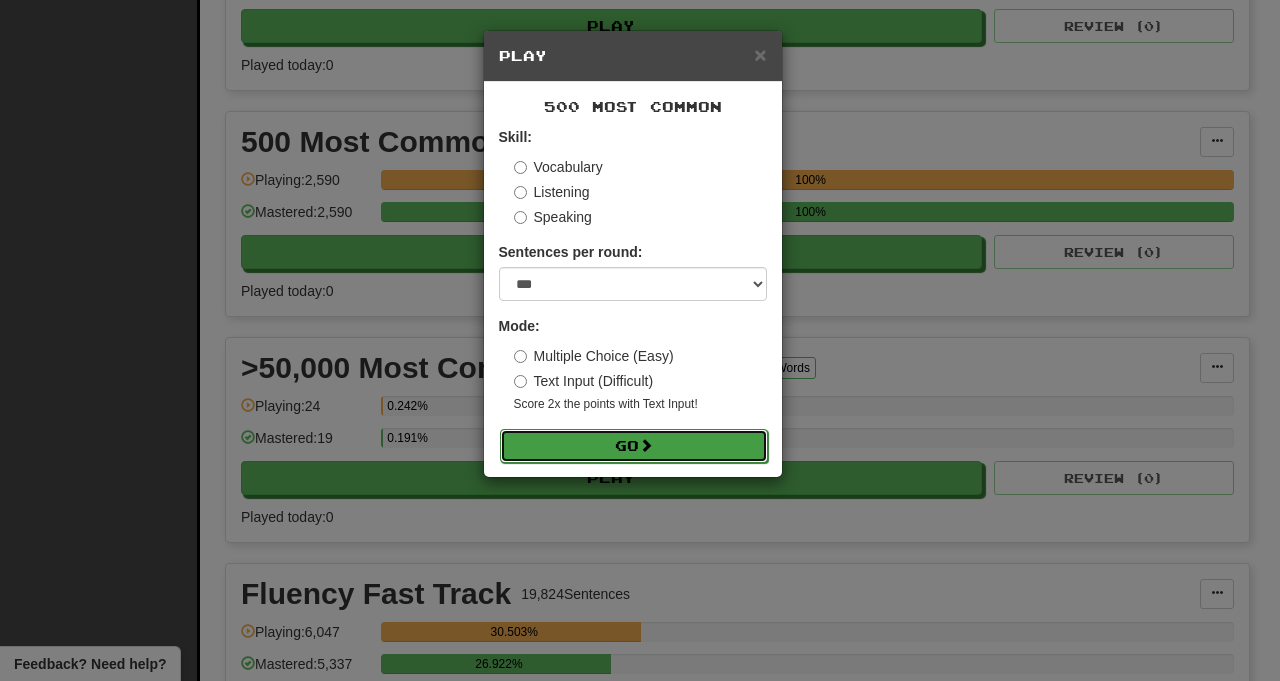 click on "Go" at bounding box center [634, 446] 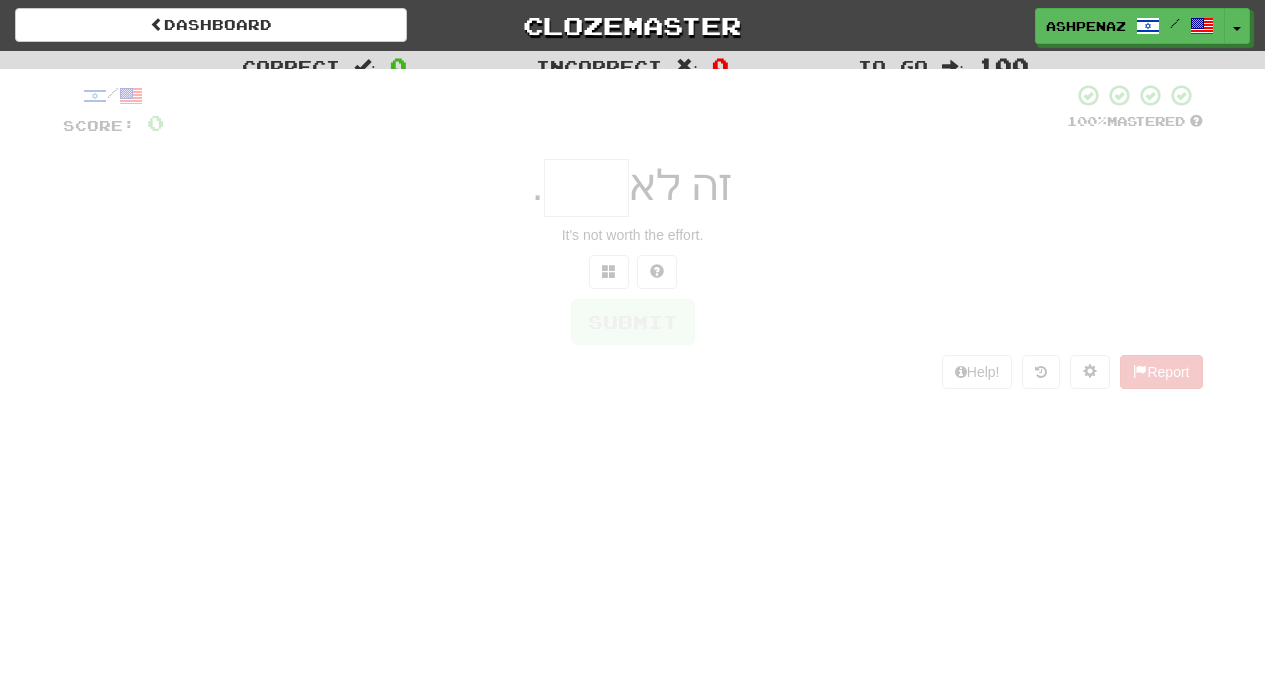 scroll, scrollTop: 0, scrollLeft: 0, axis: both 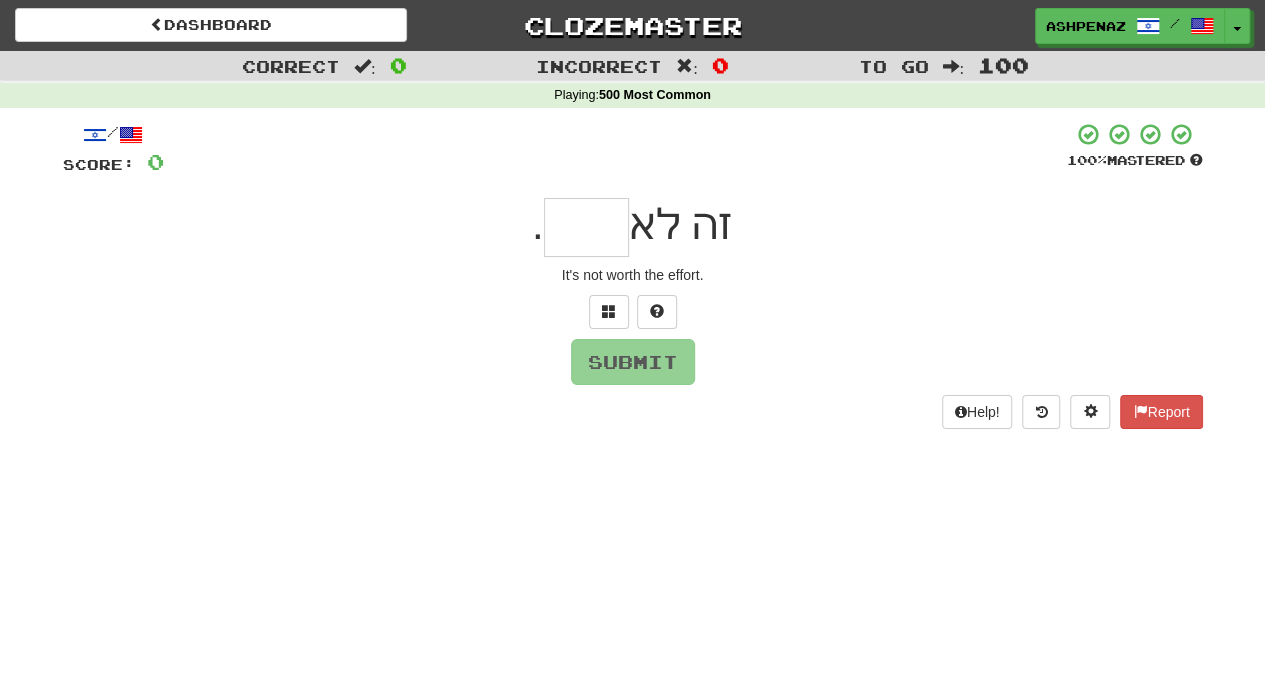 type on "*" 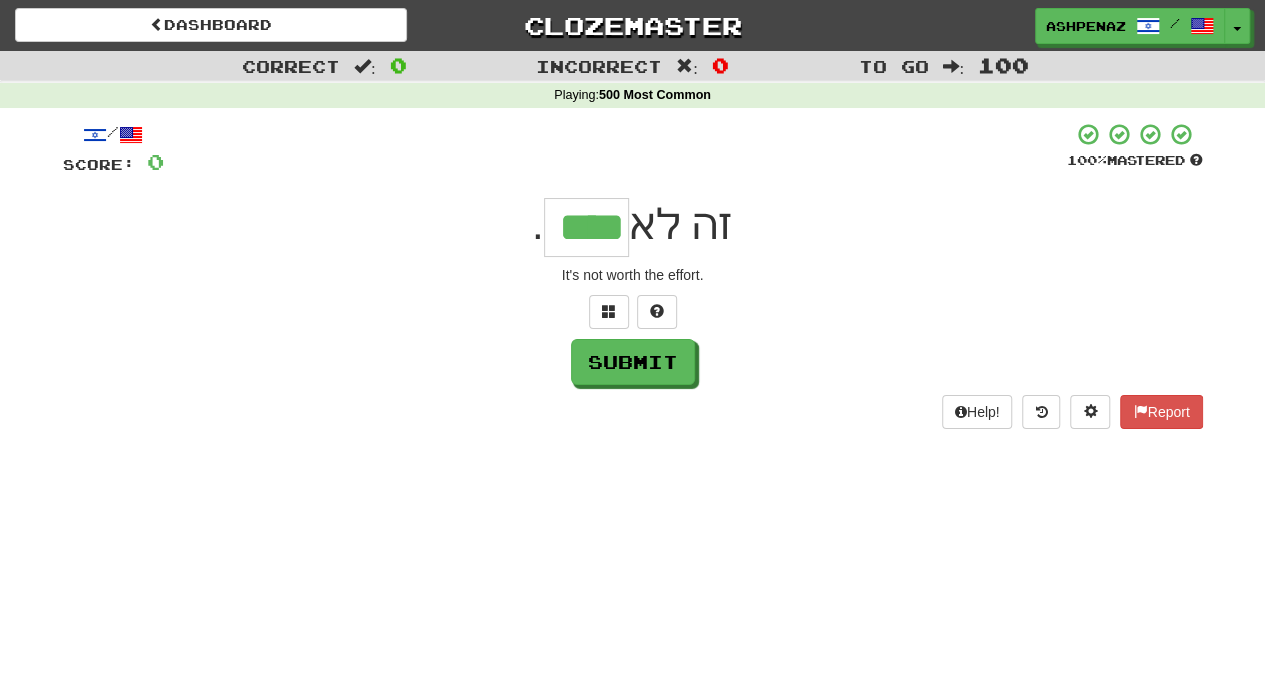 type on "****" 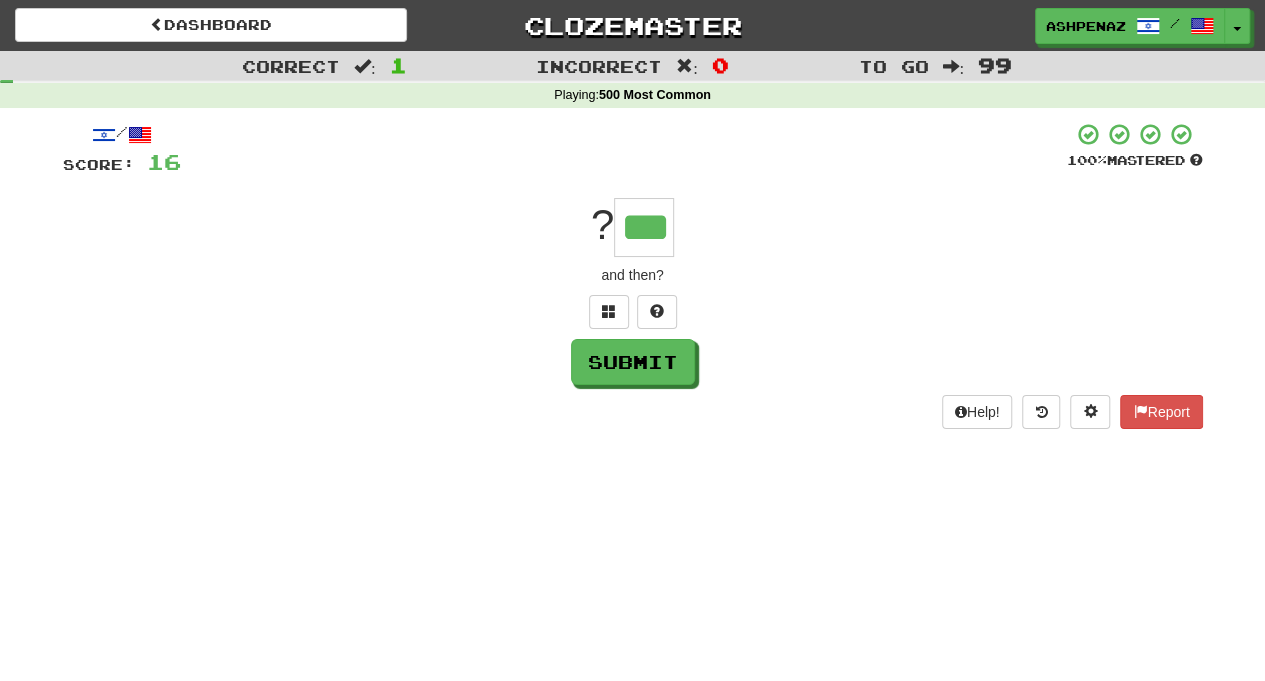 type on "***" 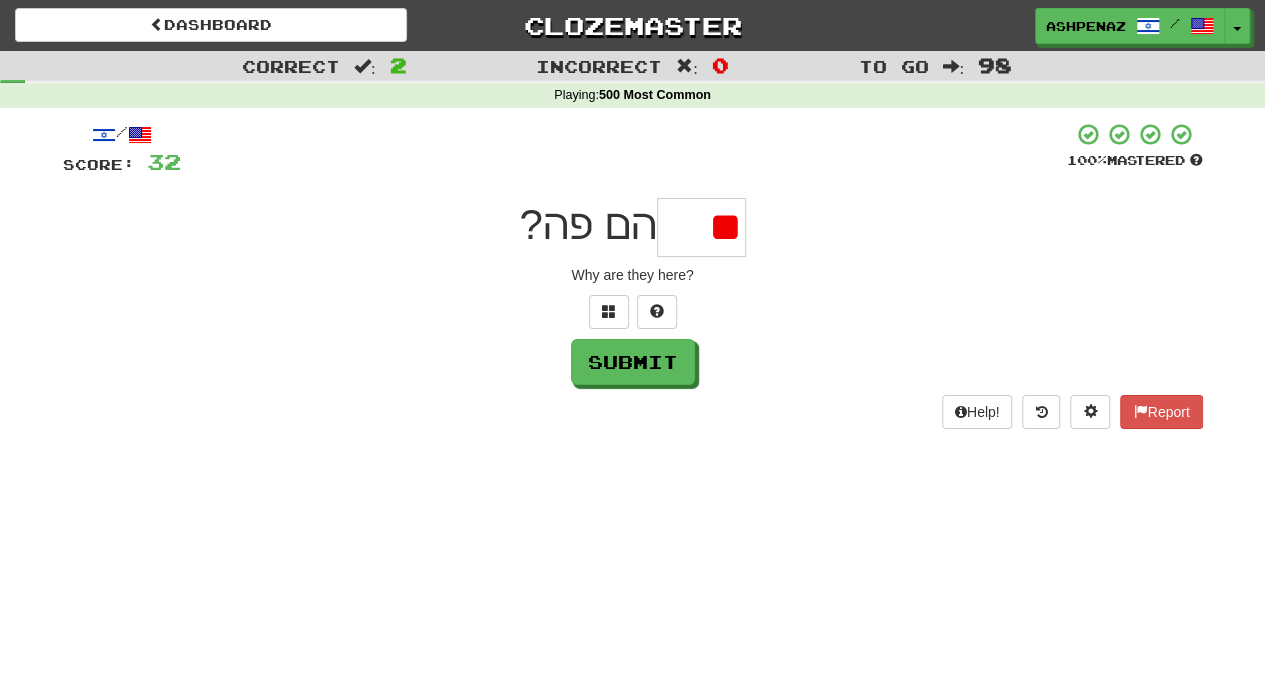 type on "*" 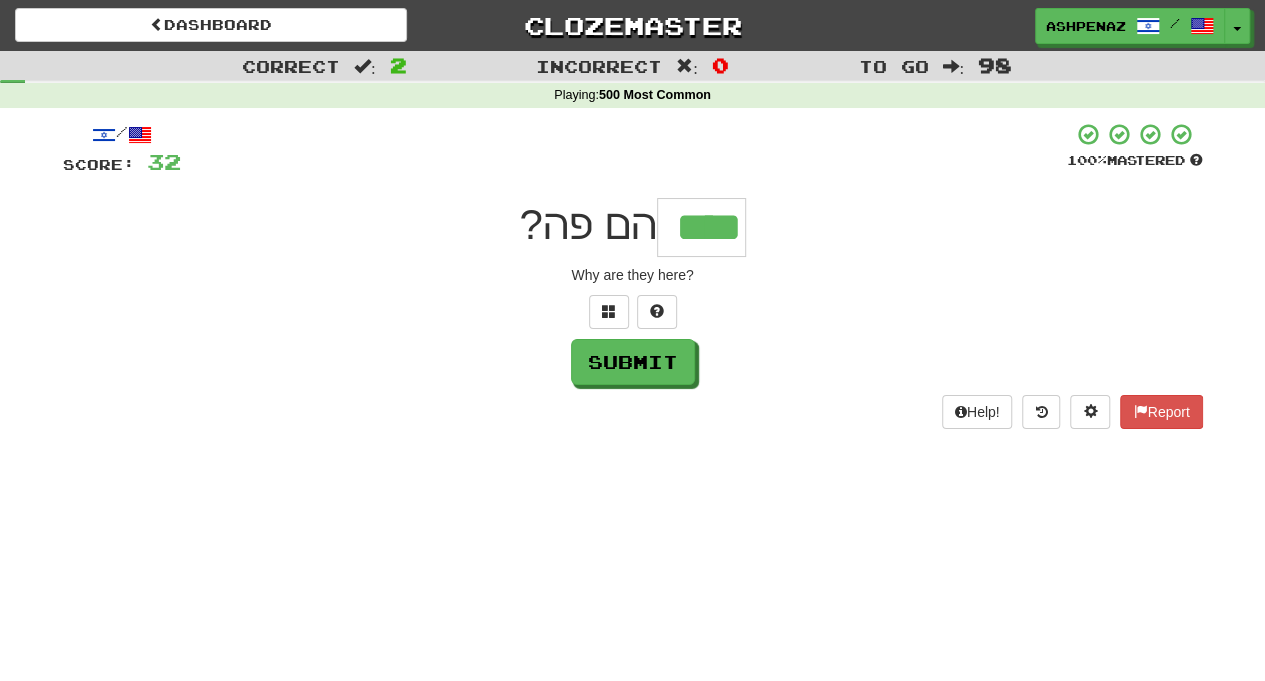 type on "****" 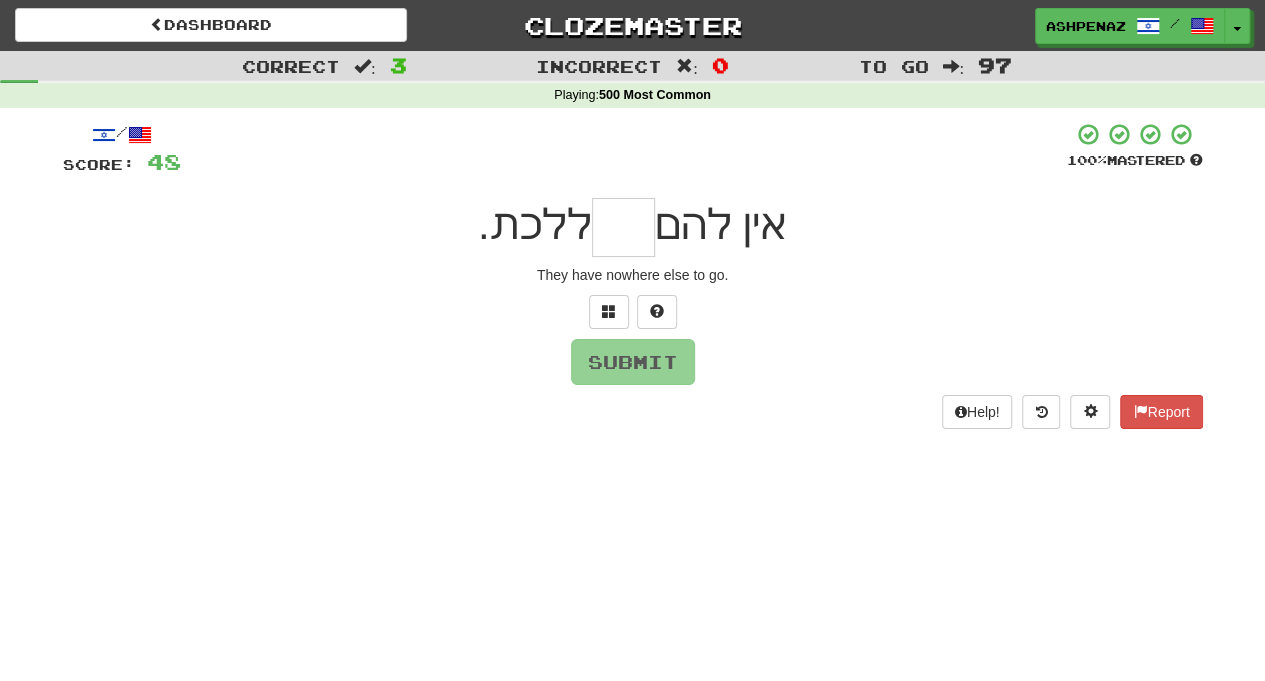 type on "*" 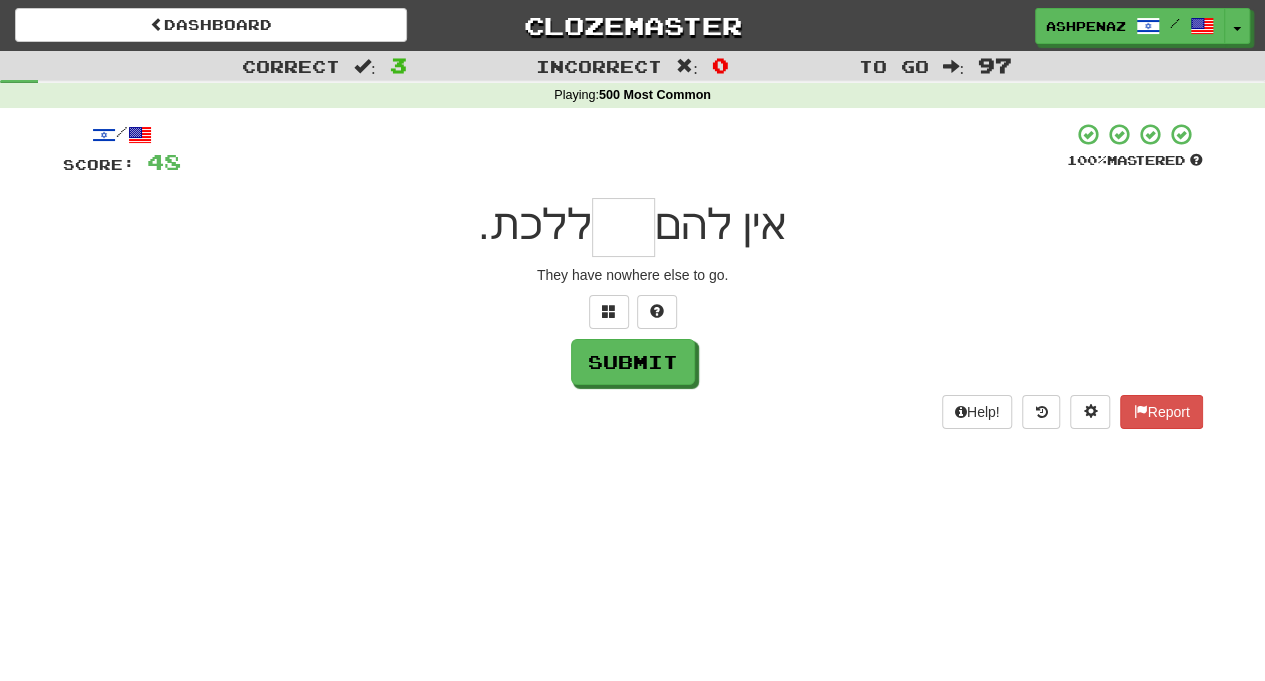 type on "*" 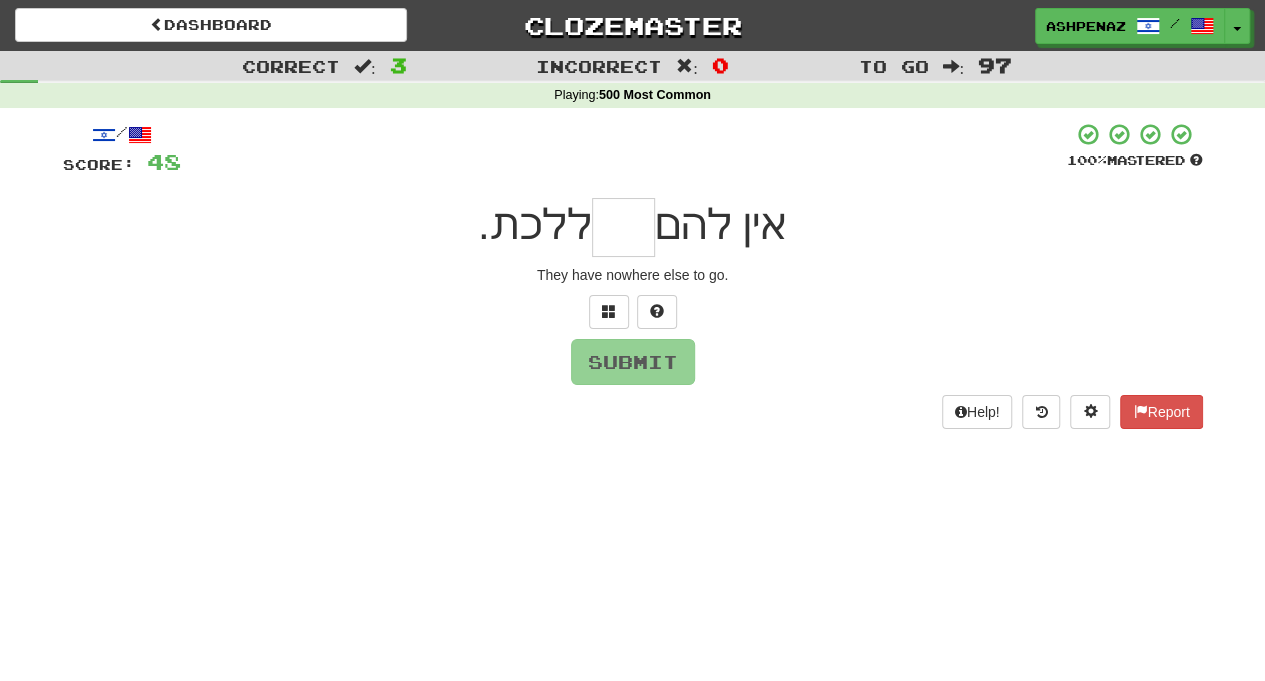 type on "*" 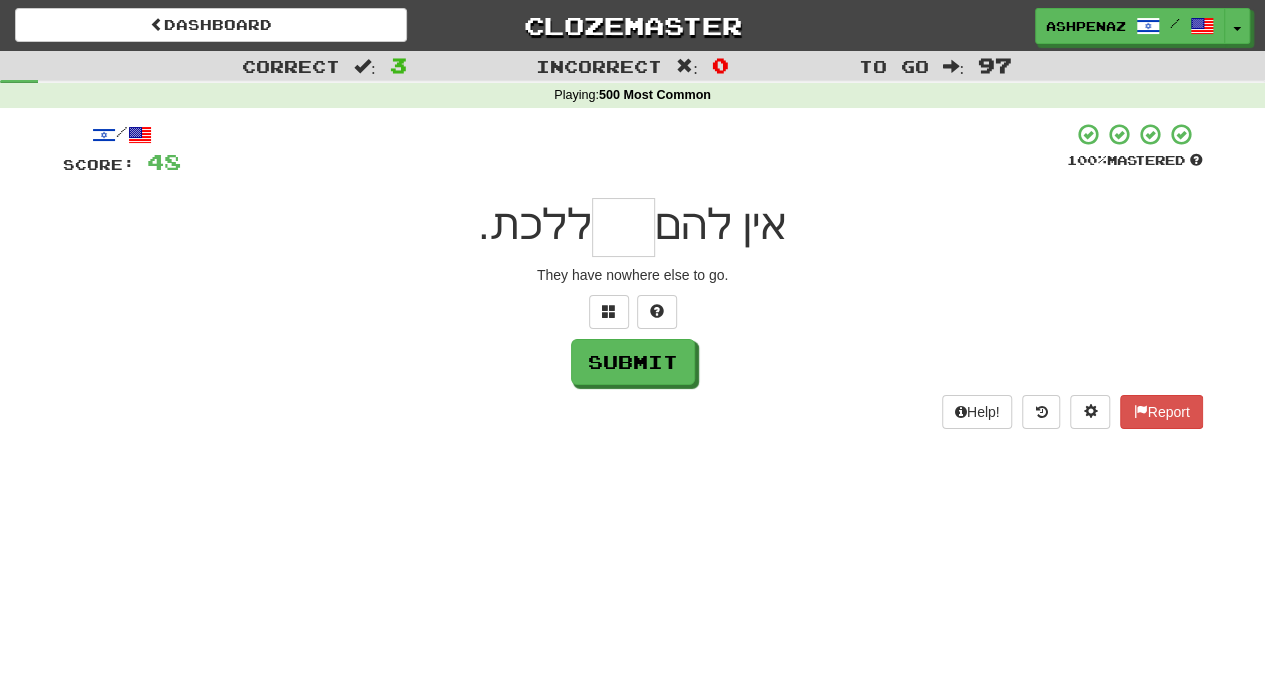 type on "*" 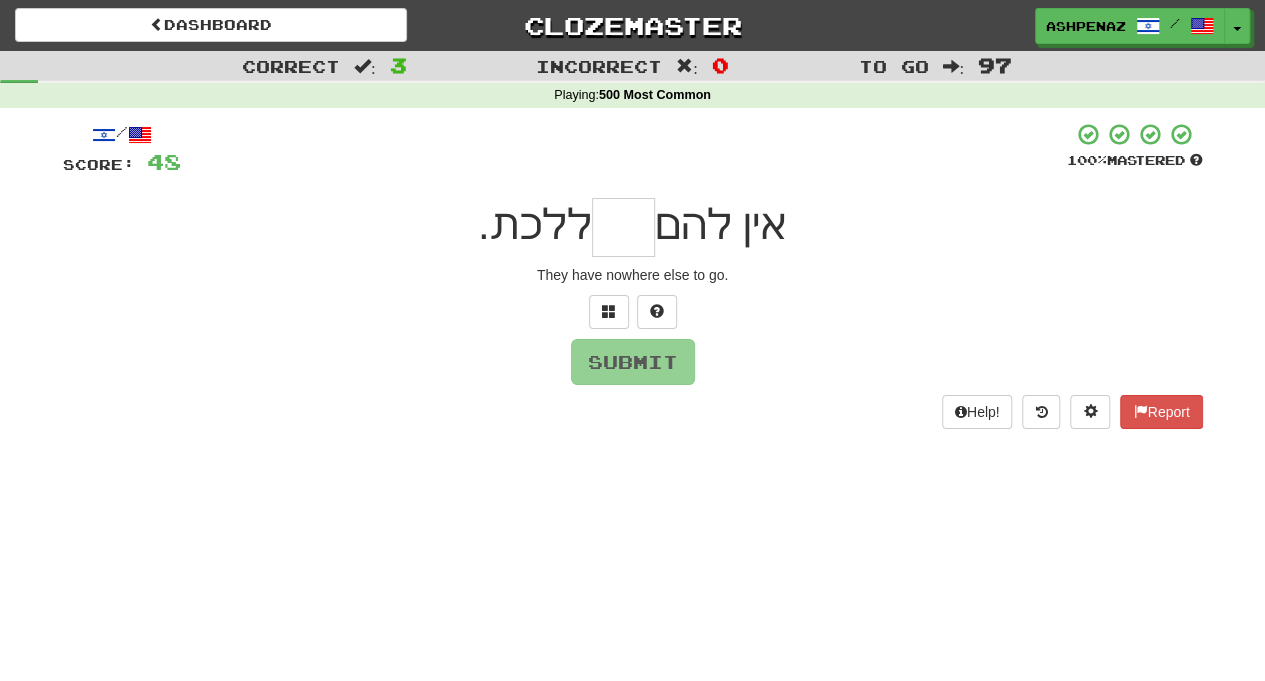type on "*" 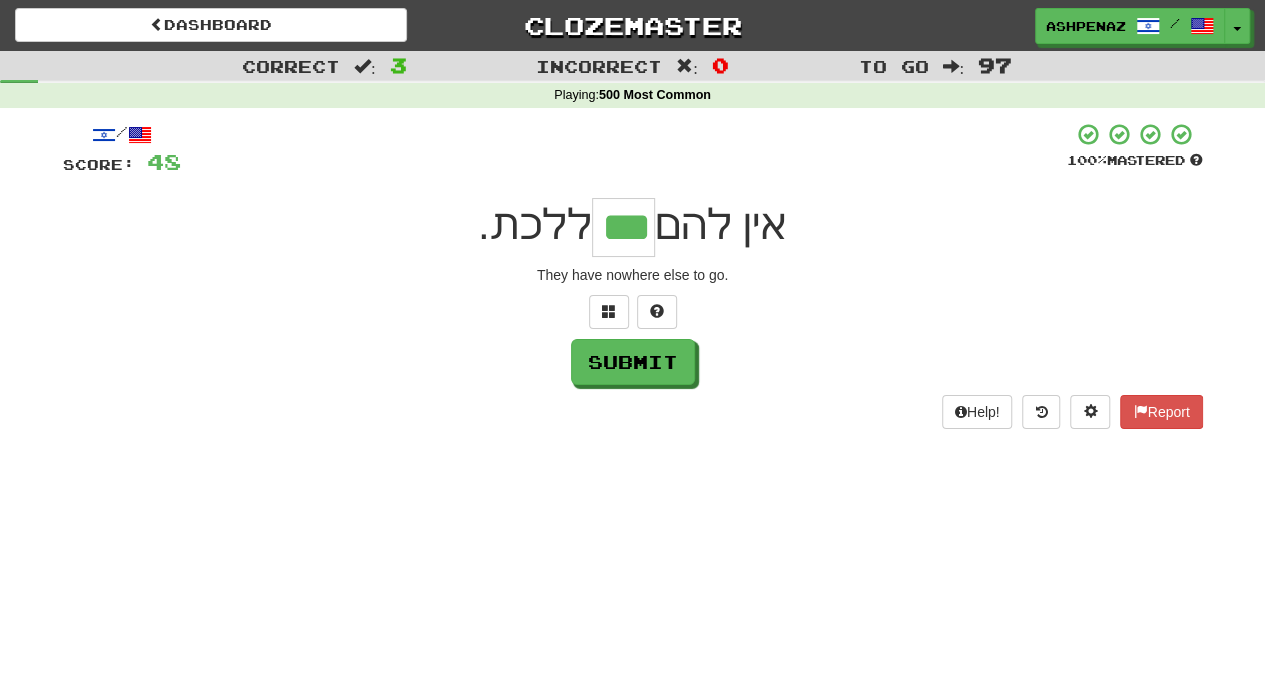 type on "***" 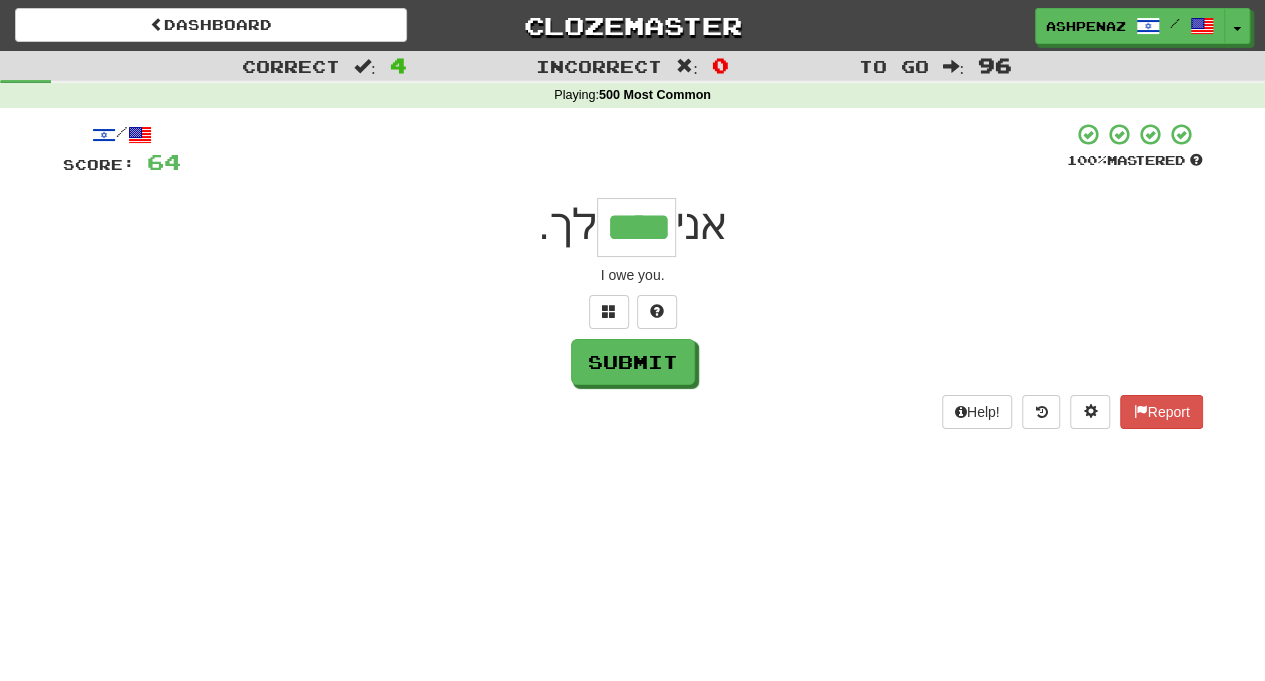 type on "****" 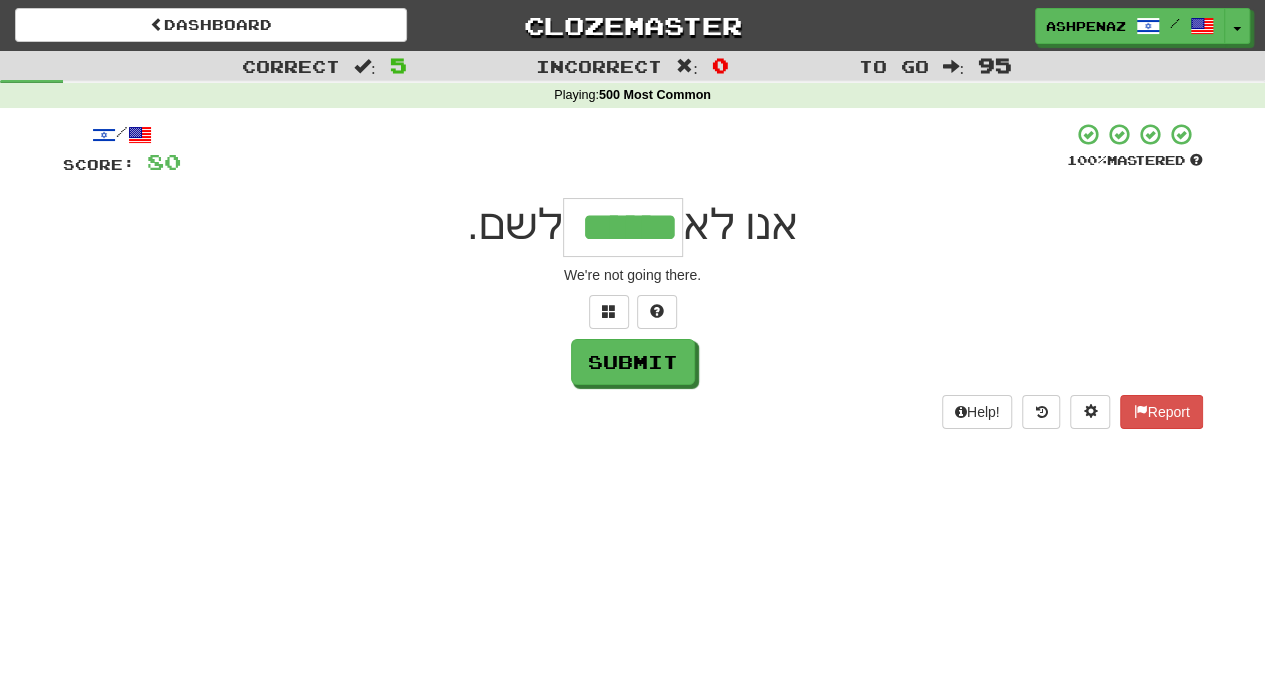 type on "******" 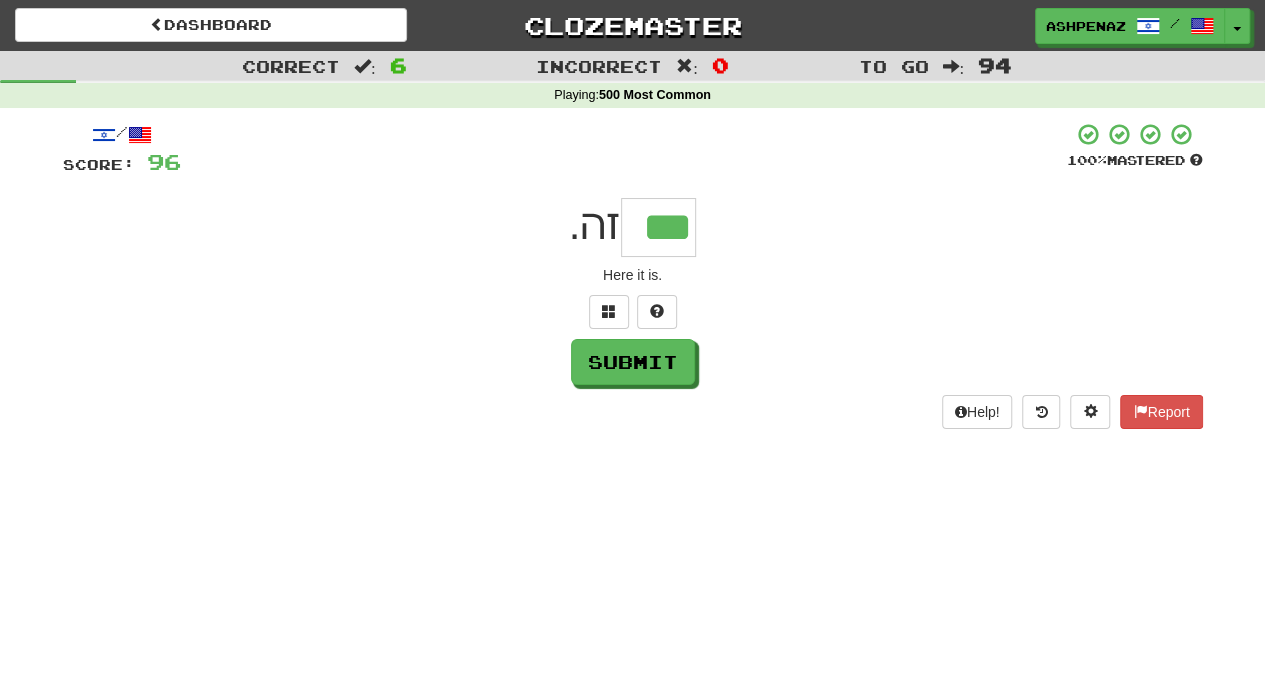 type on "***" 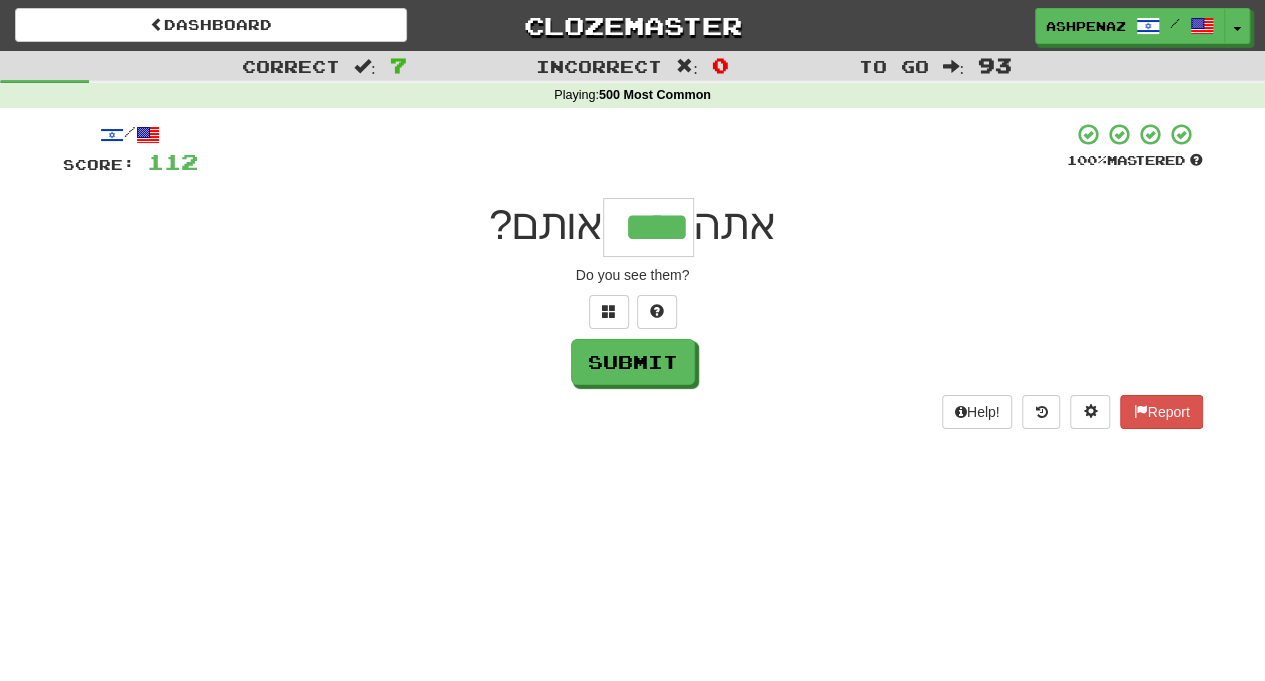 type on "****" 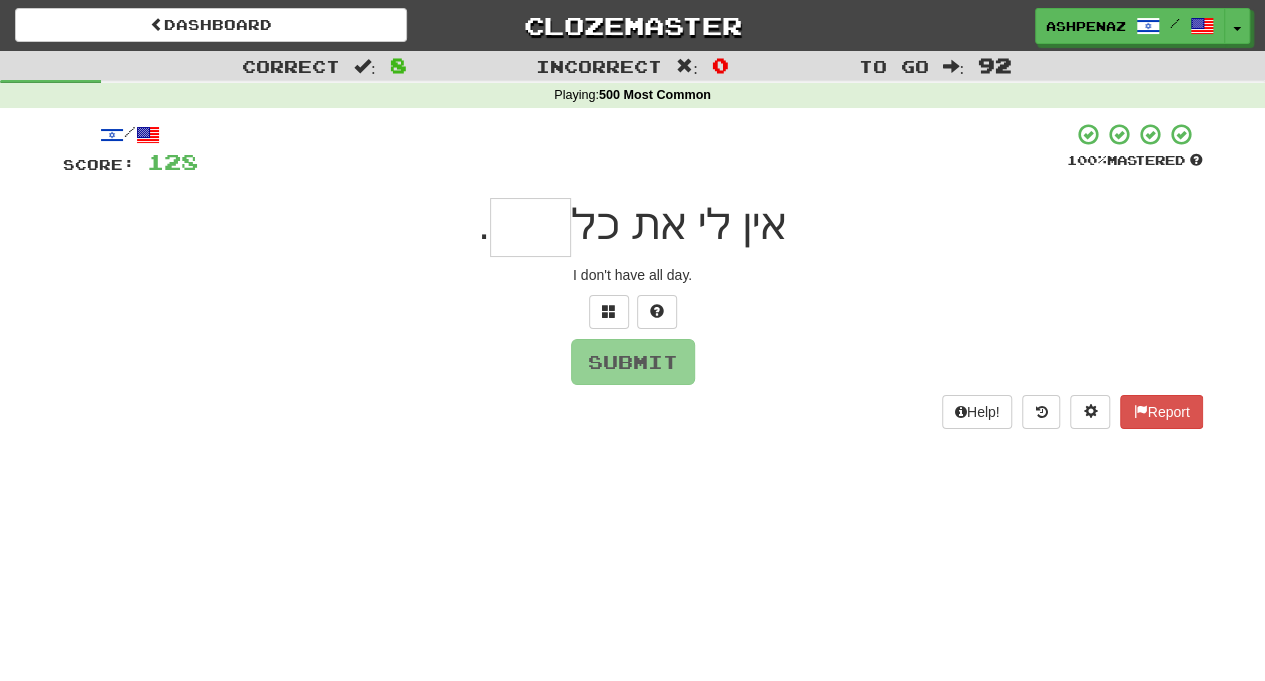 type on "*" 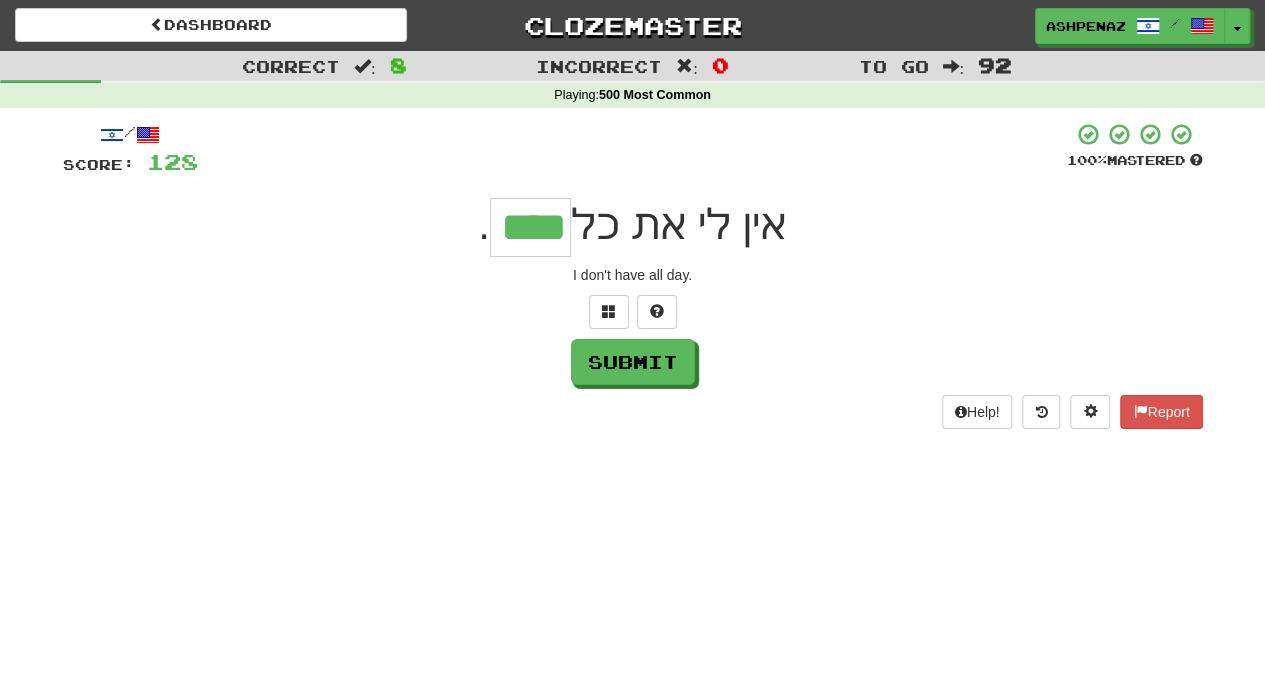type on "****" 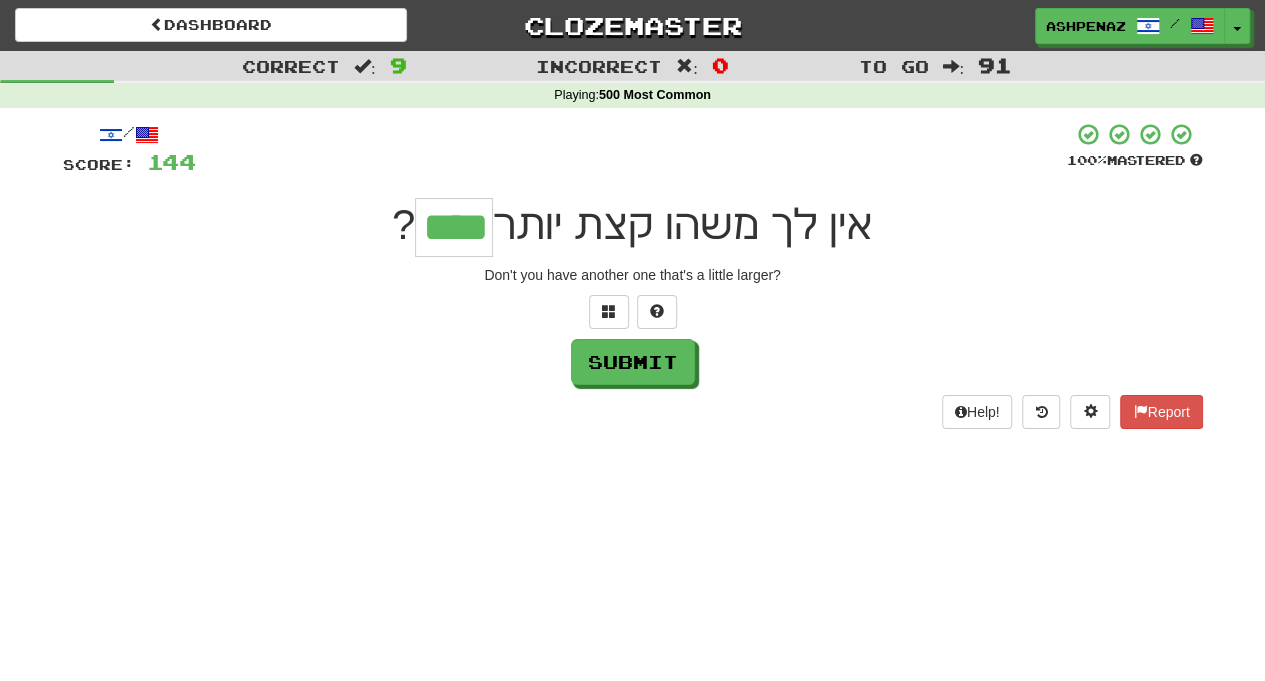 type on "****" 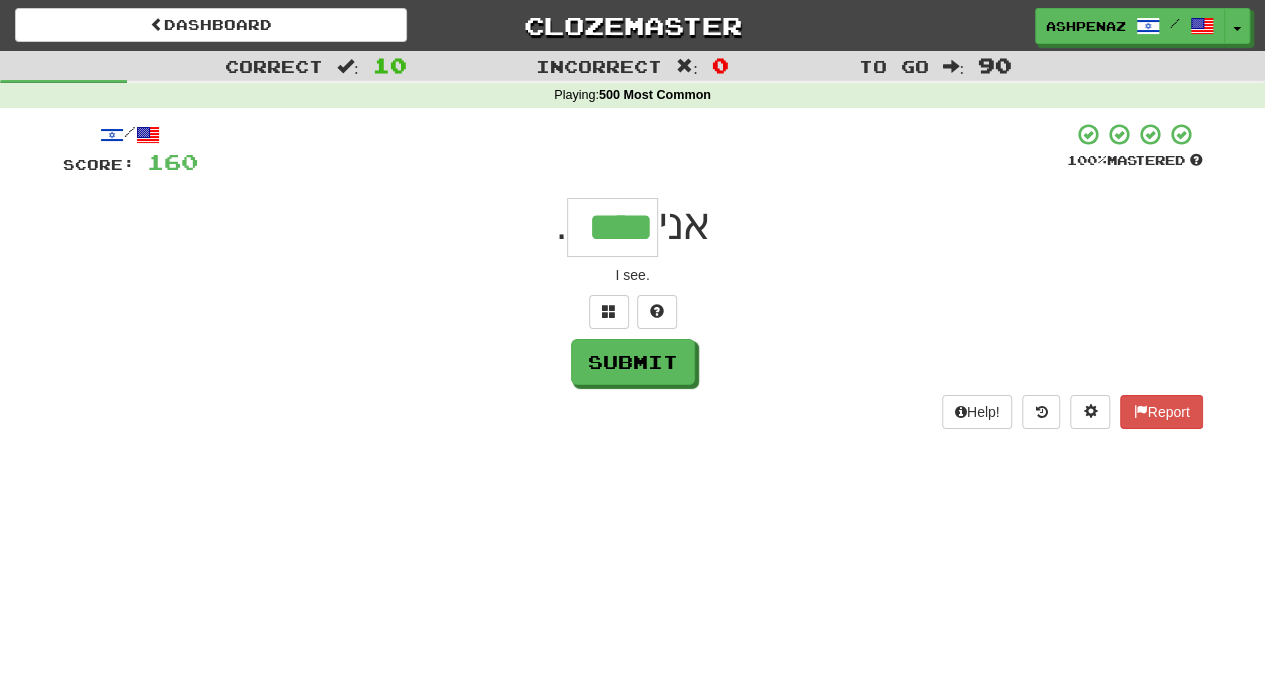 type on "****" 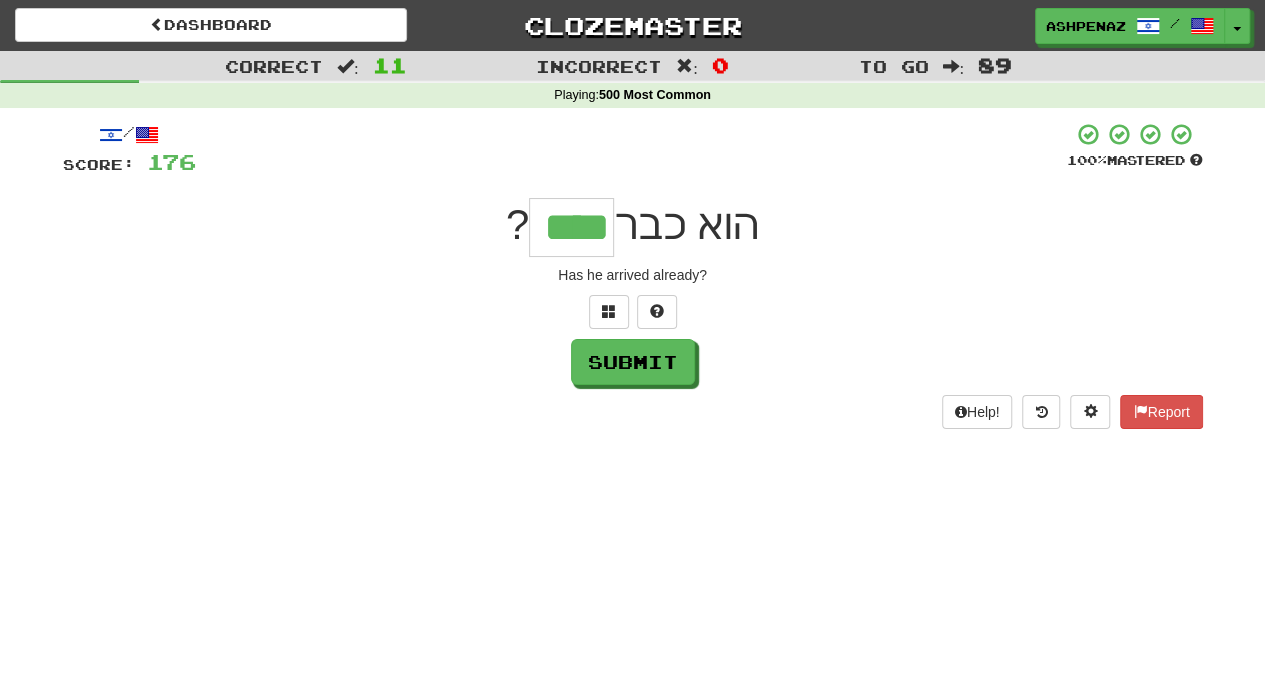 type on "****" 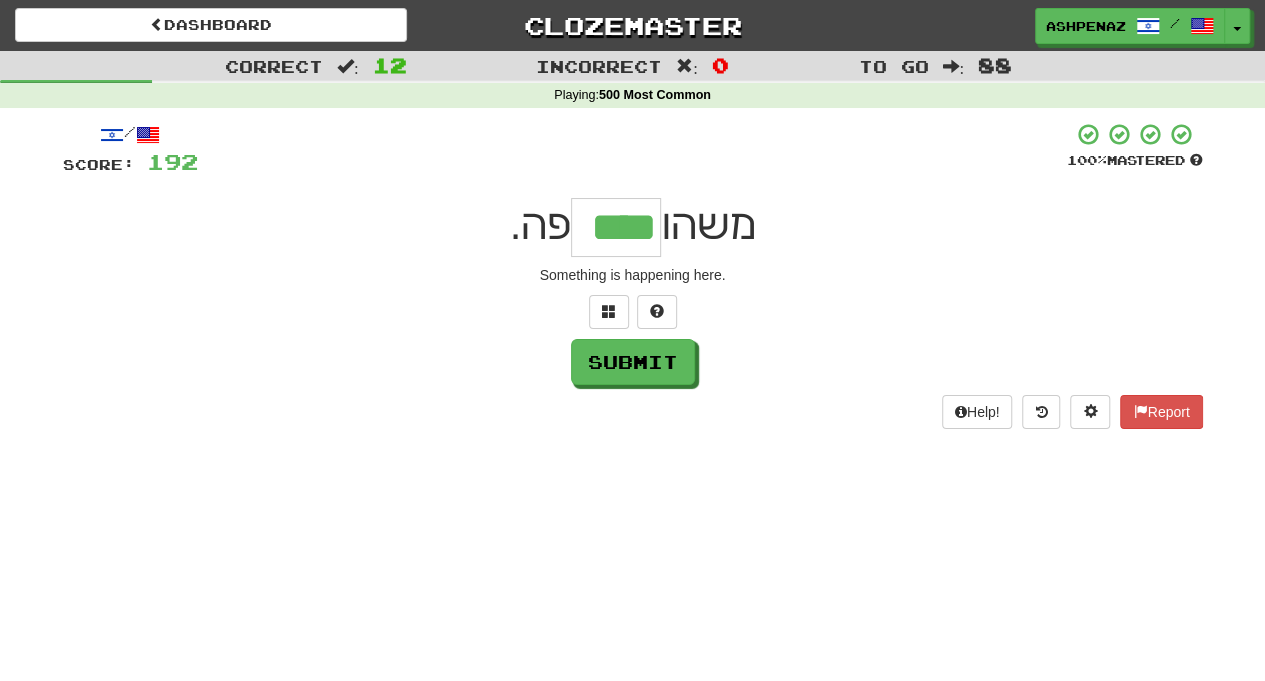 type on "****" 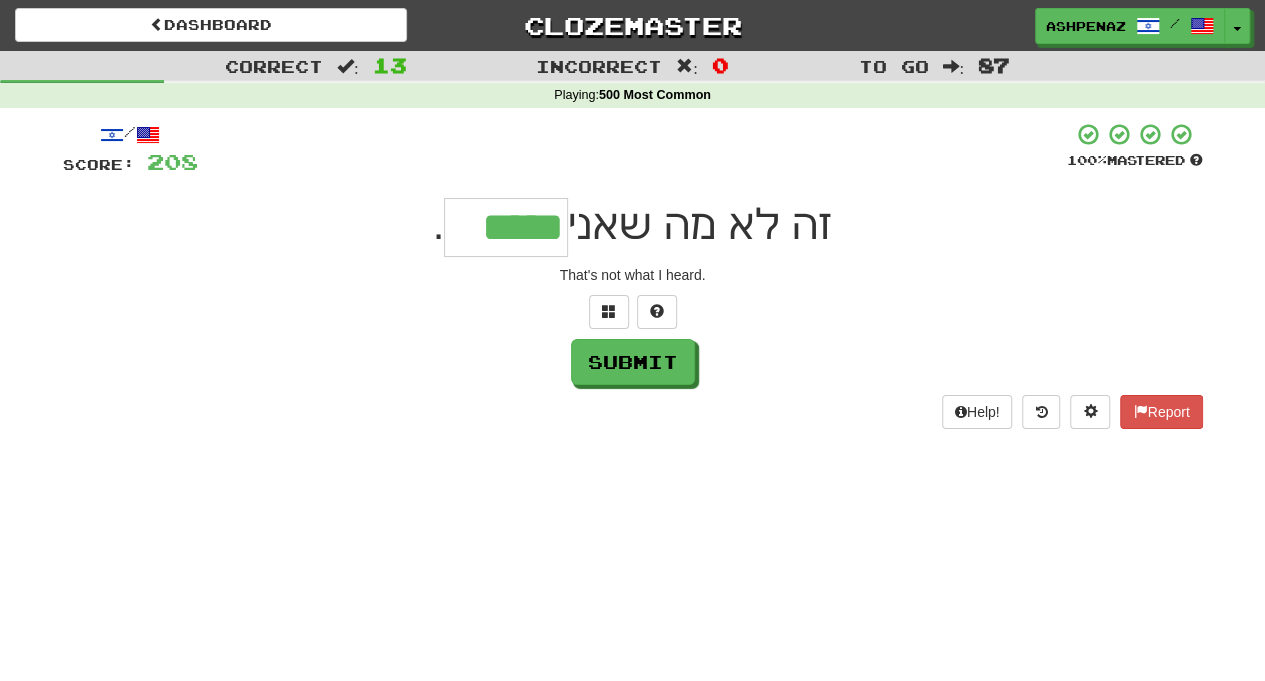 type on "*****" 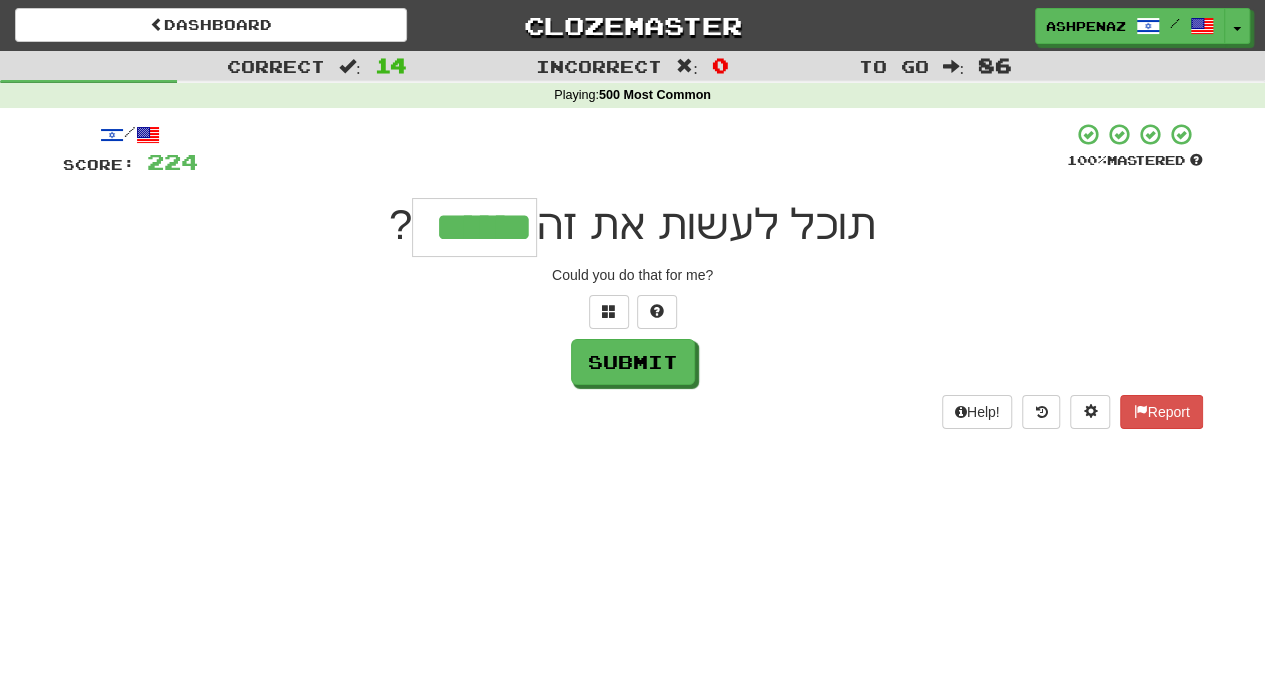 type on "******" 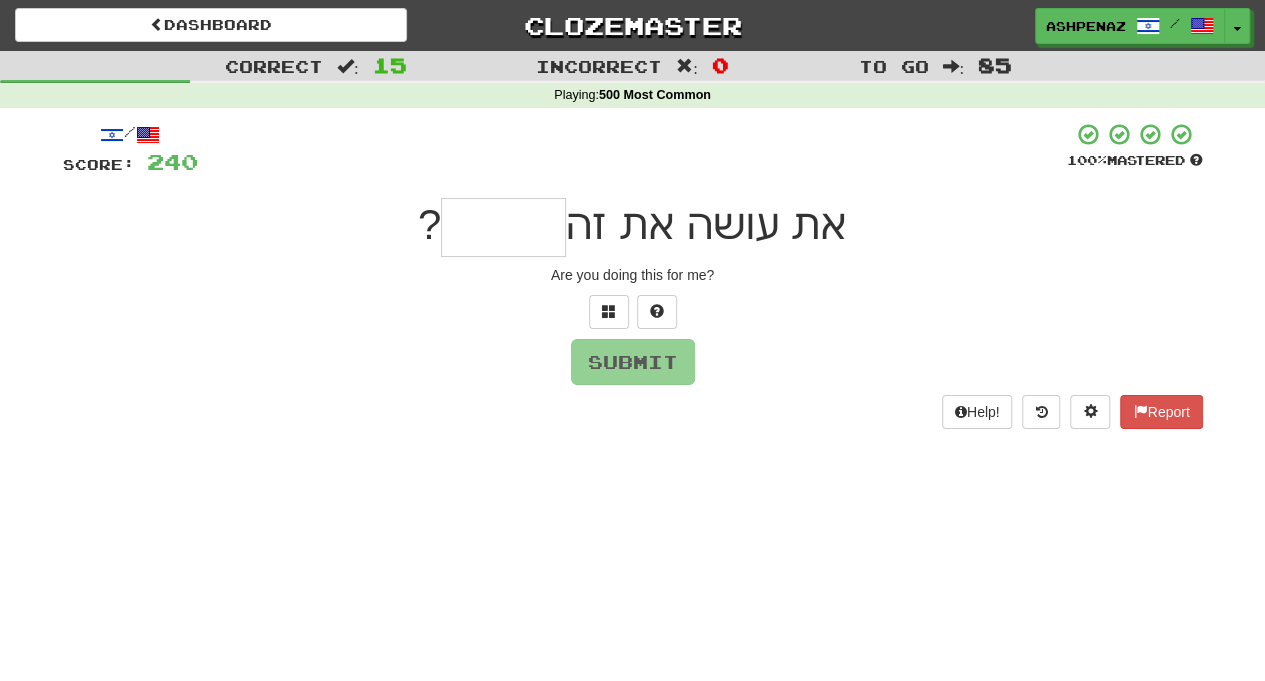 type on "*" 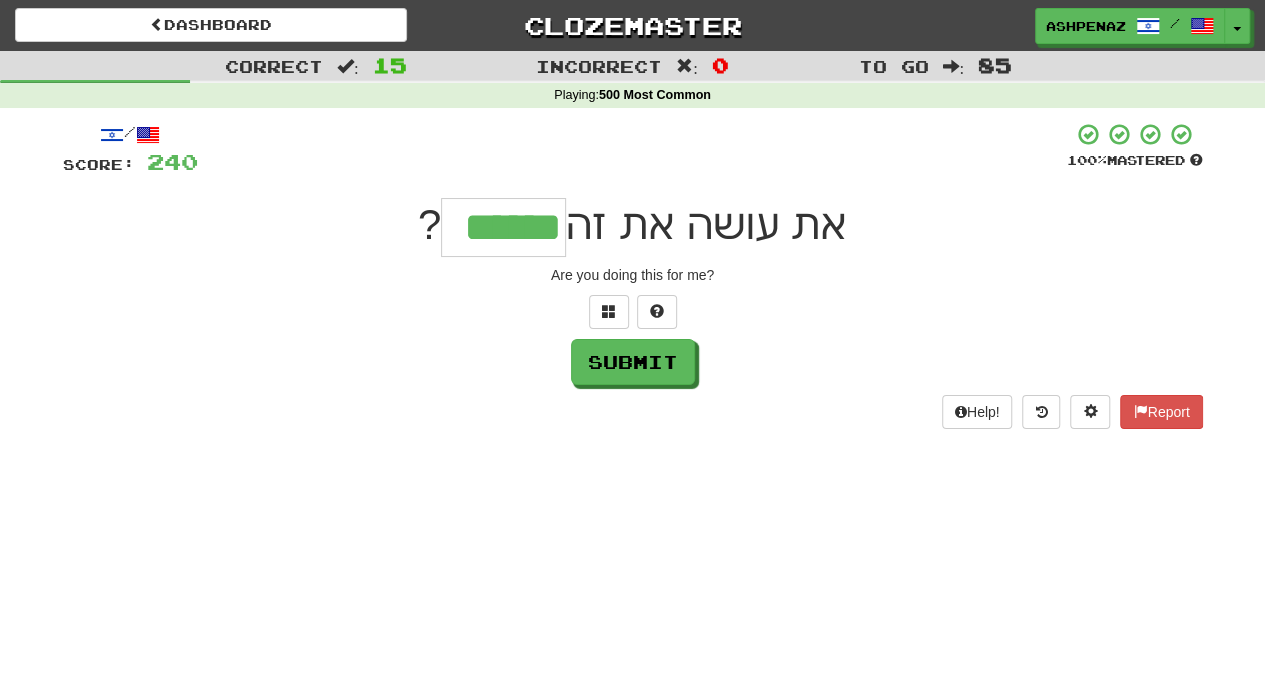 type on "******" 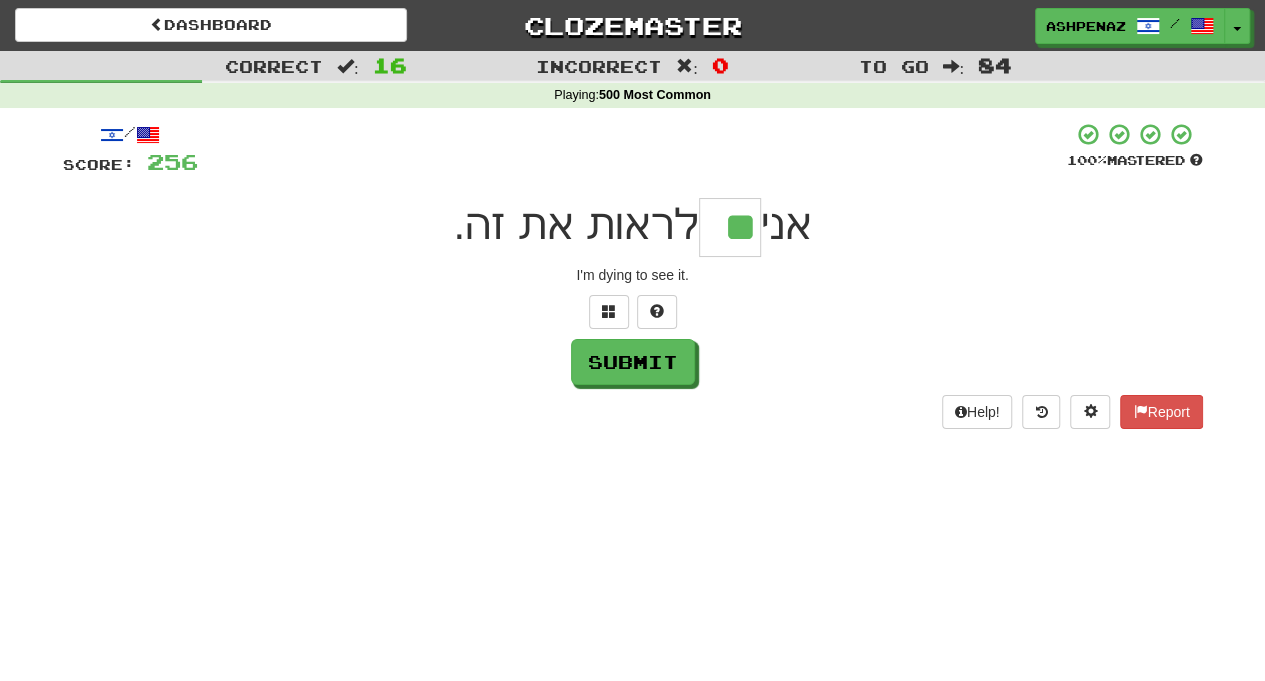 type on "**" 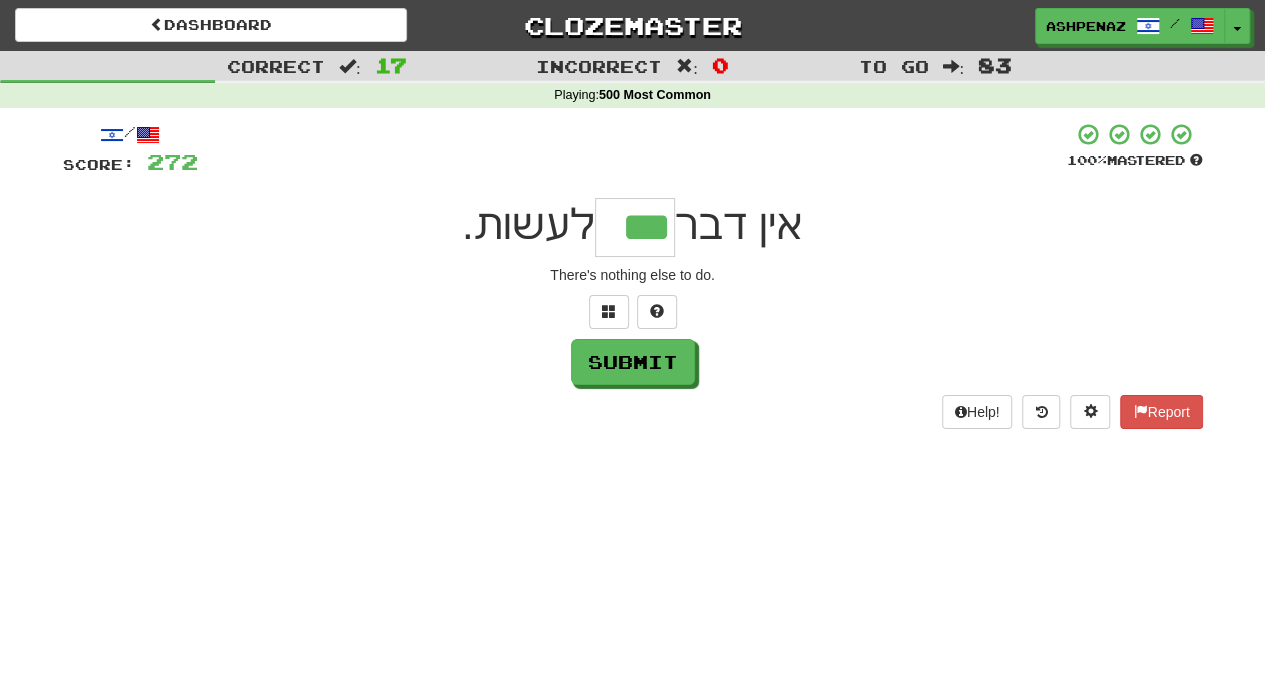 type on "***" 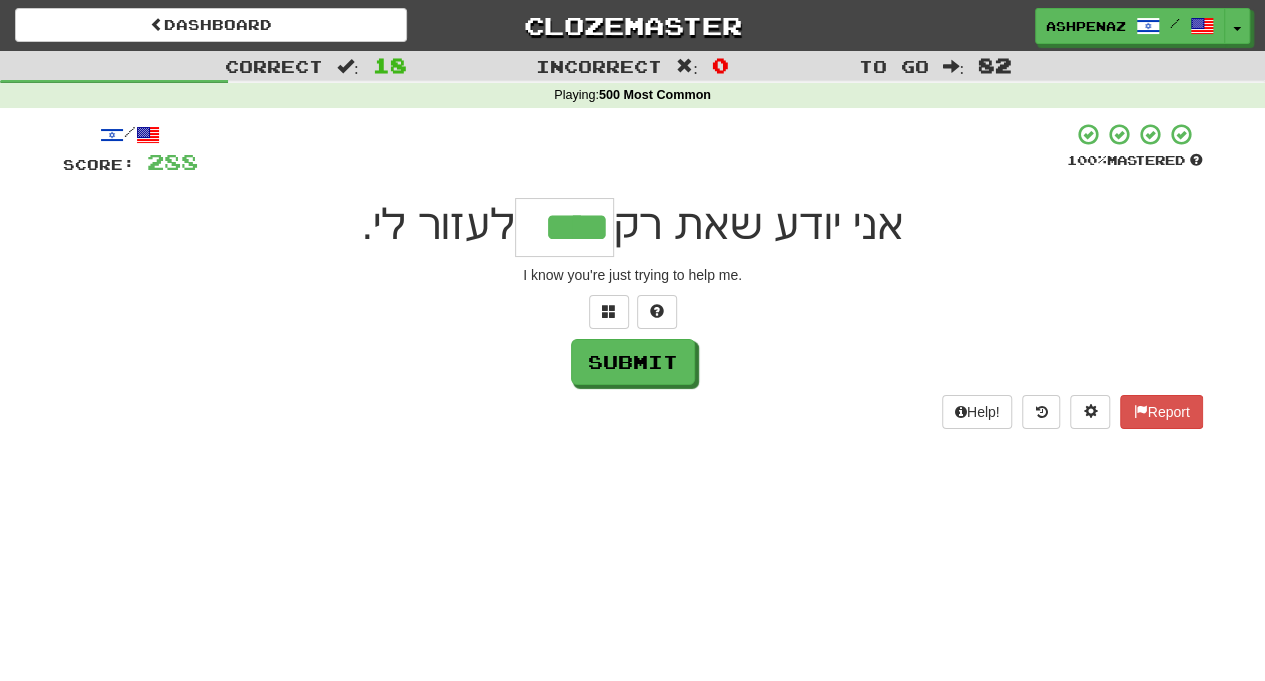 type on "****" 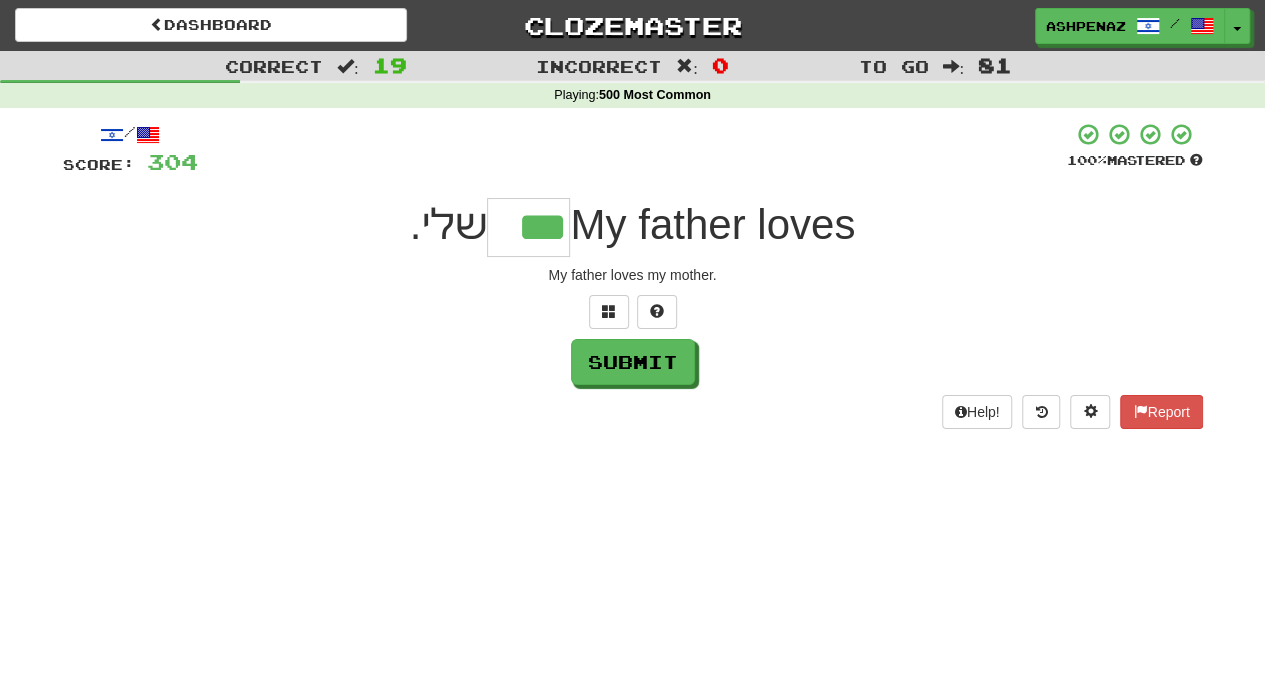 type on "***" 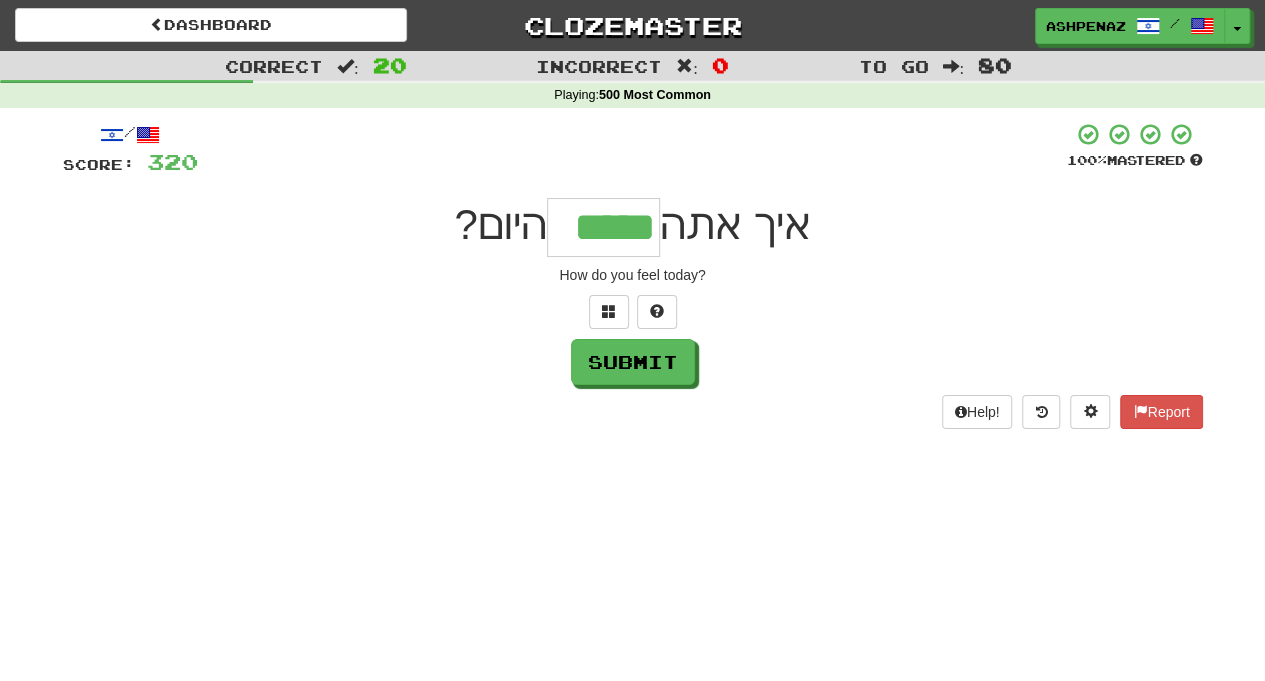 type on "*****" 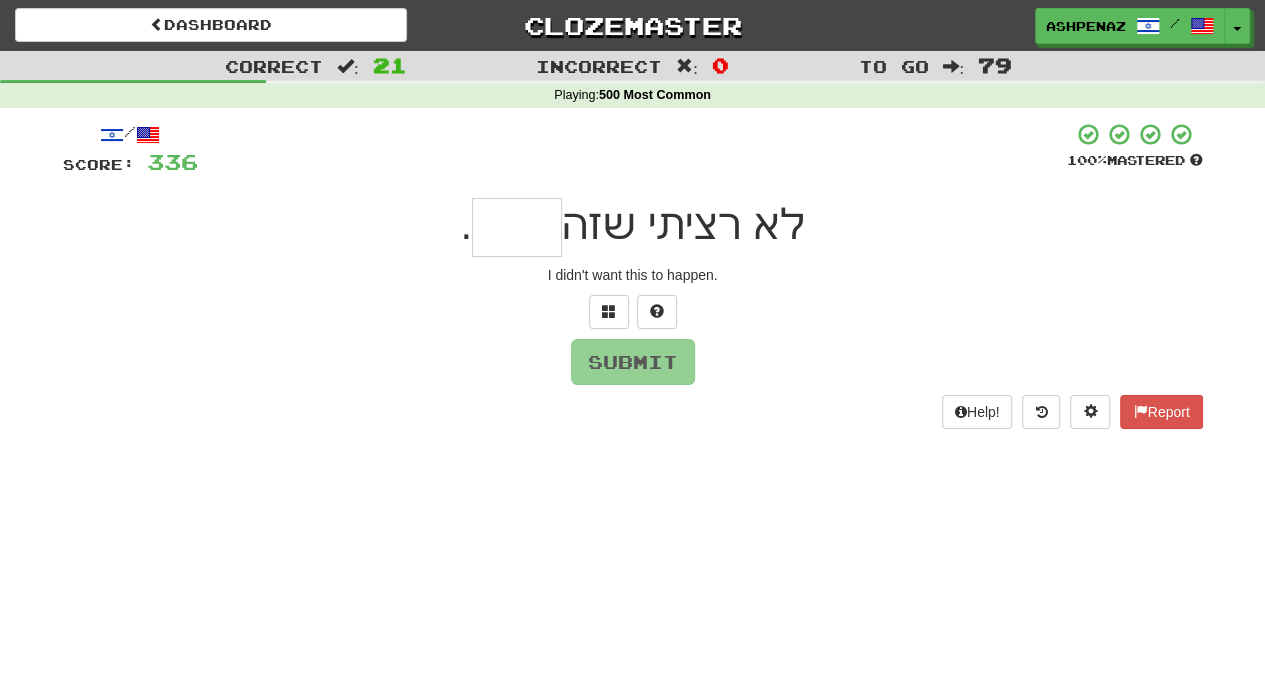 type on "*" 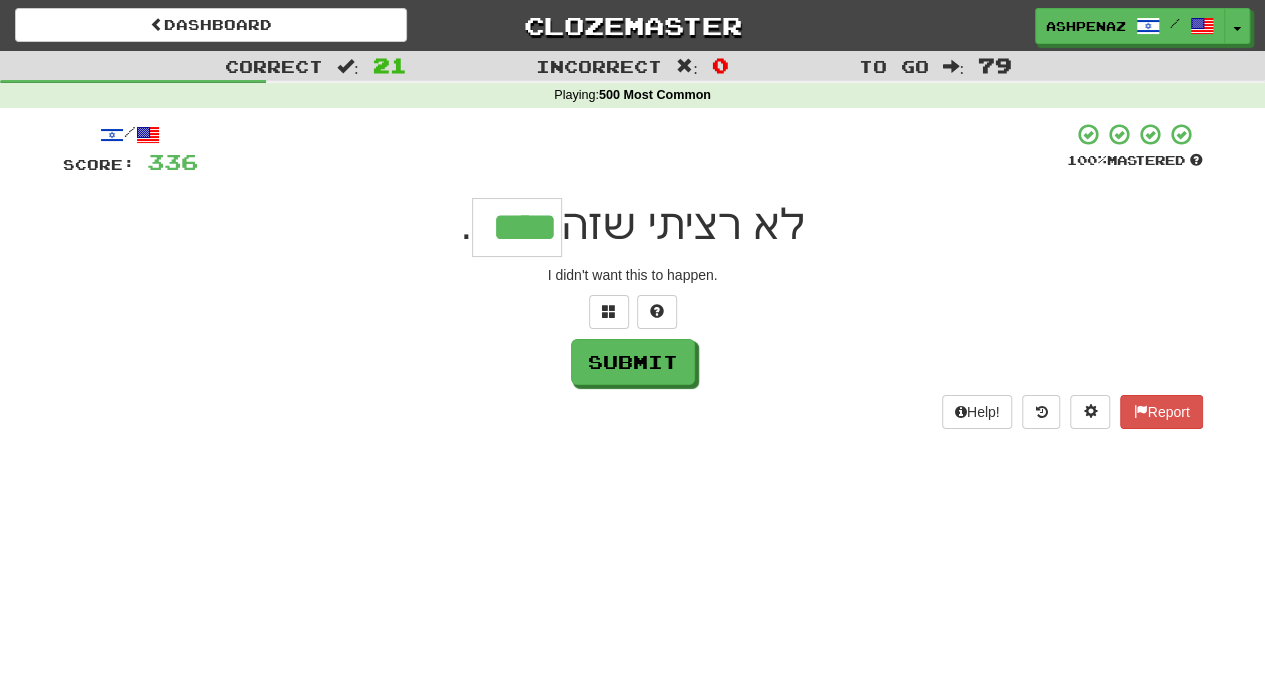 type on "****" 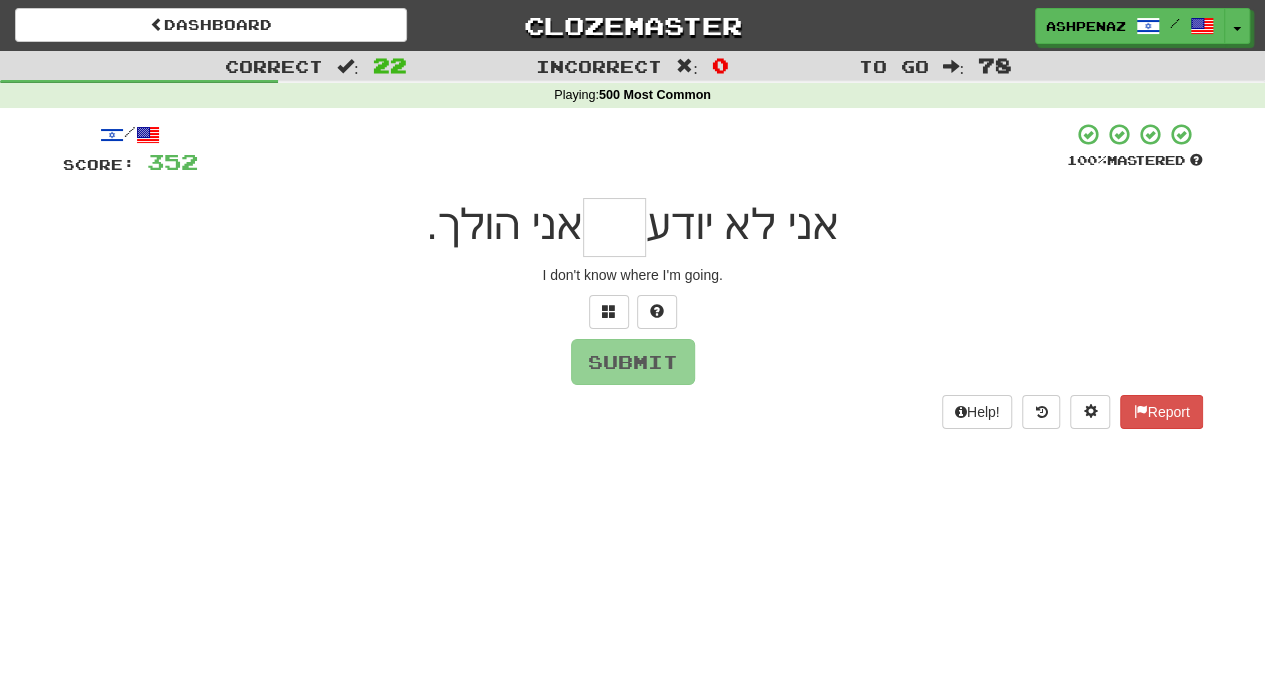 click at bounding box center (614, 227) 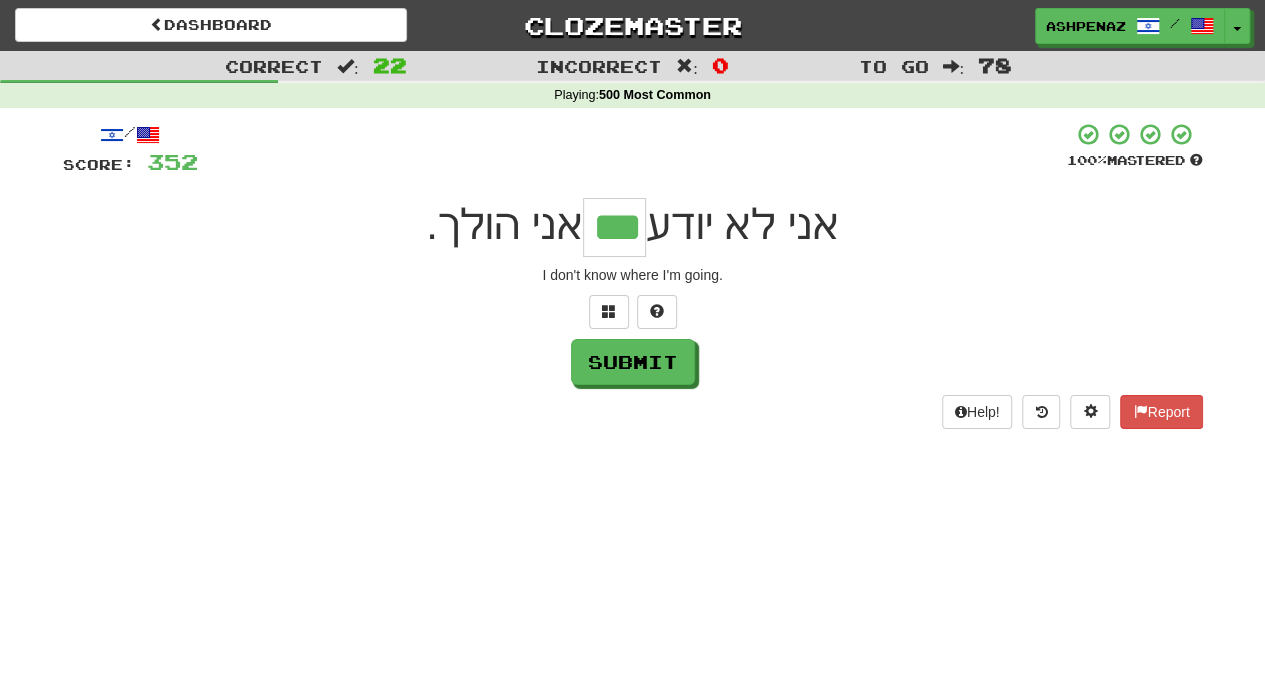 type on "***" 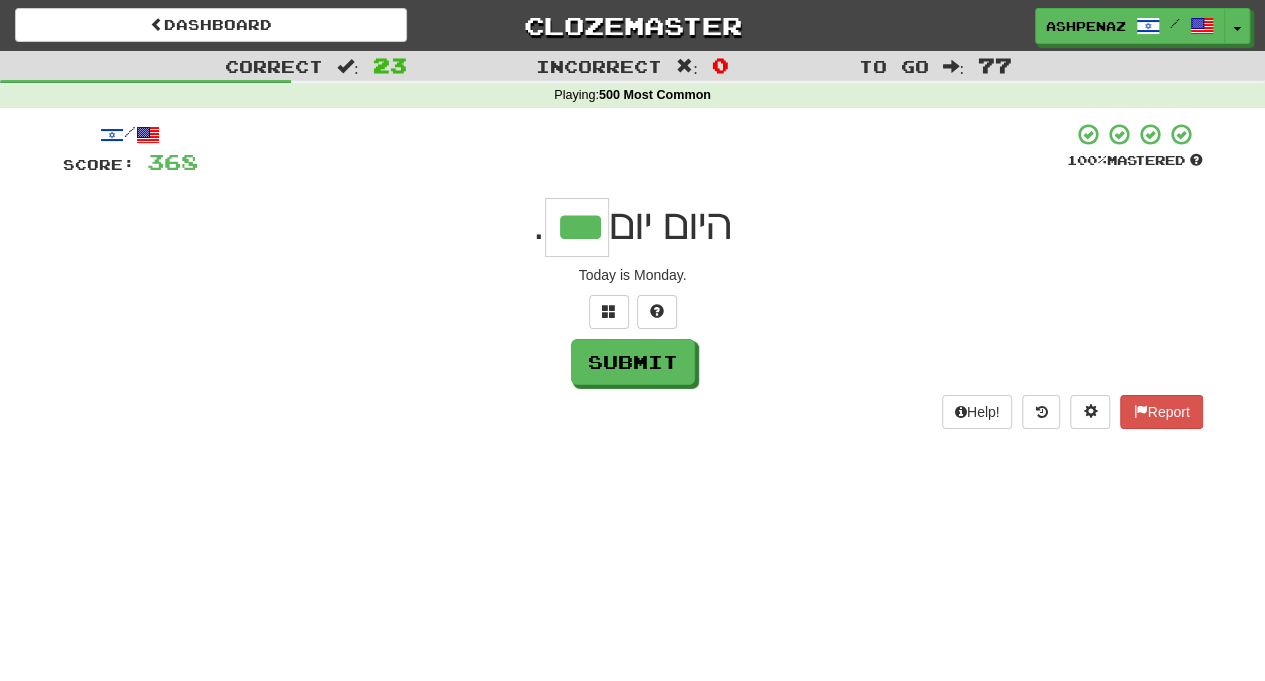 type on "***" 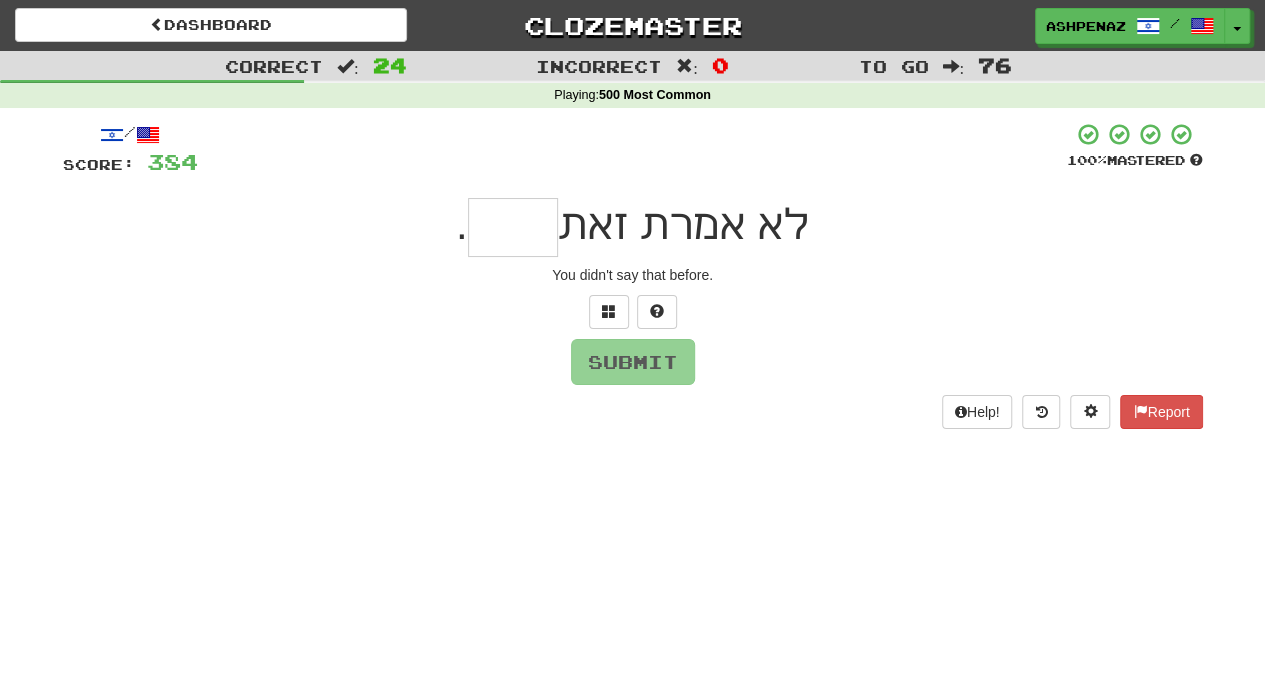 type on "*" 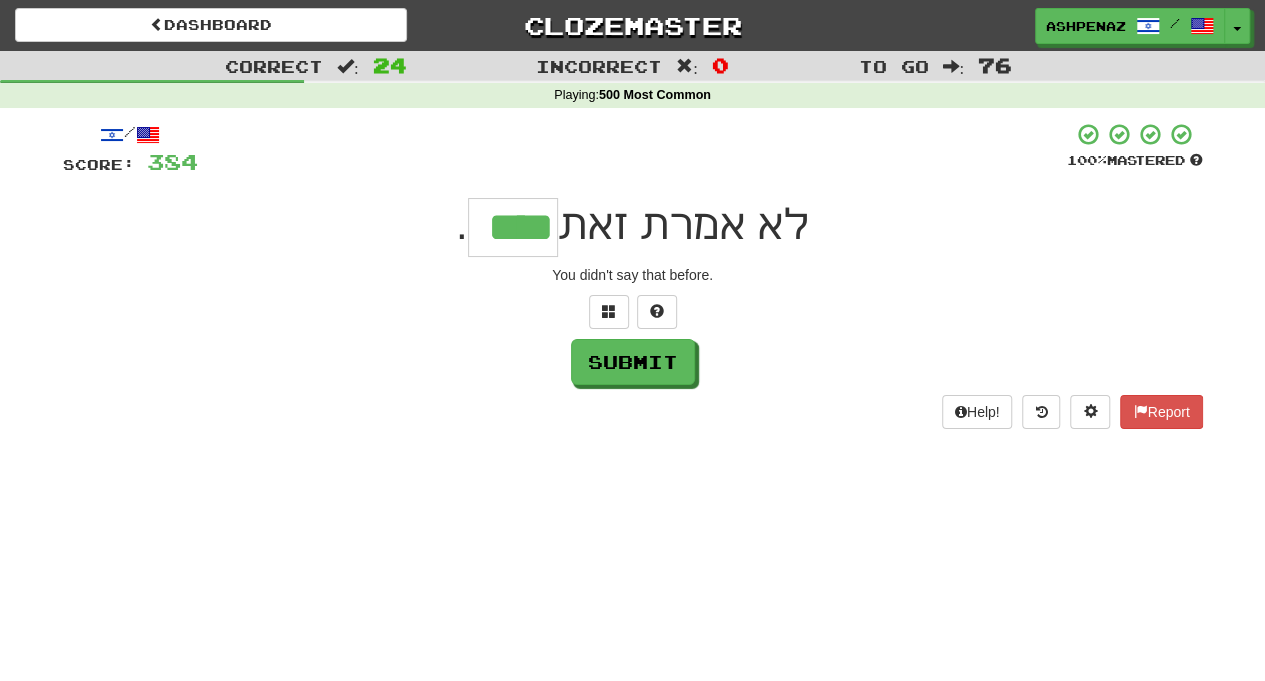 type on "****" 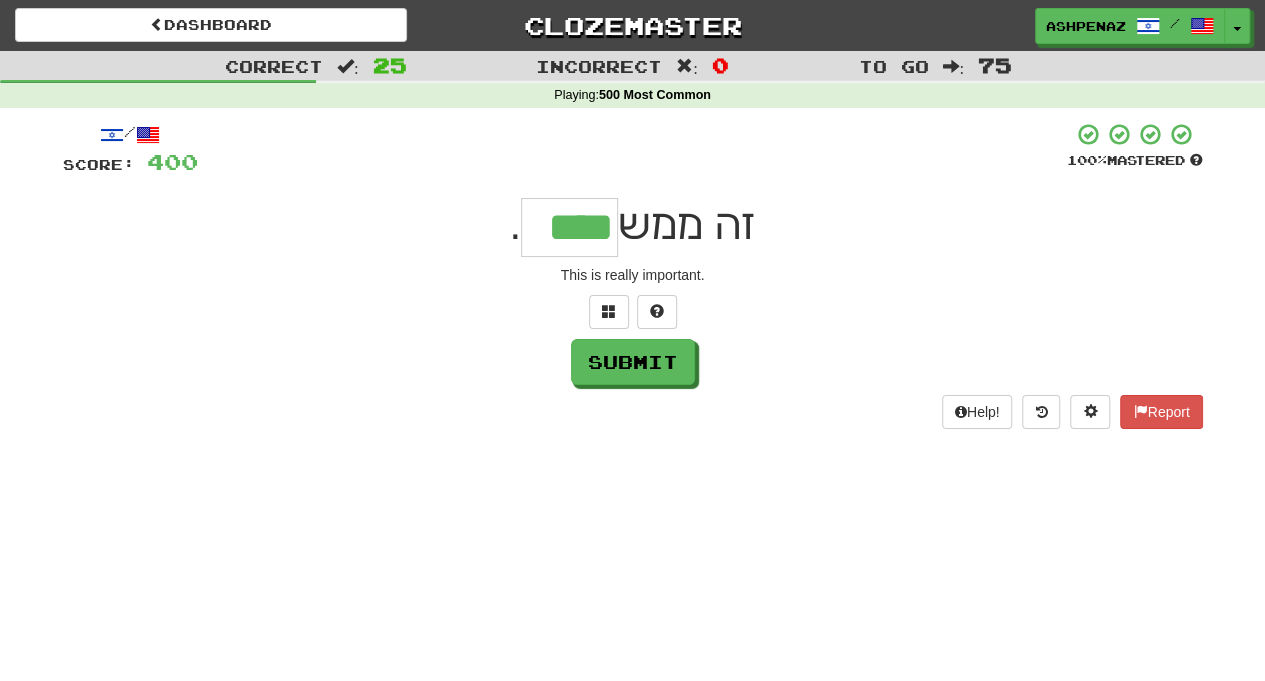 type on "****" 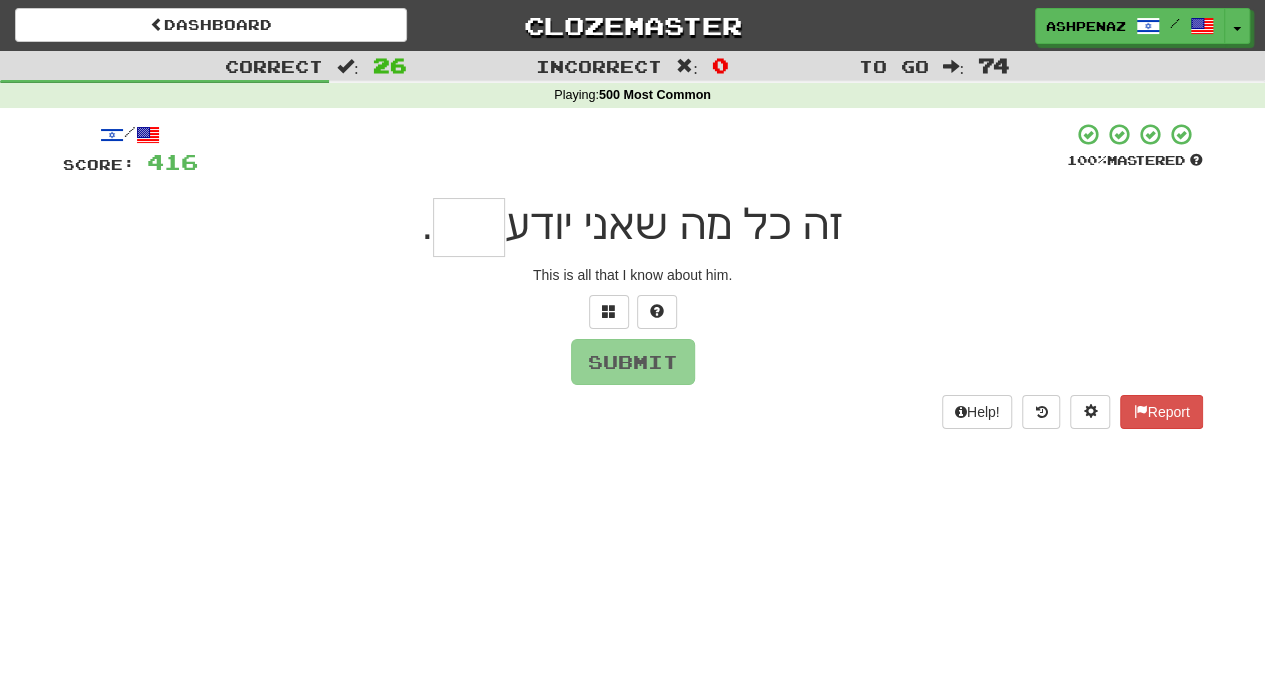 type on "*" 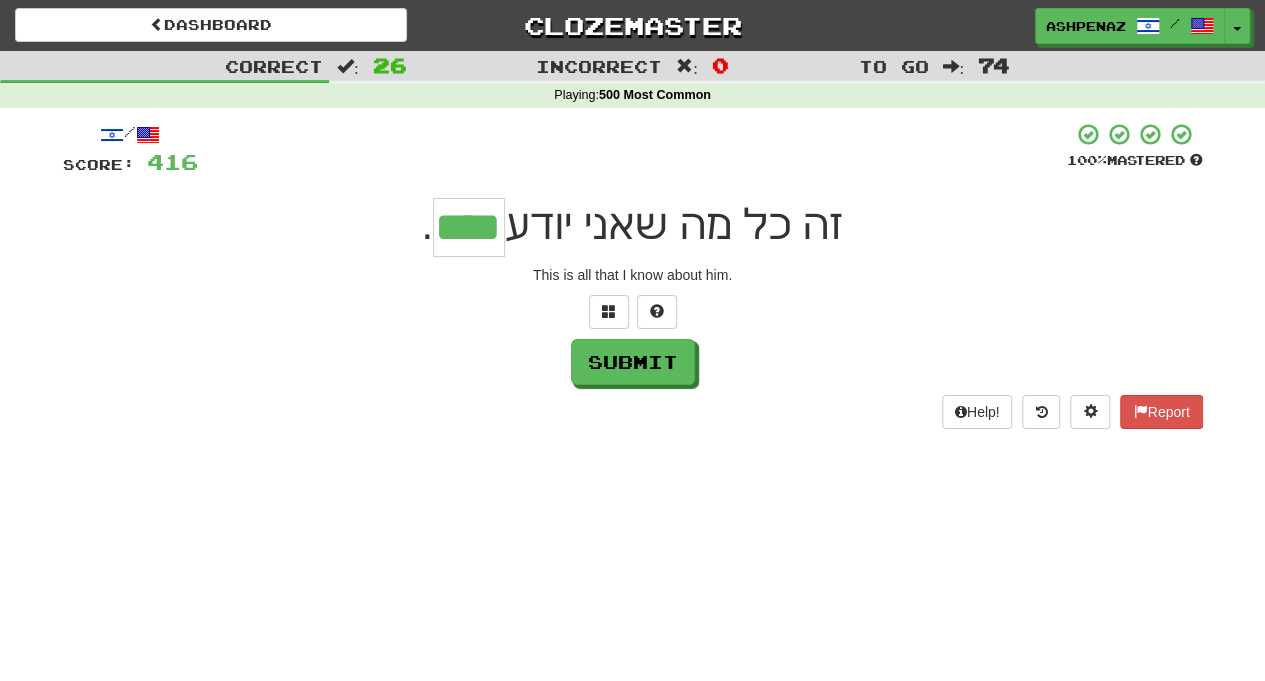type on "****" 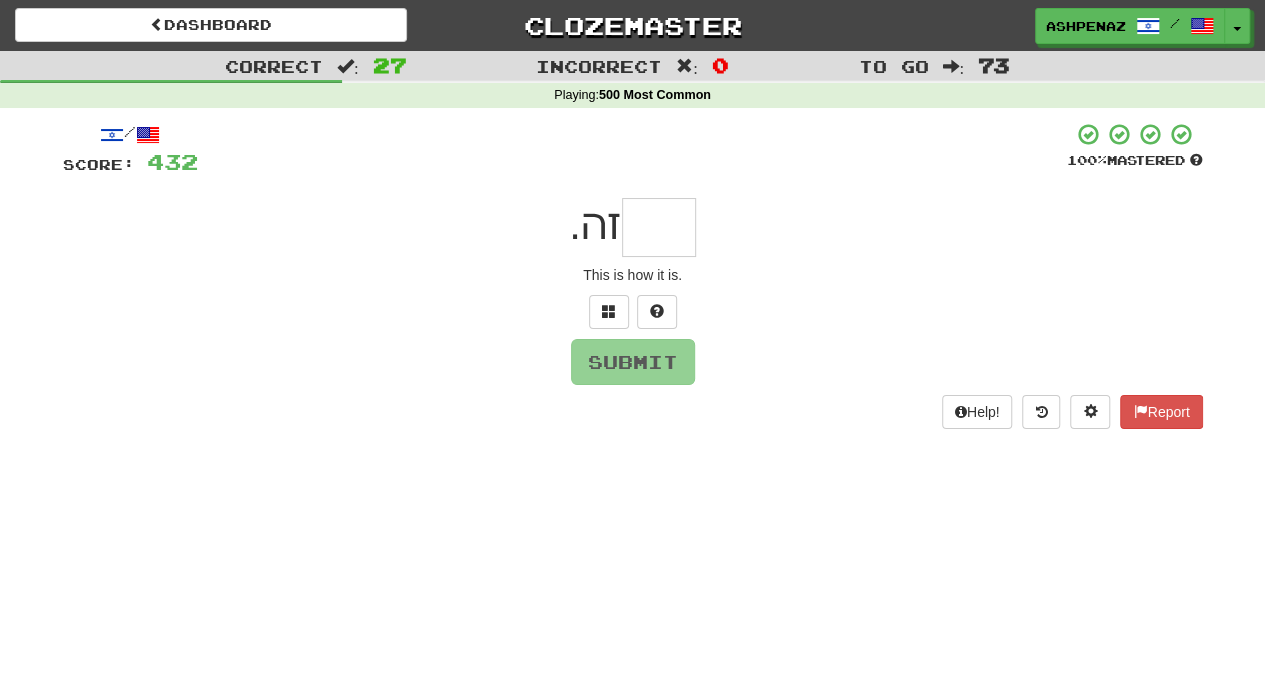 type on "*" 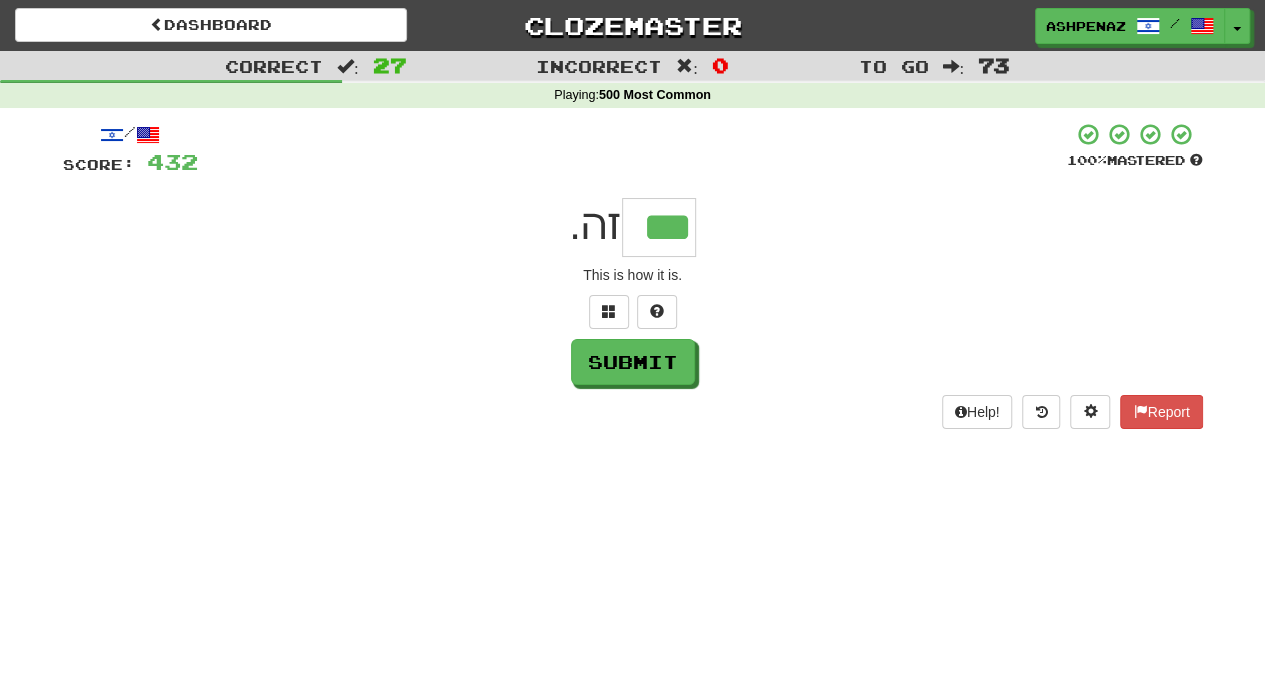 type on "***" 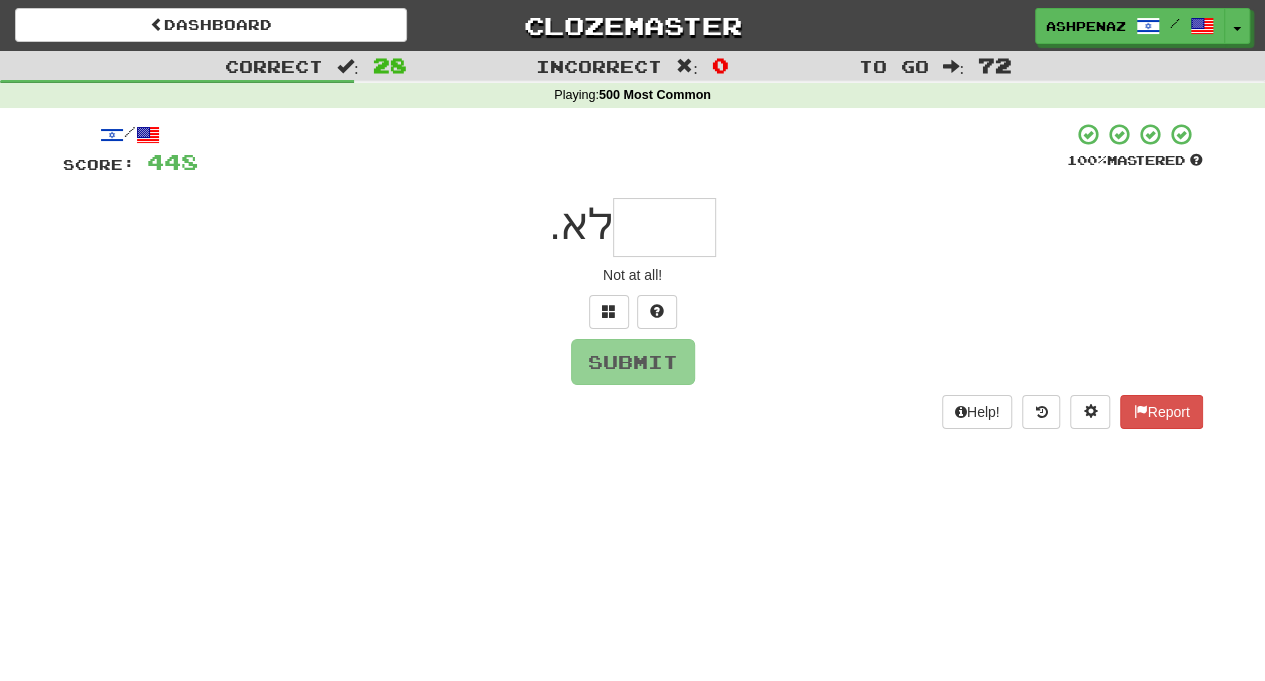 type on "*" 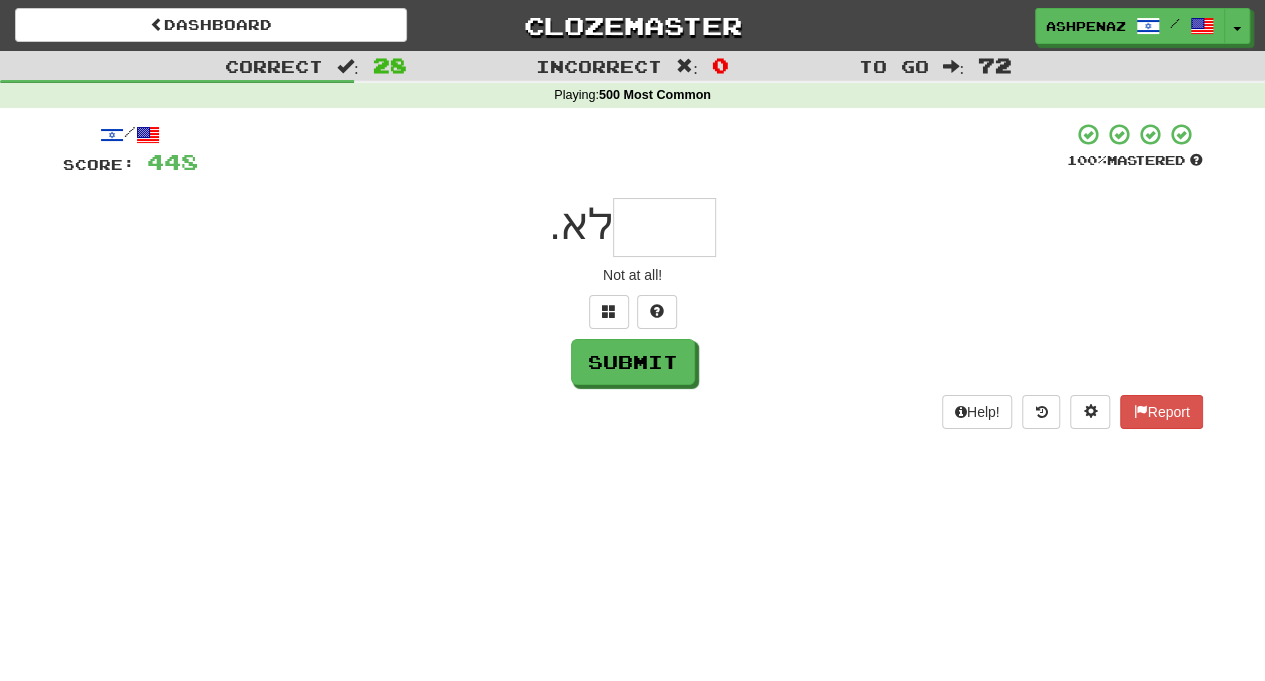 type on "*" 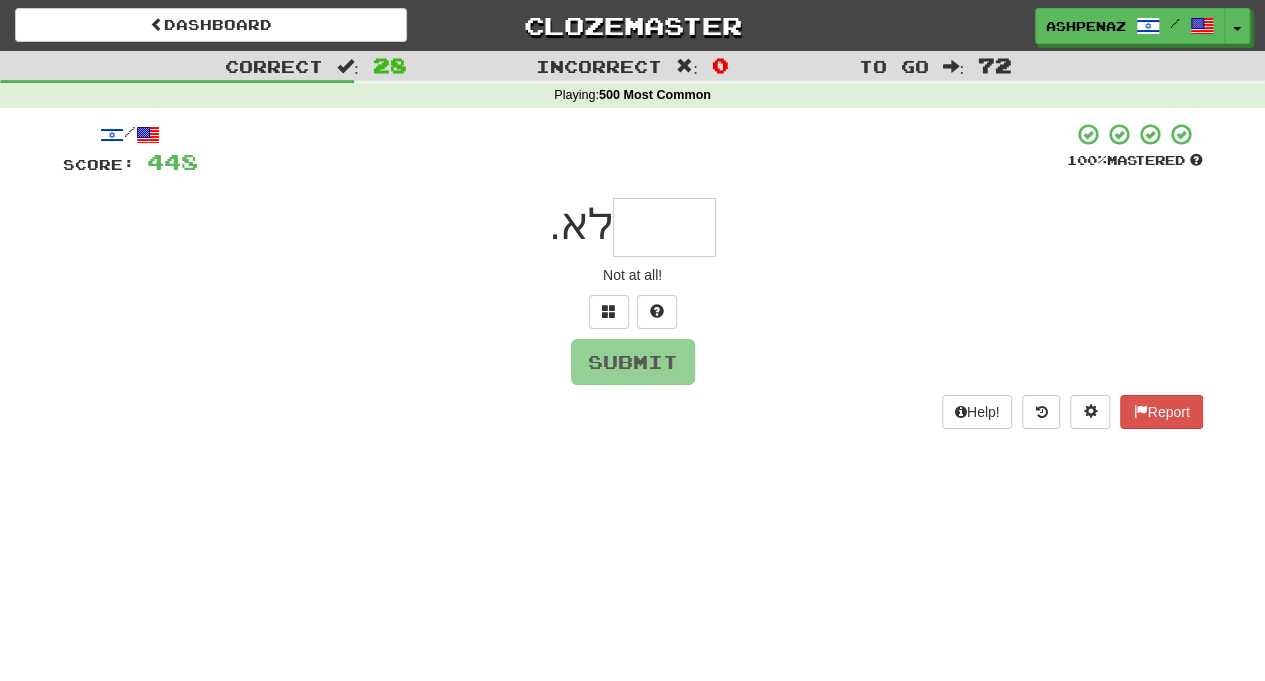 type on "*" 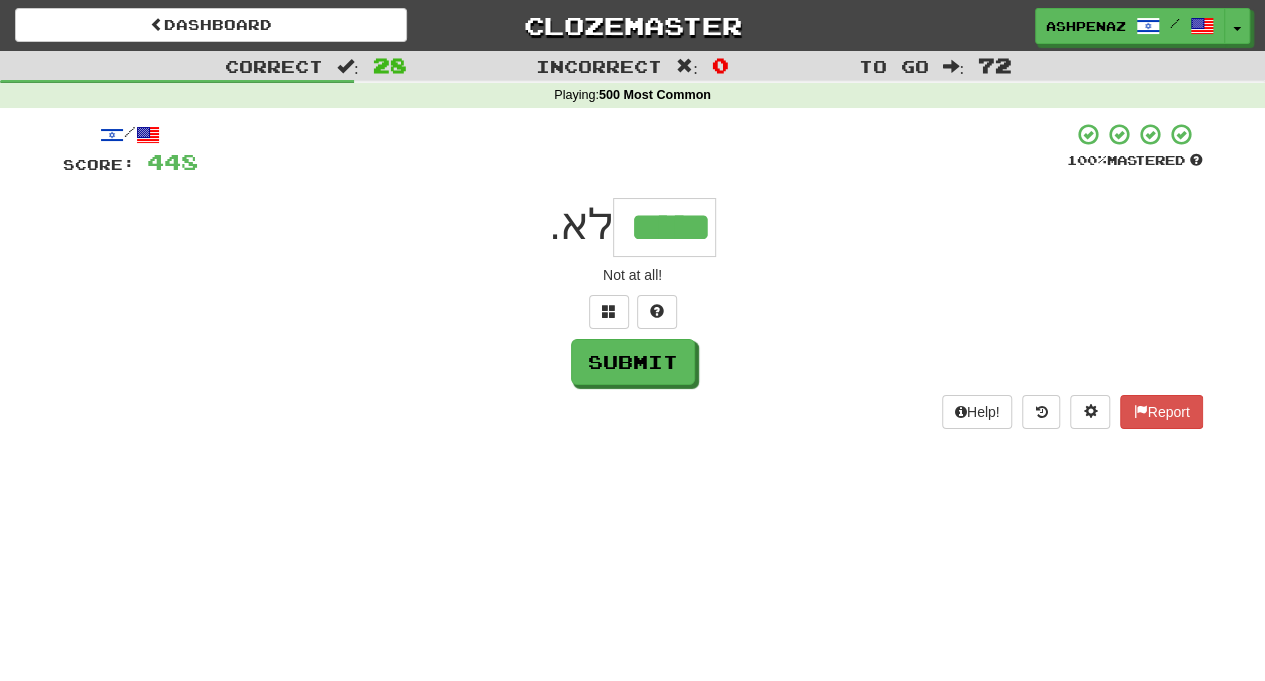 type on "*****" 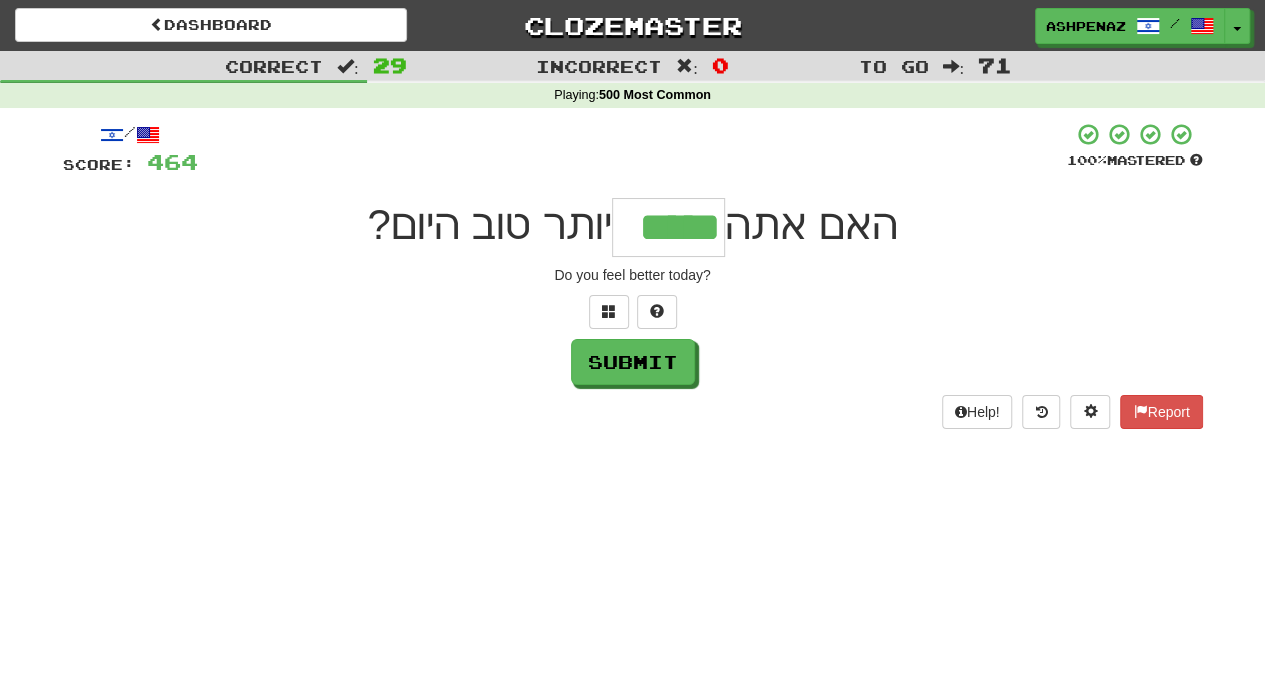 type on "*****" 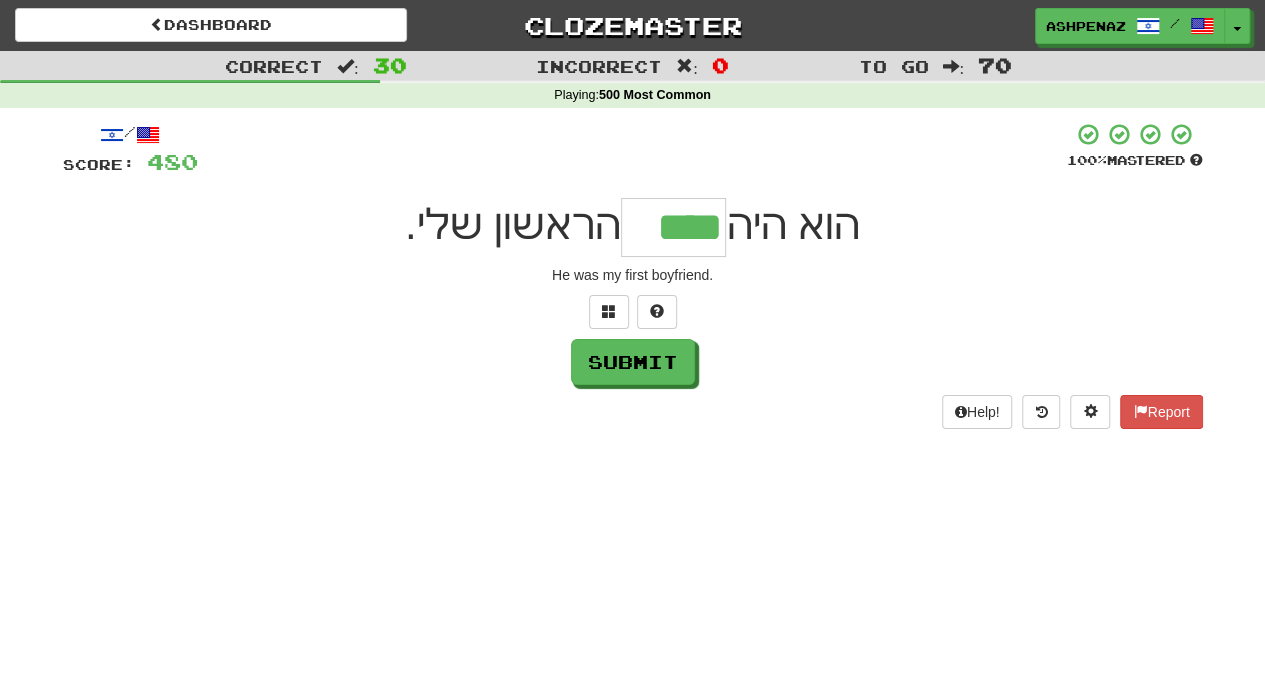 type on "****" 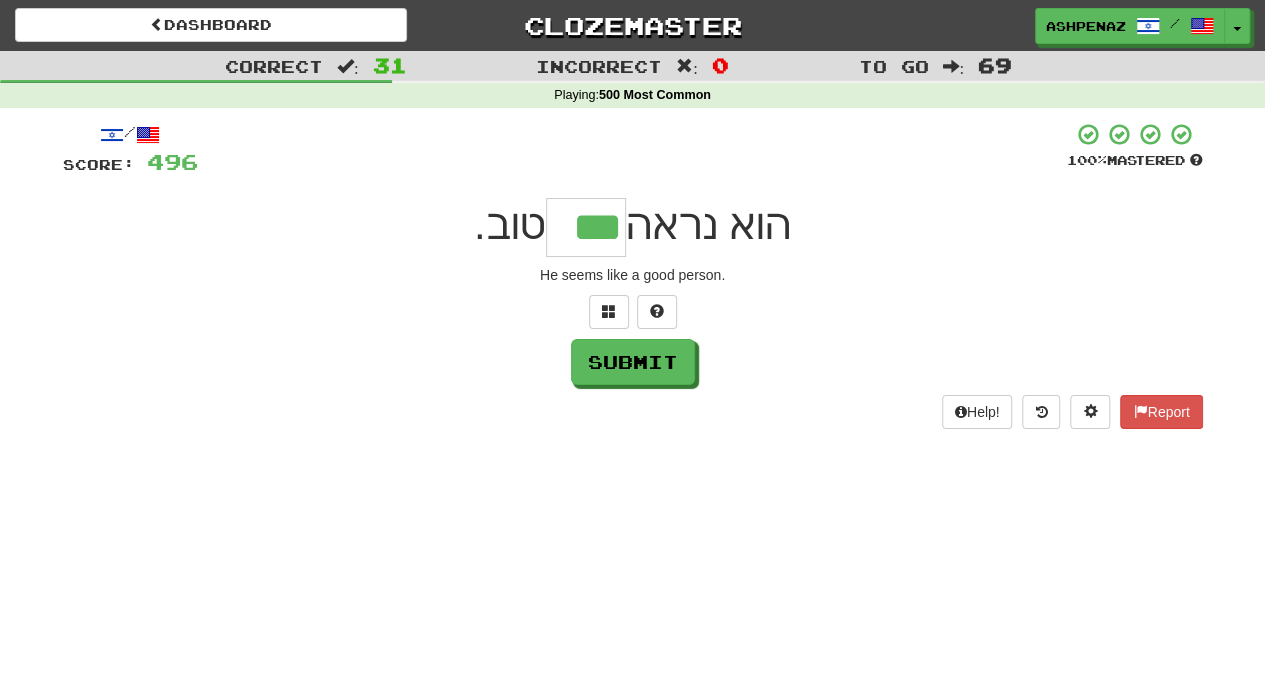type on "***" 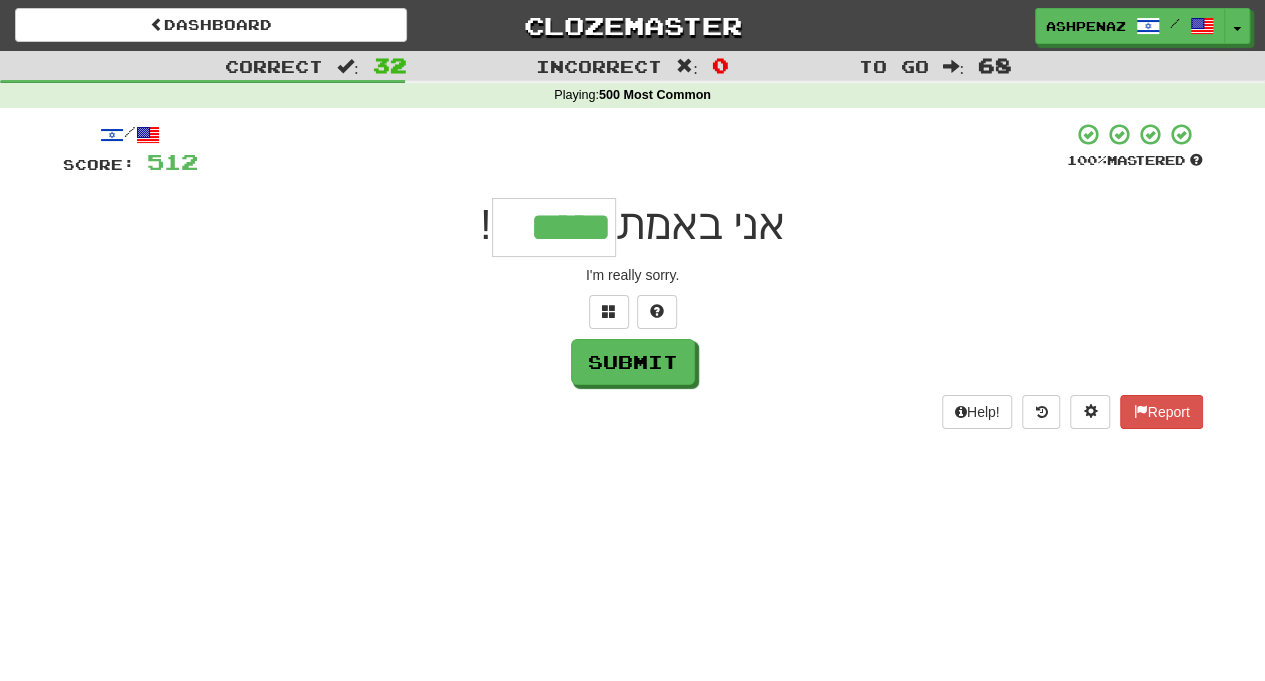 type on "*****" 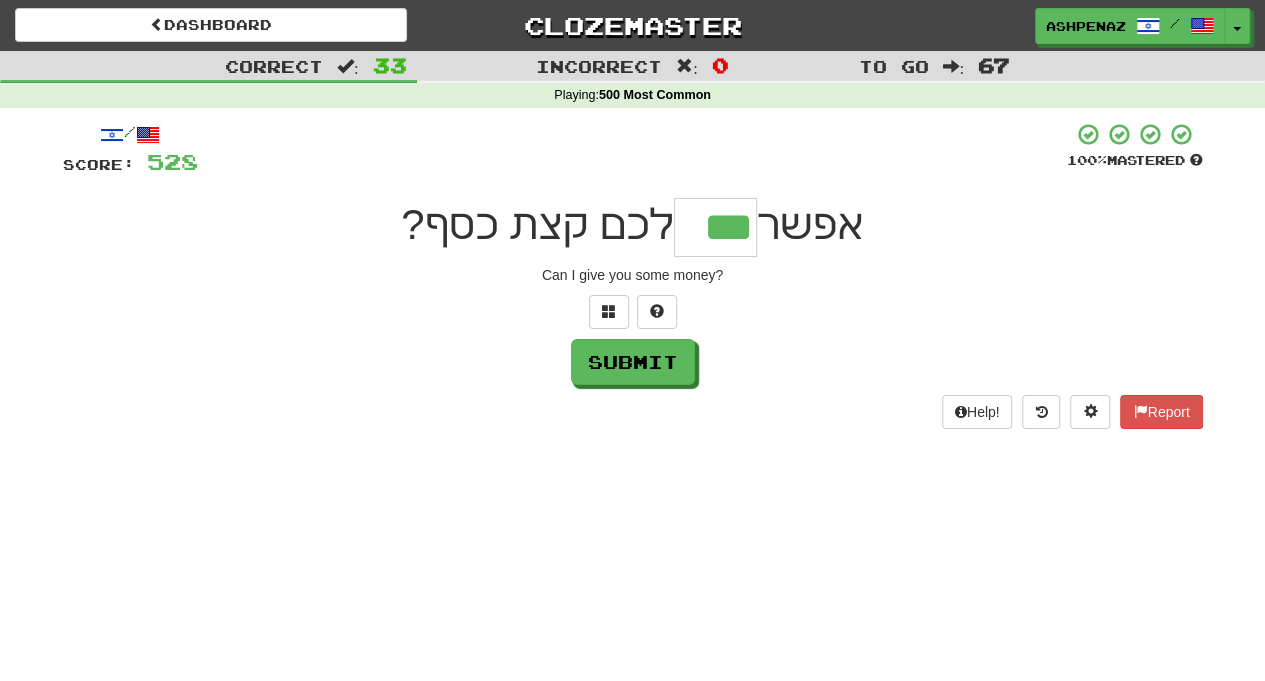 type on "***" 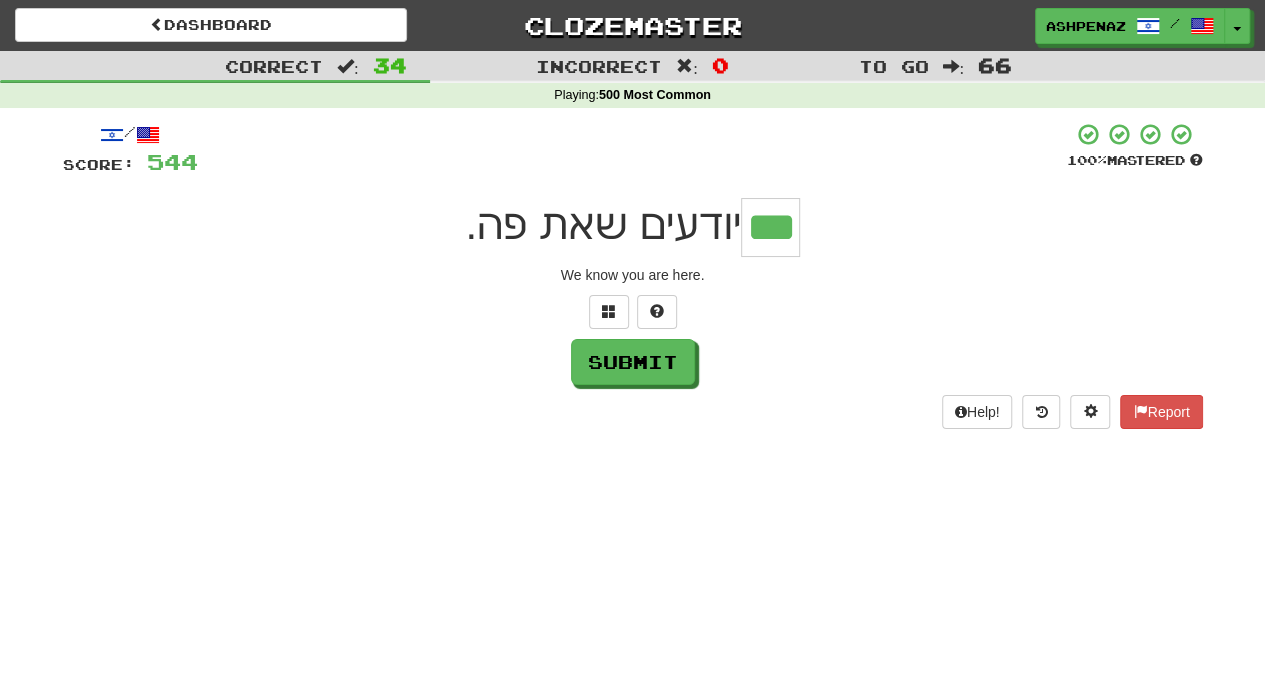 type on "***" 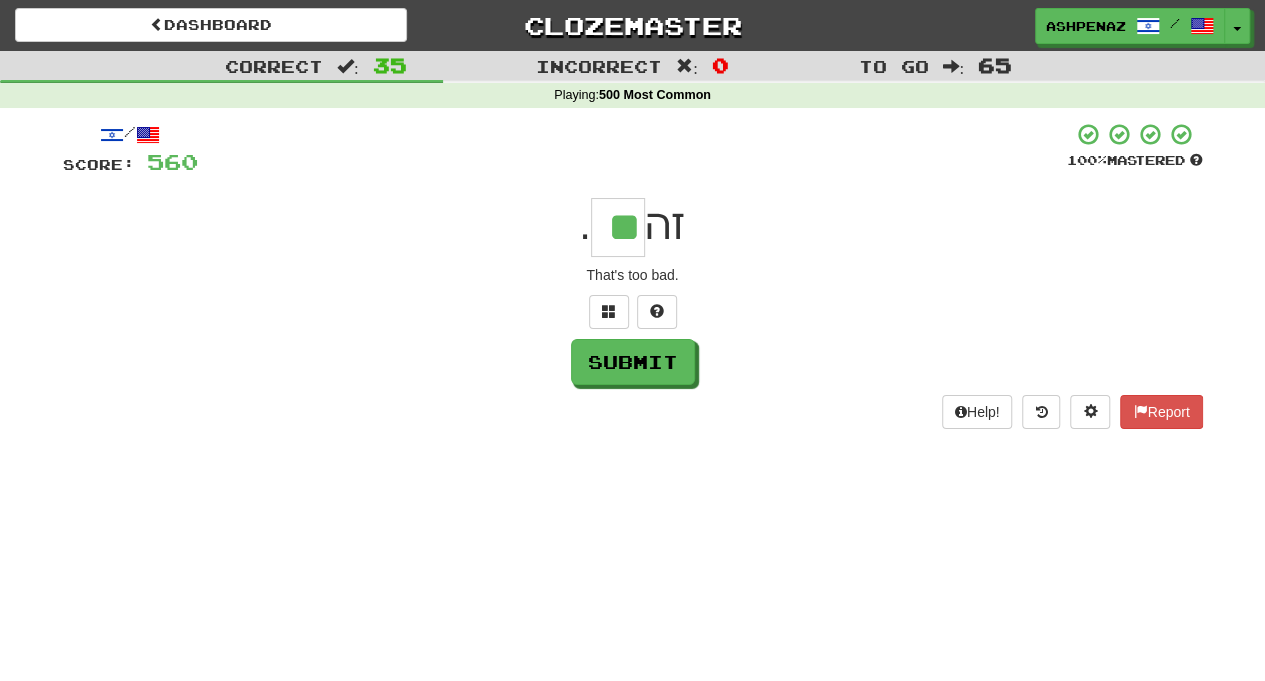 type on "**" 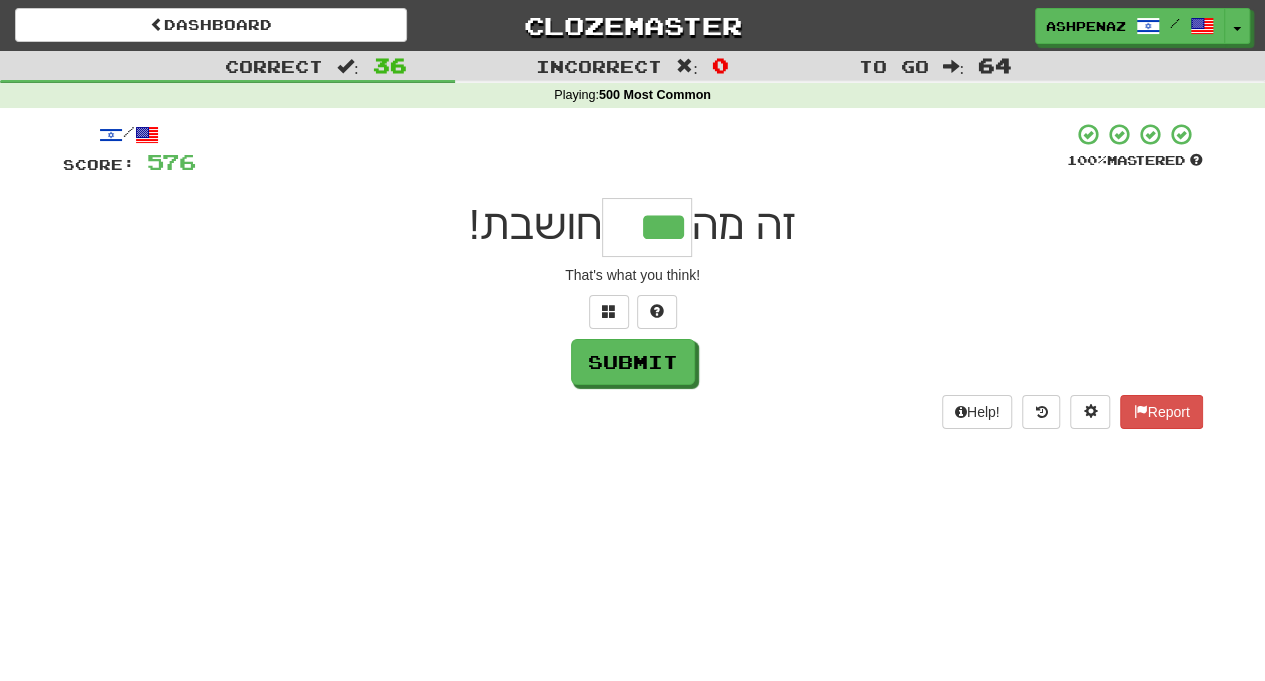 type on "***" 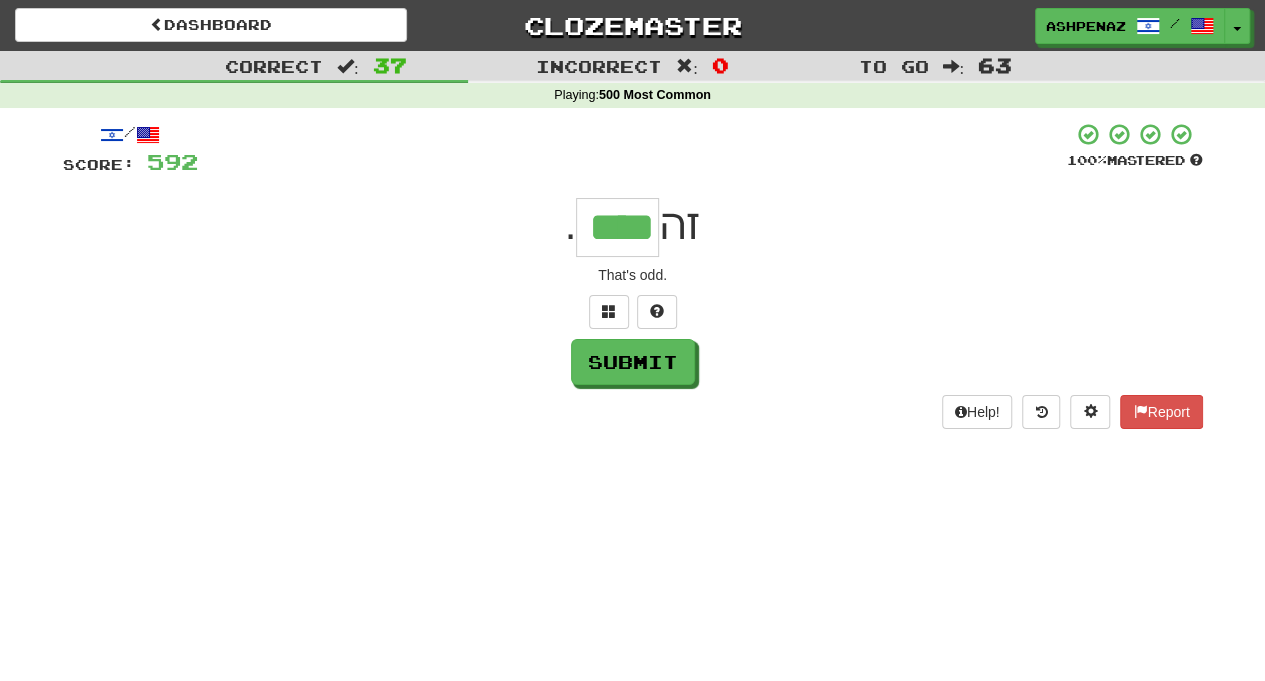 type on "****" 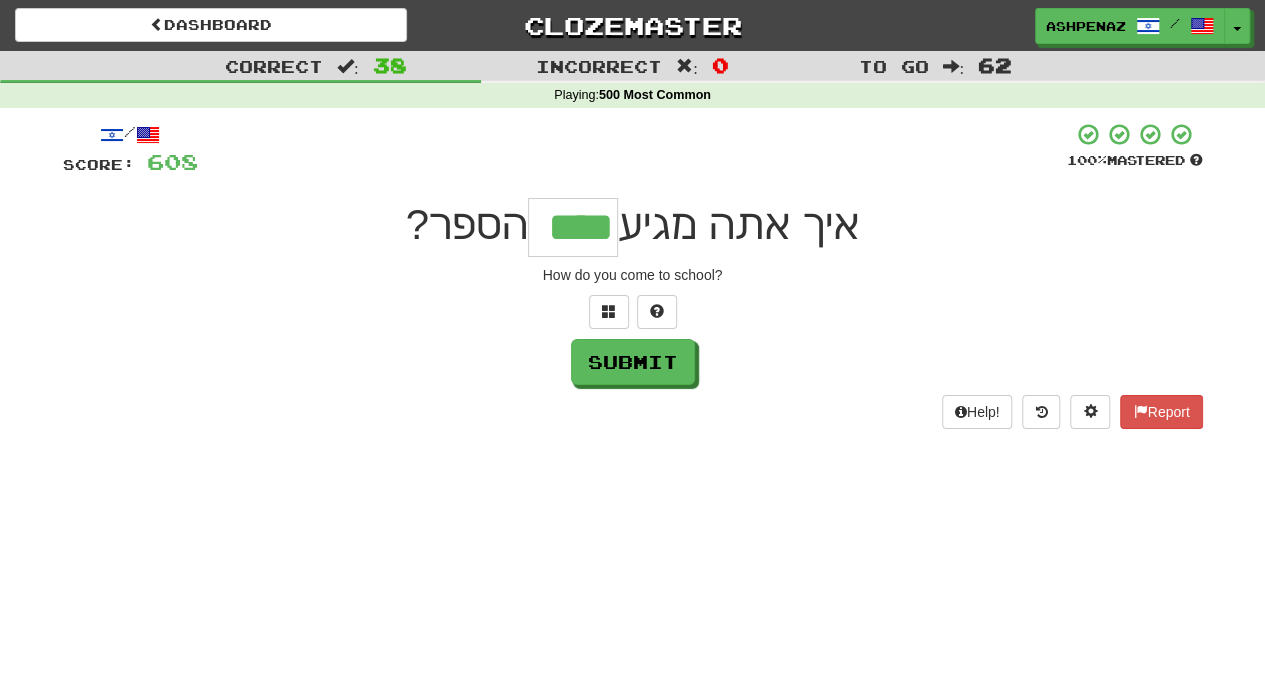 type on "****" 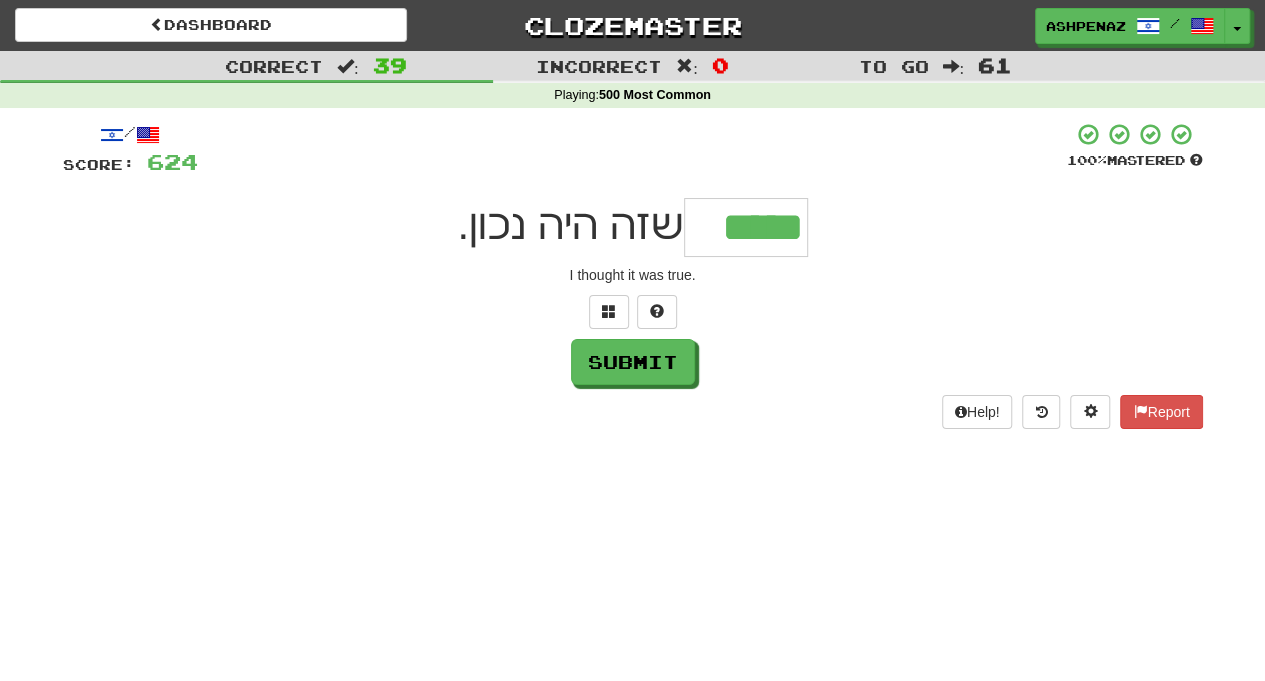 type on "*****" 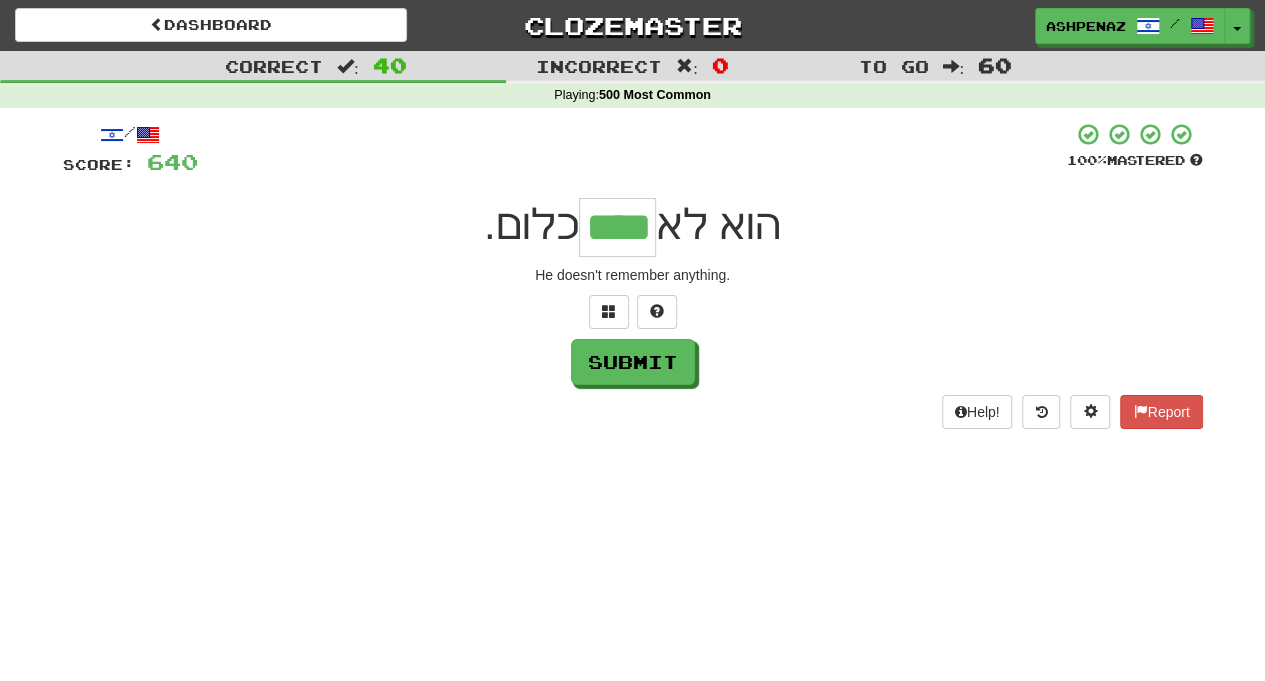 type on "****" 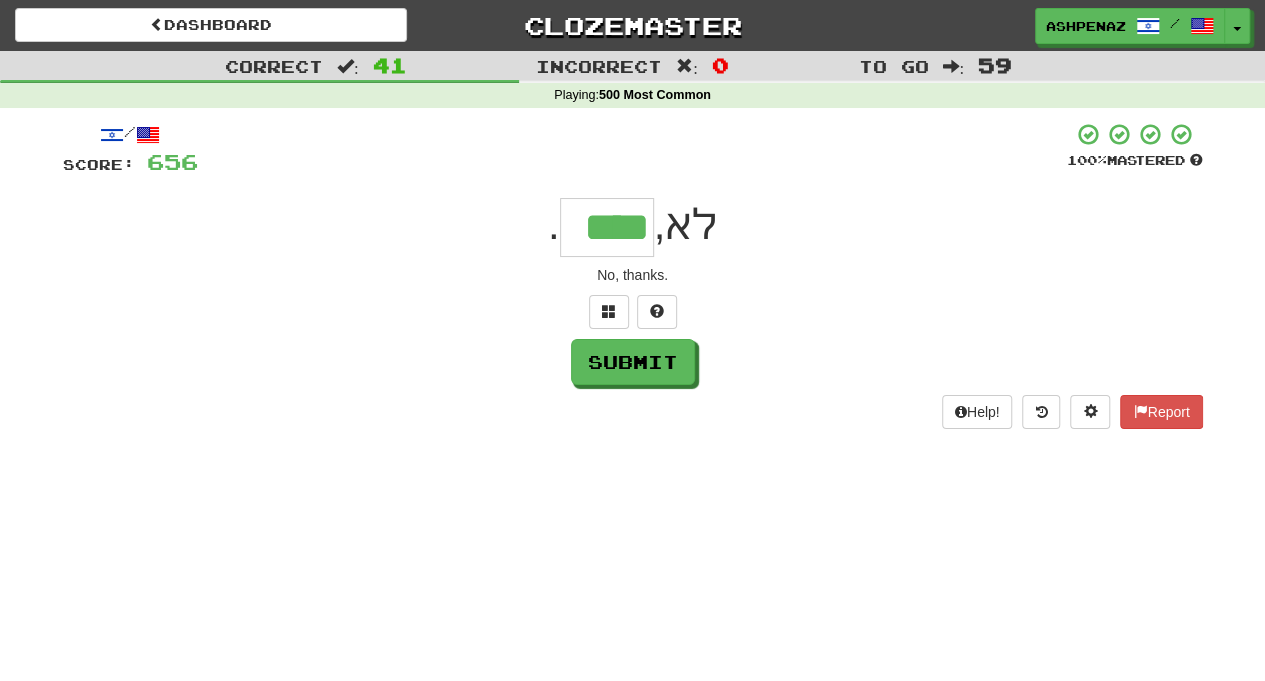 type on "****" 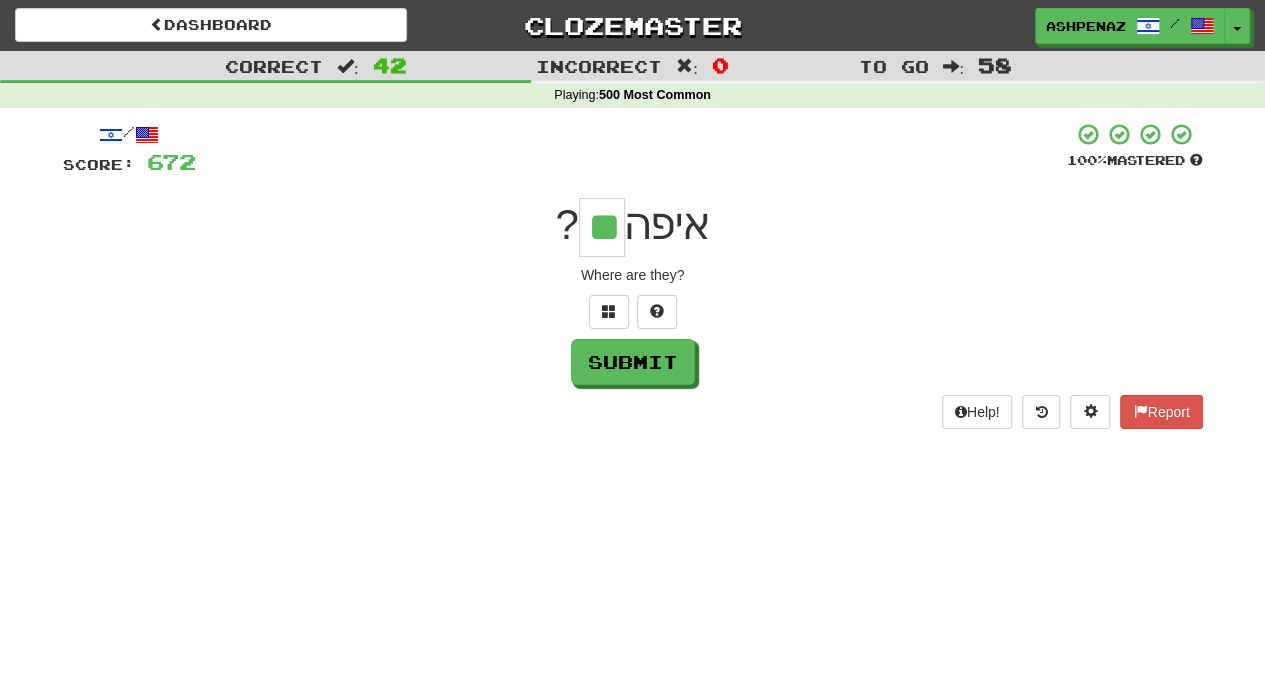 type on "**" 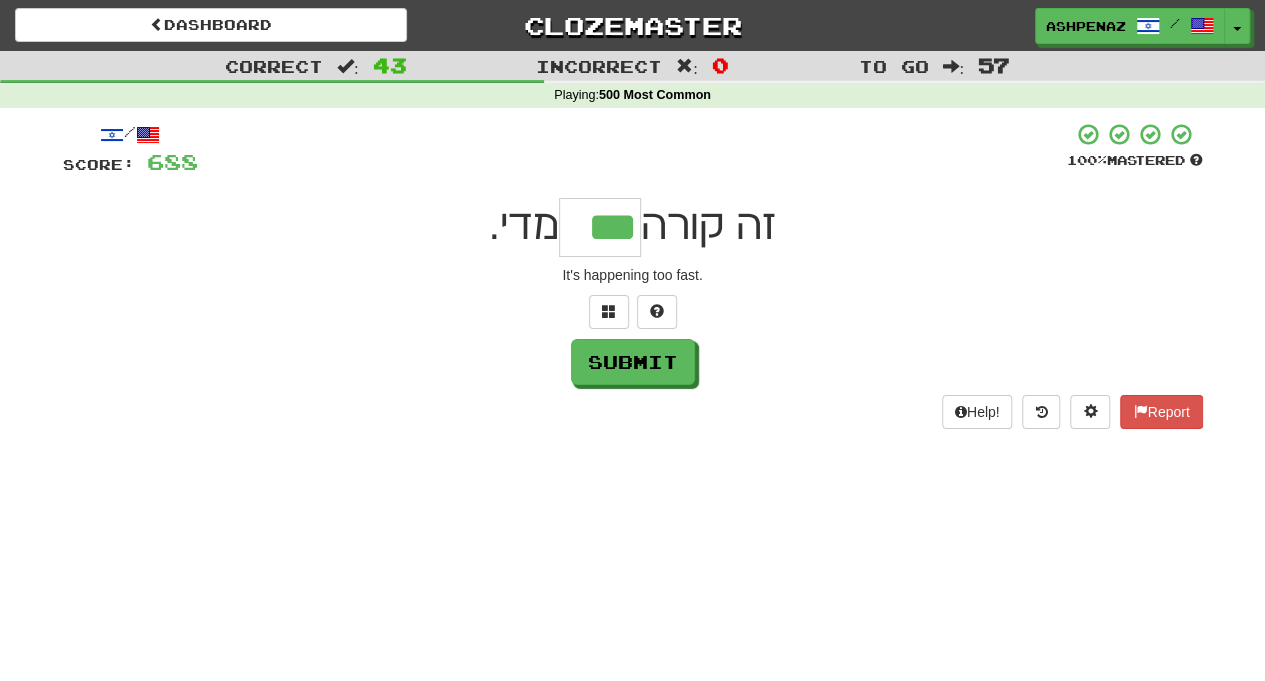 type on "***" 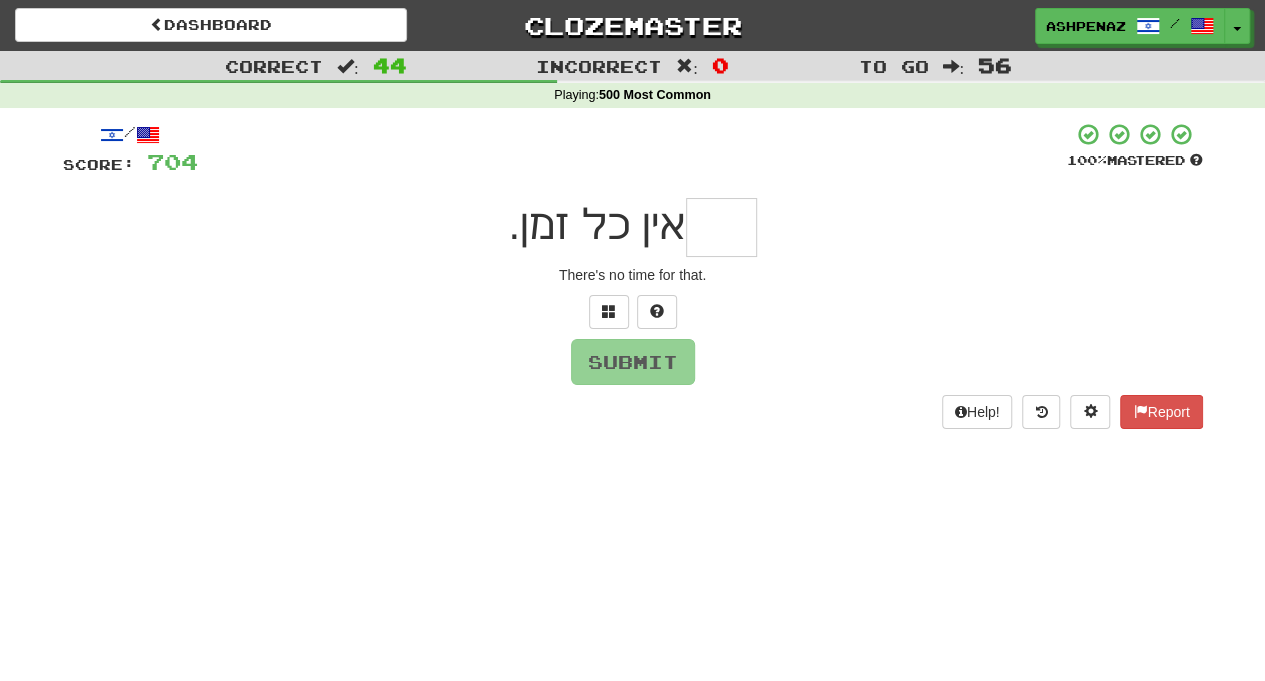 type on "*" 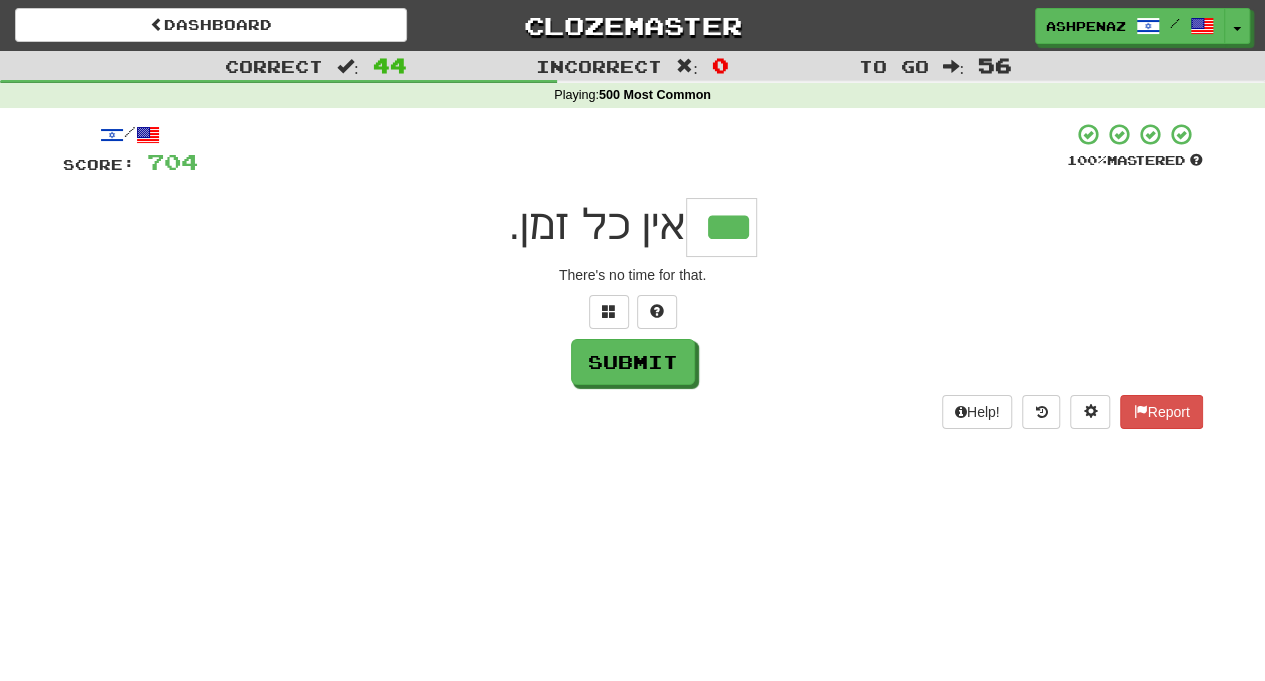 type on "***" 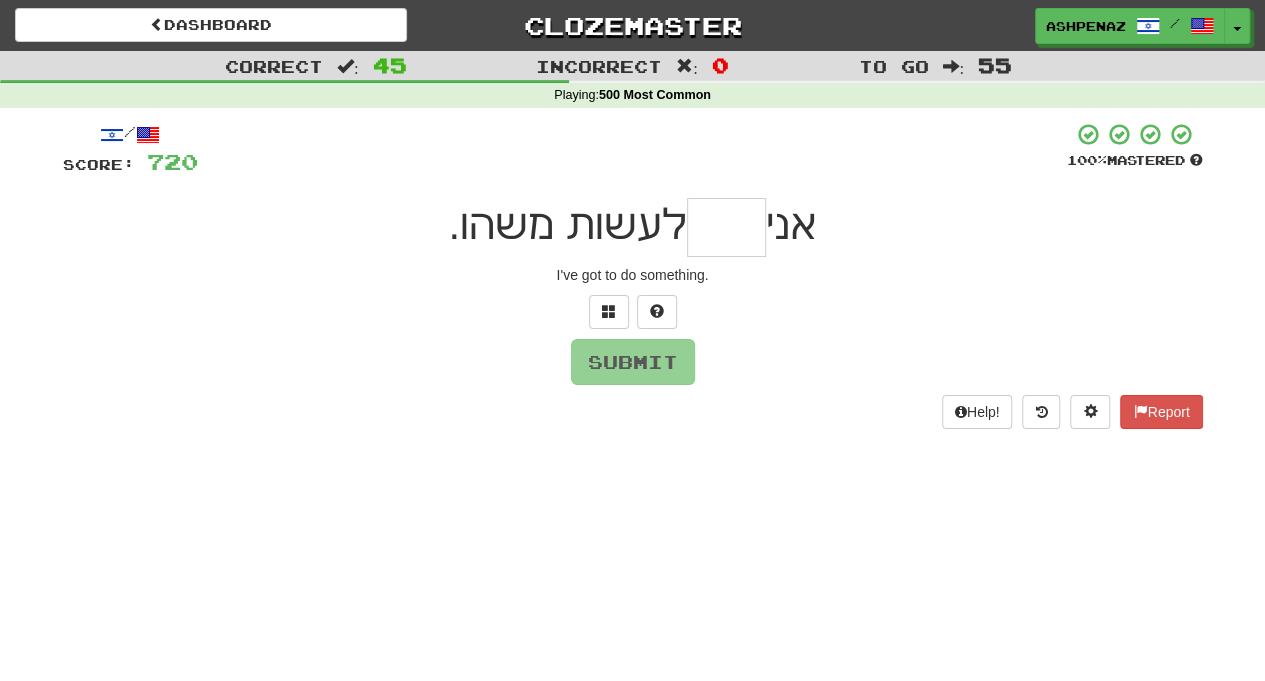 type on "*" 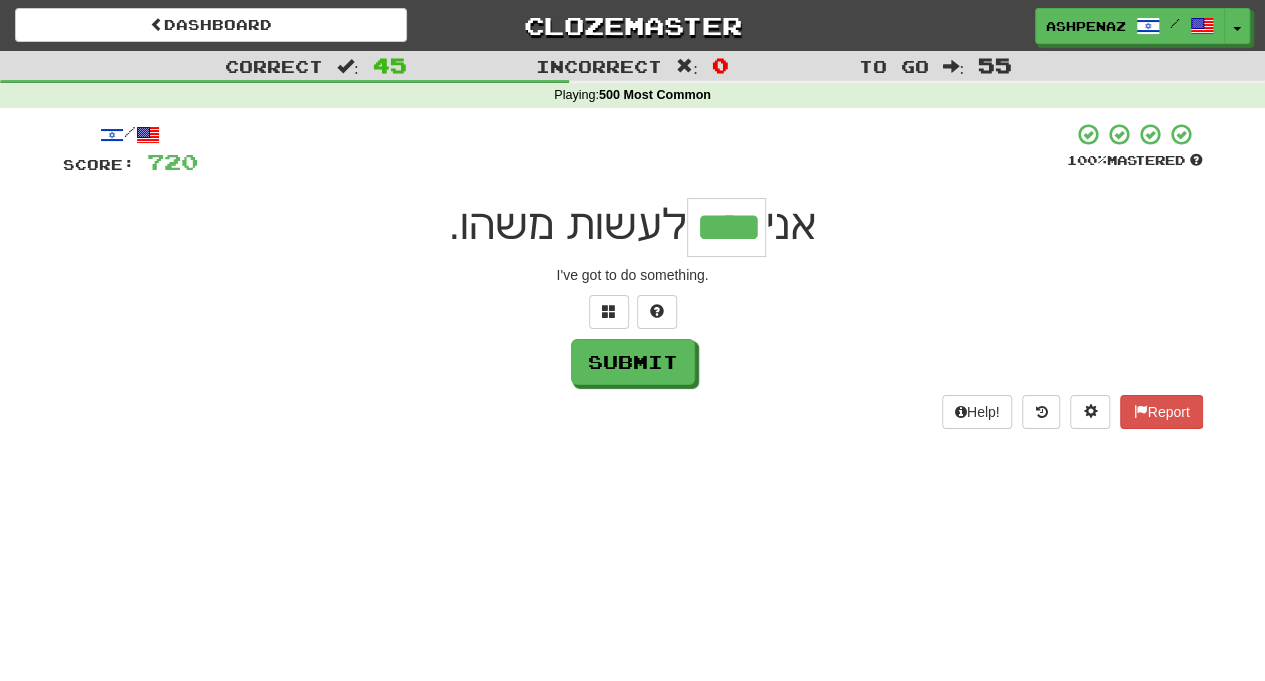 type on "****" 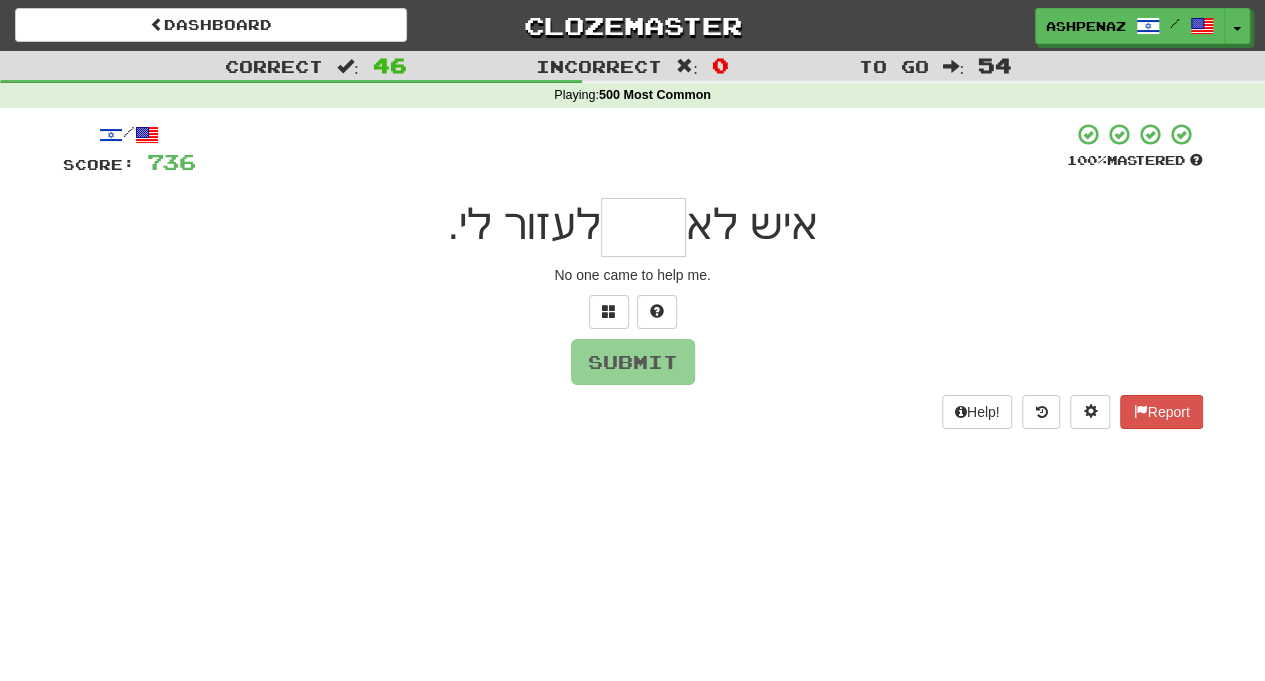 type on "*" 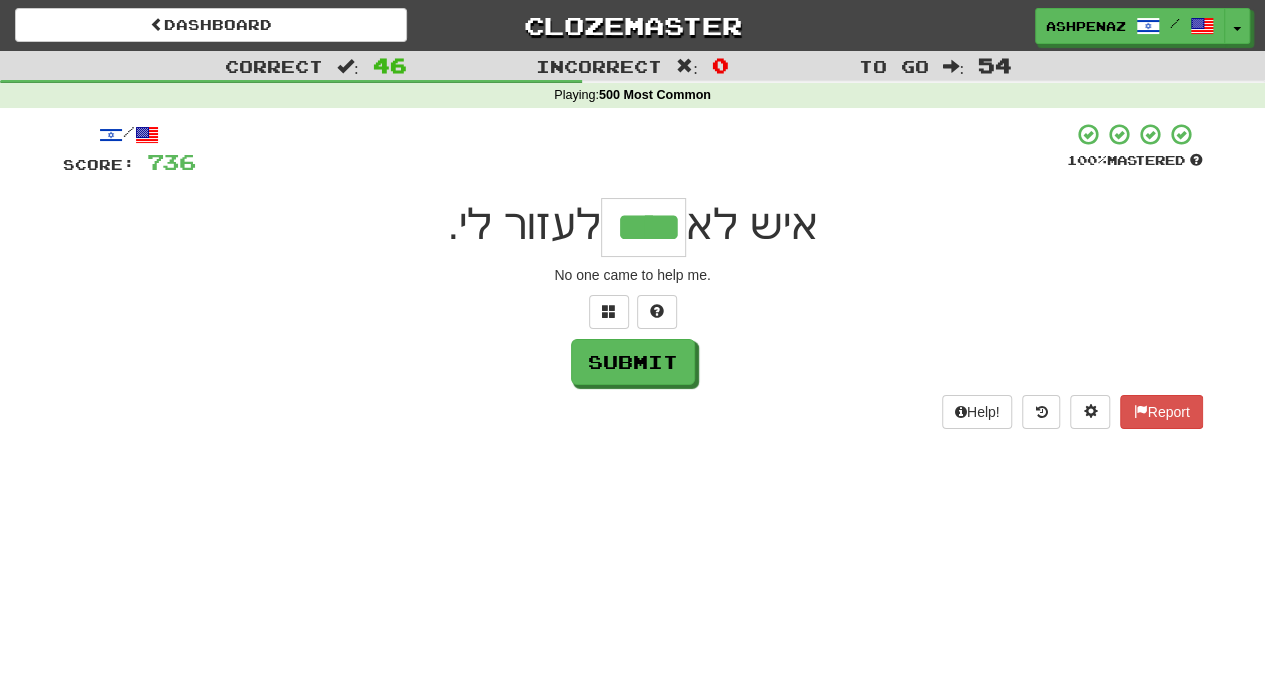 type on "****" 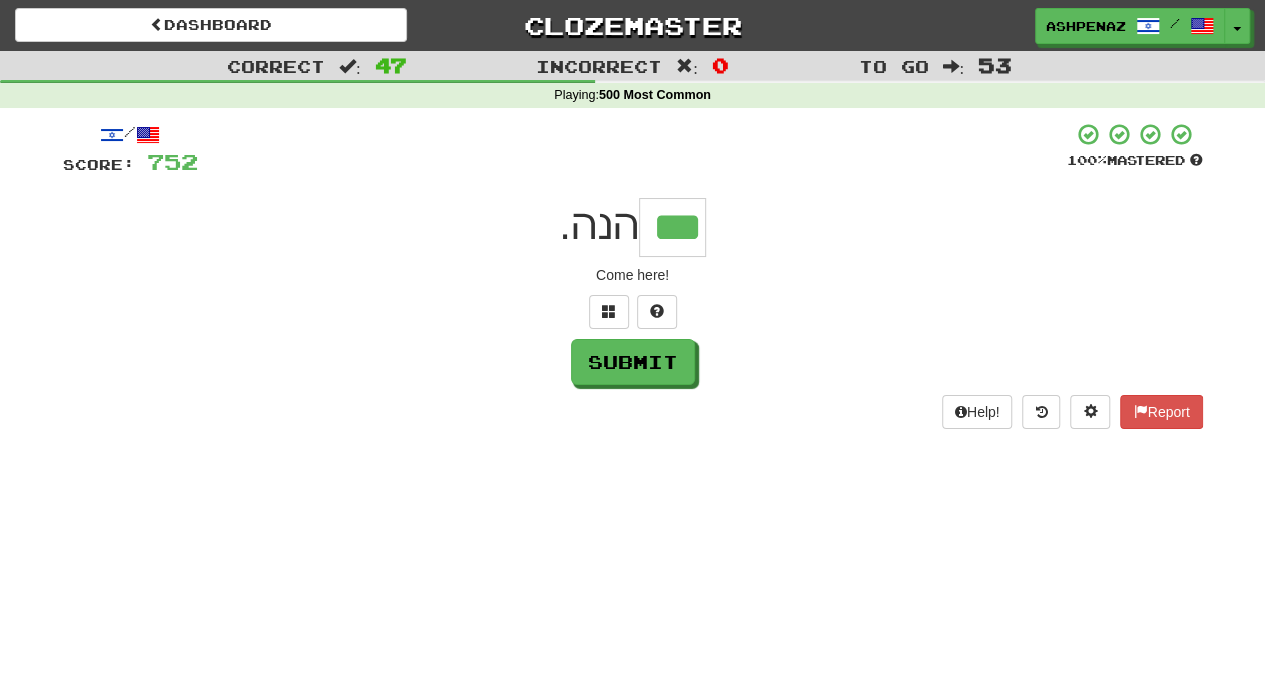 type on "***" 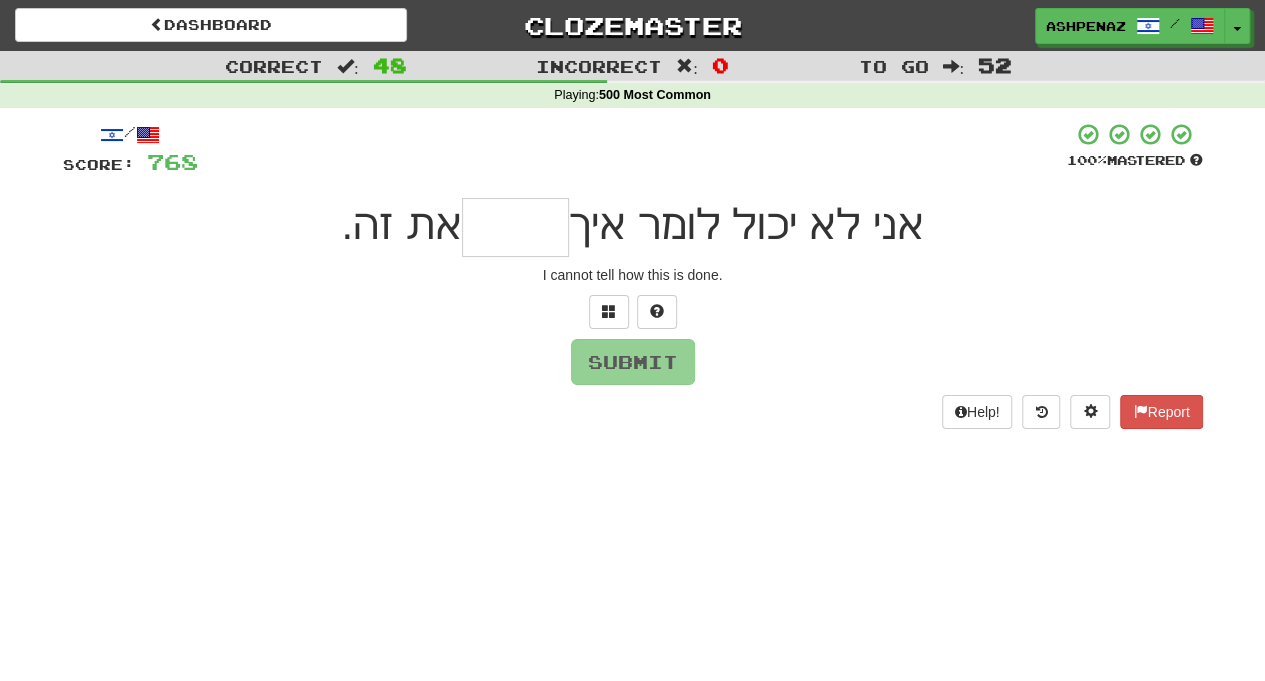 type on "*" 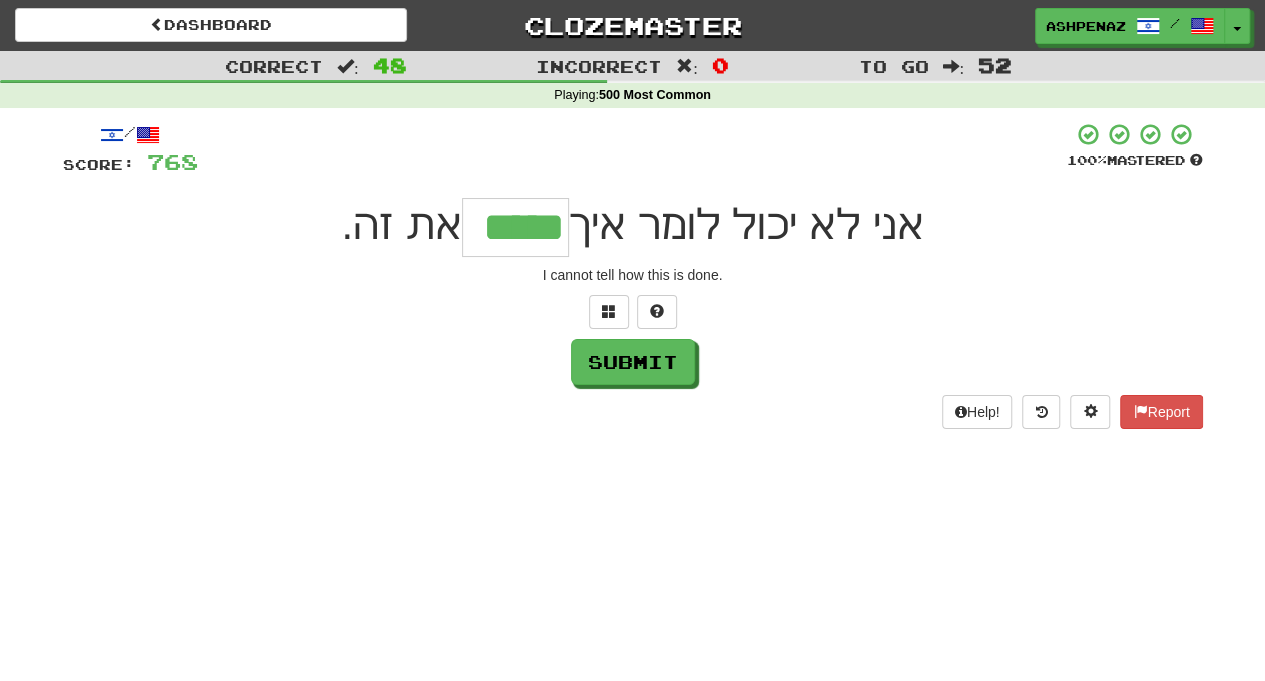 type on "*****" 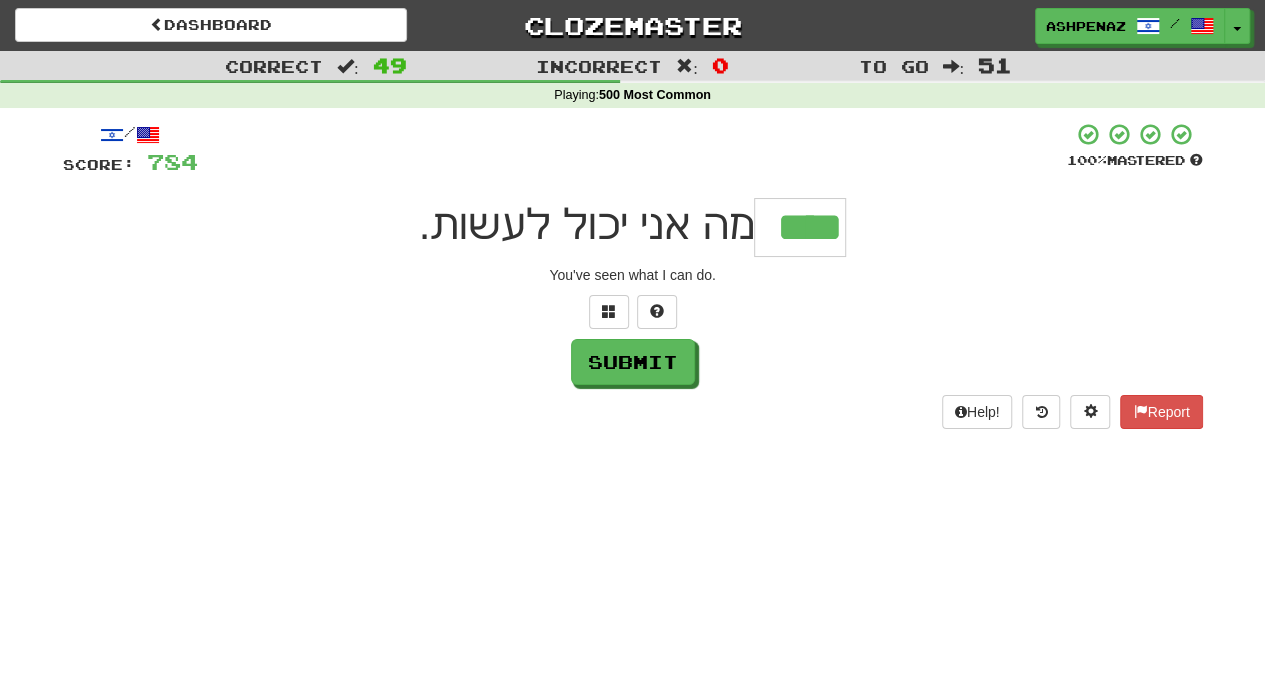 type on "****" 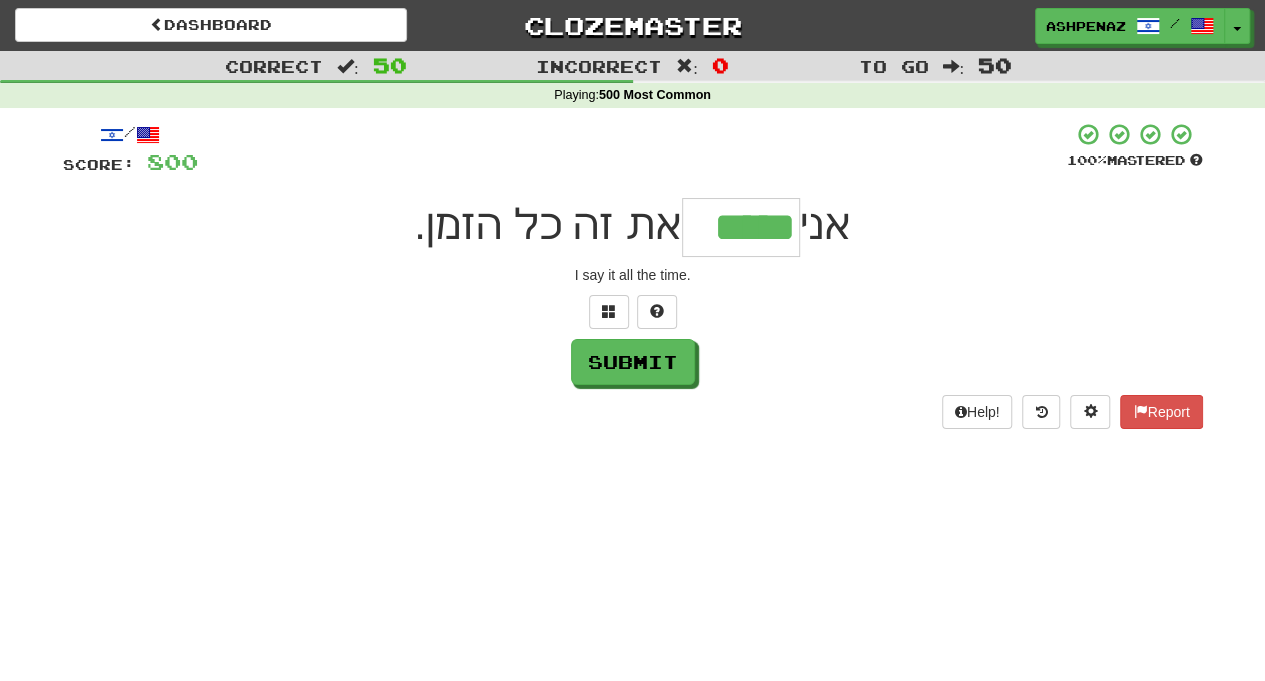 type on "*****" 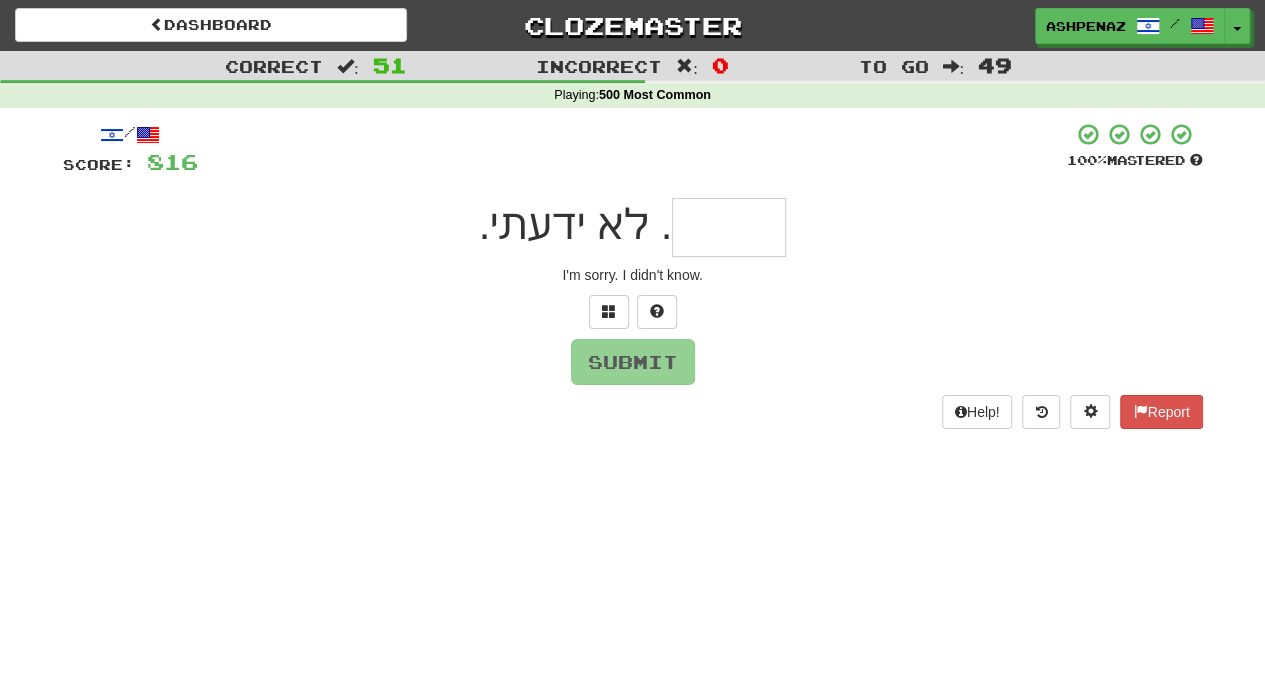 type on "*" 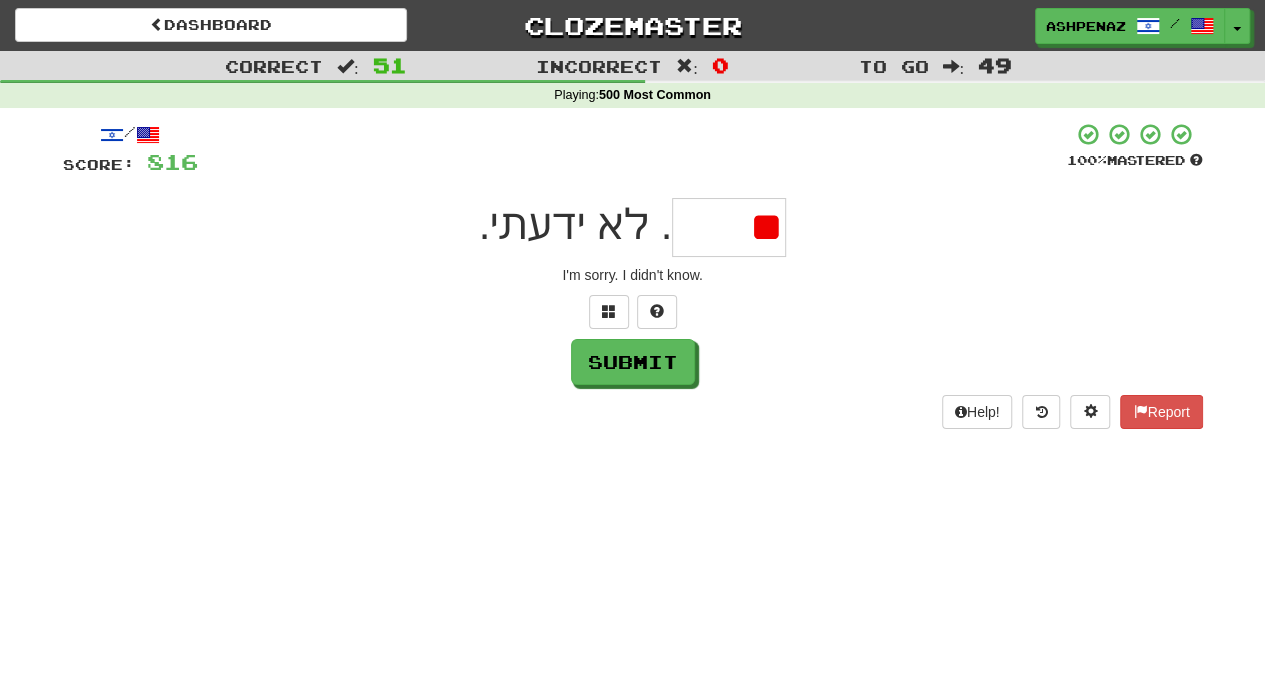 type on "*" 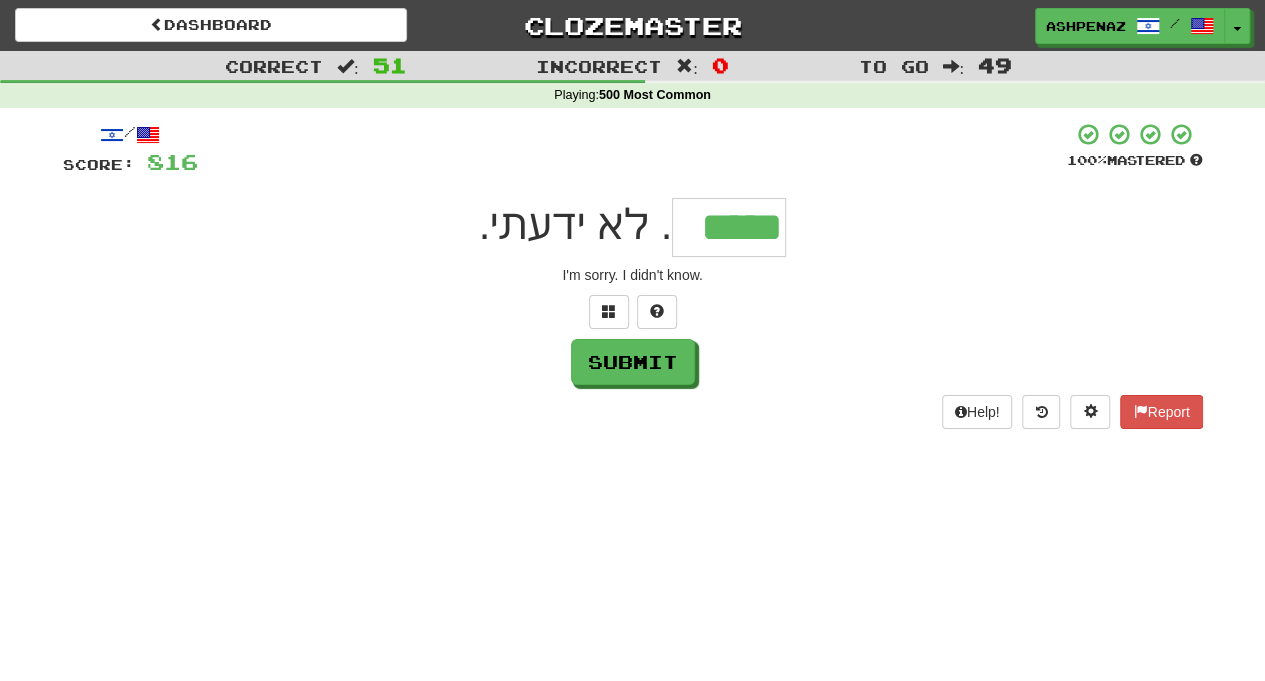 type on "*****" 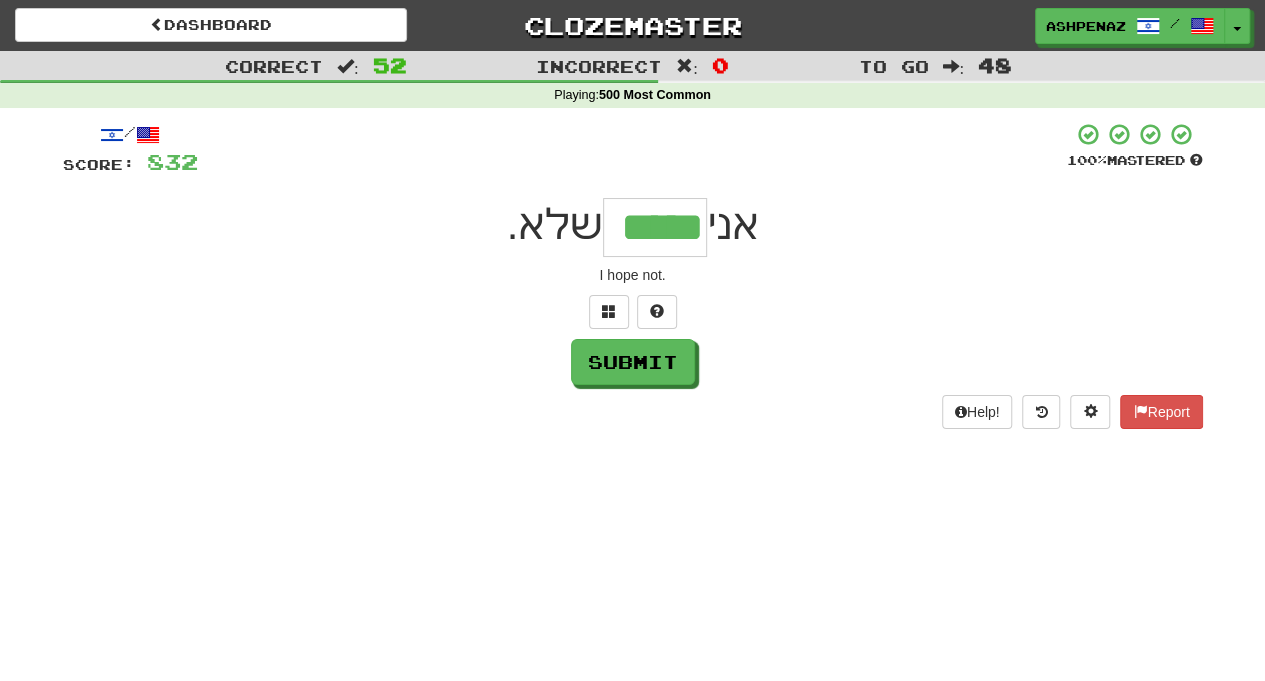 type on "*****" 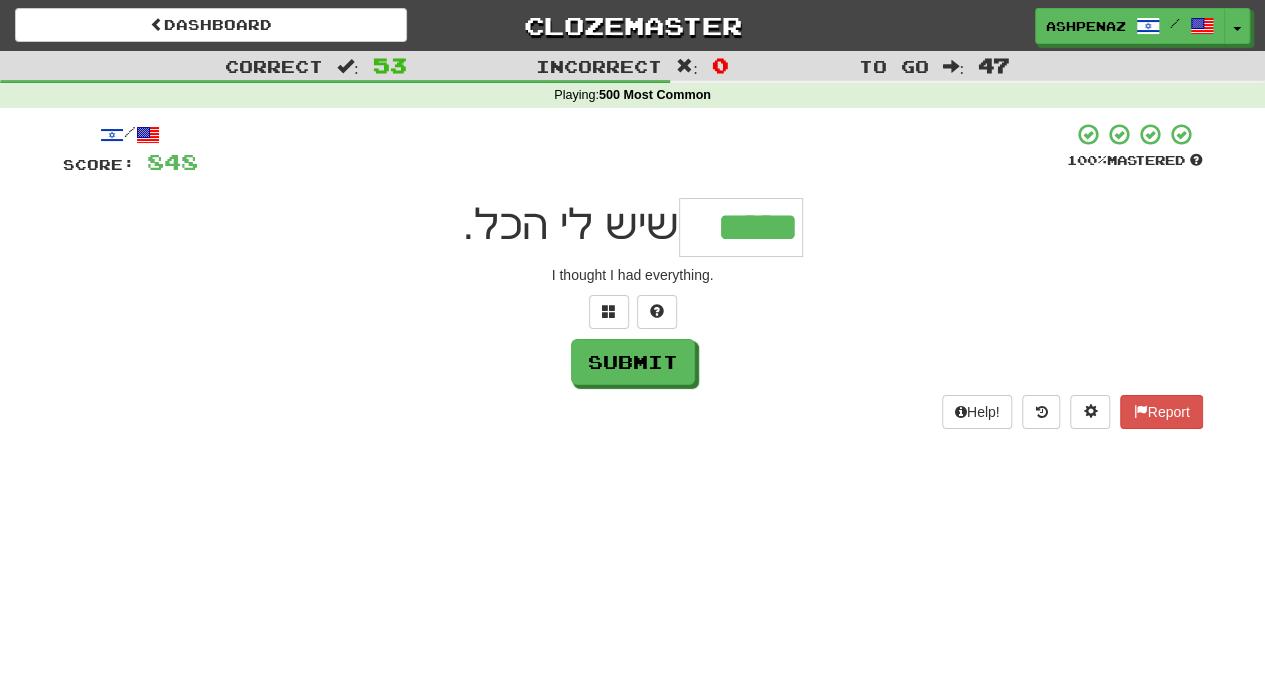 type on "*****" 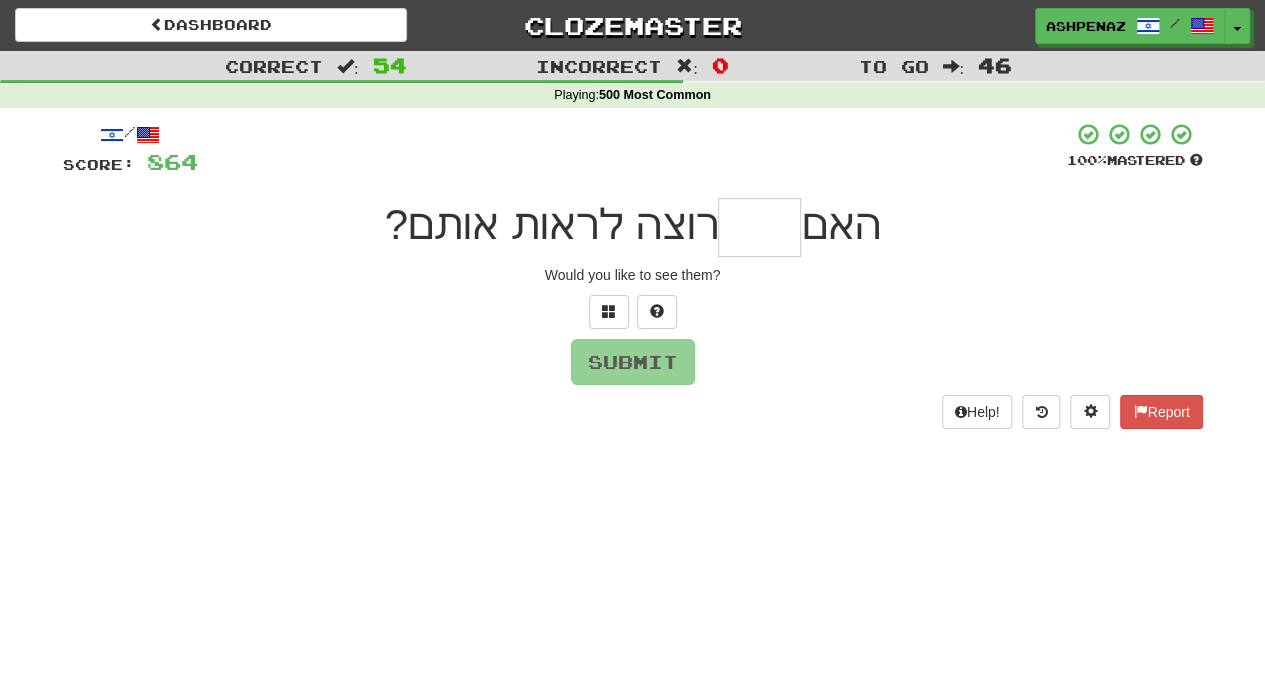 type on "*" 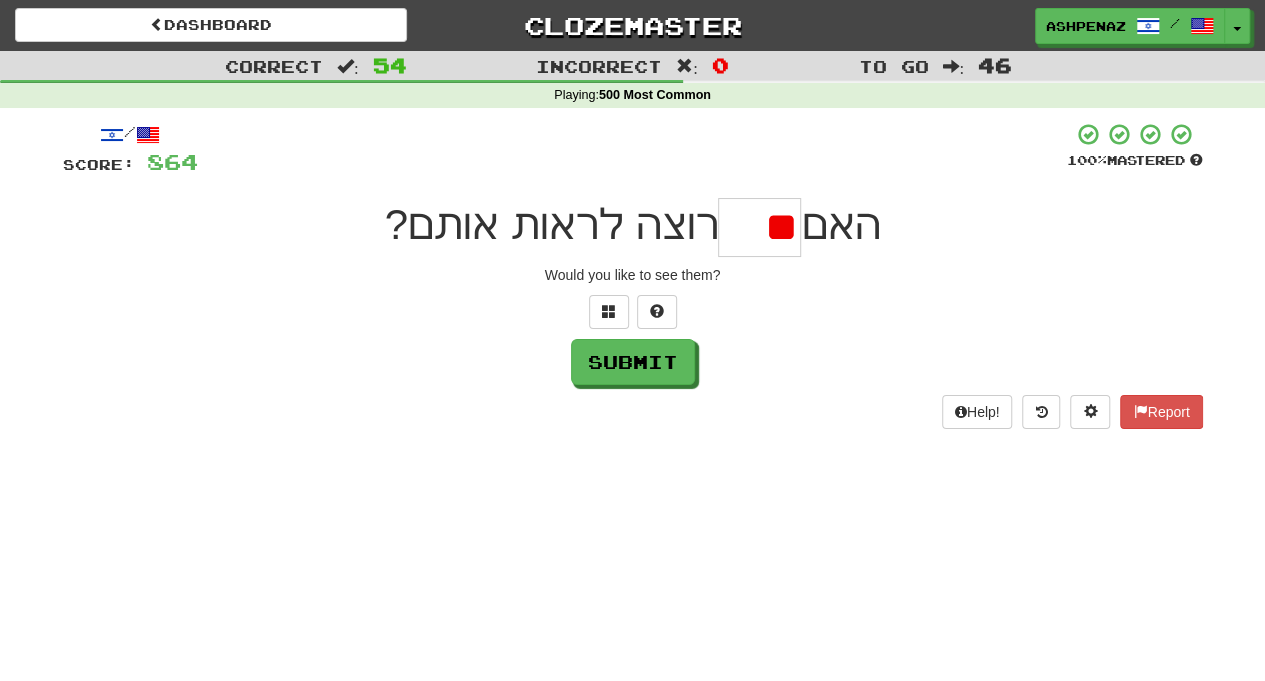 type on "*" 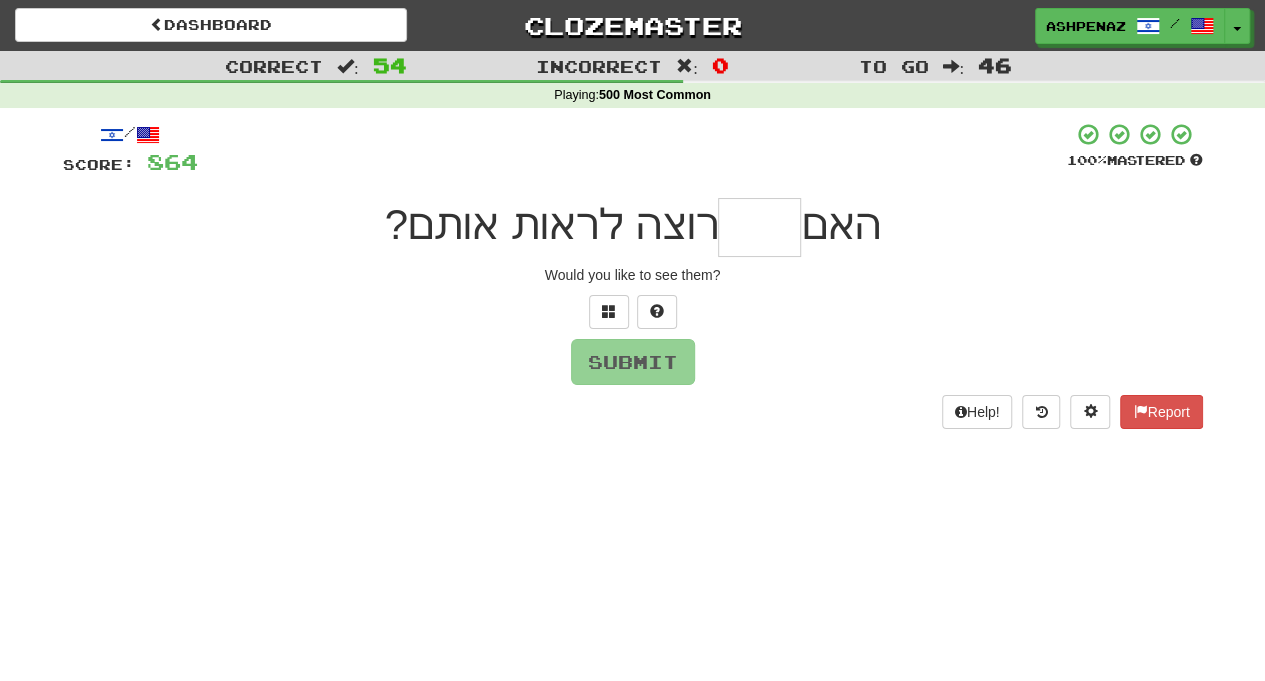 type on "*" 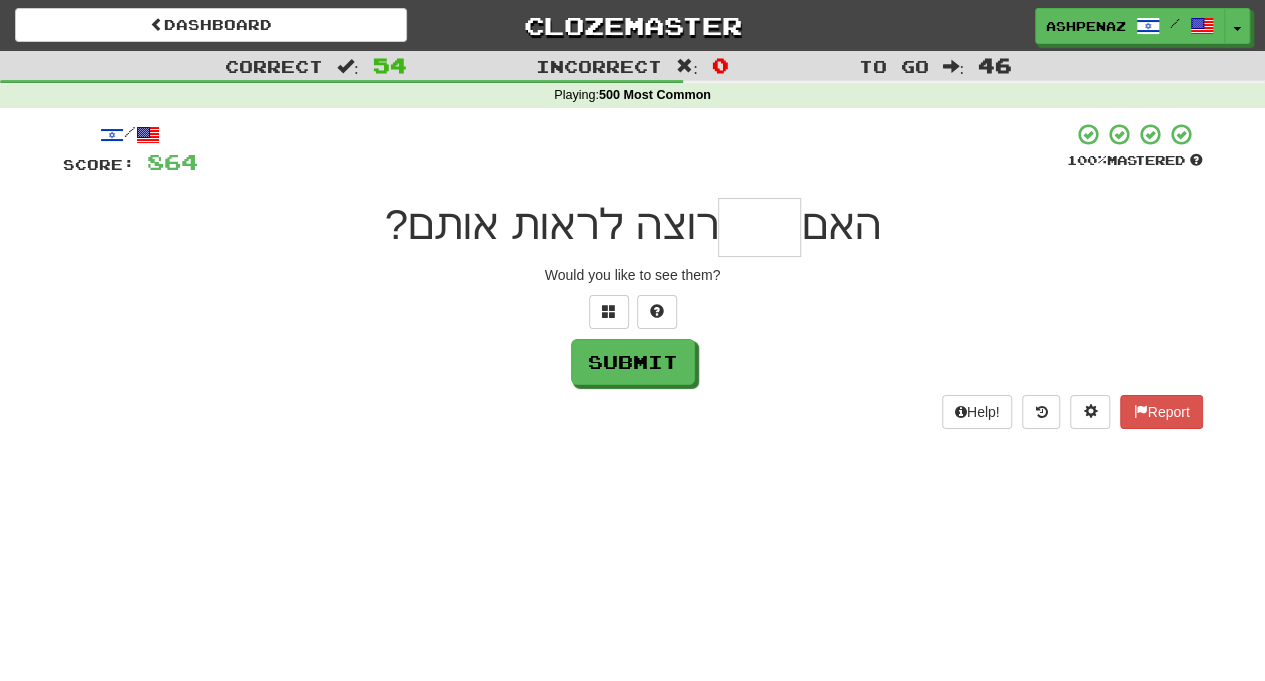 type on "*" 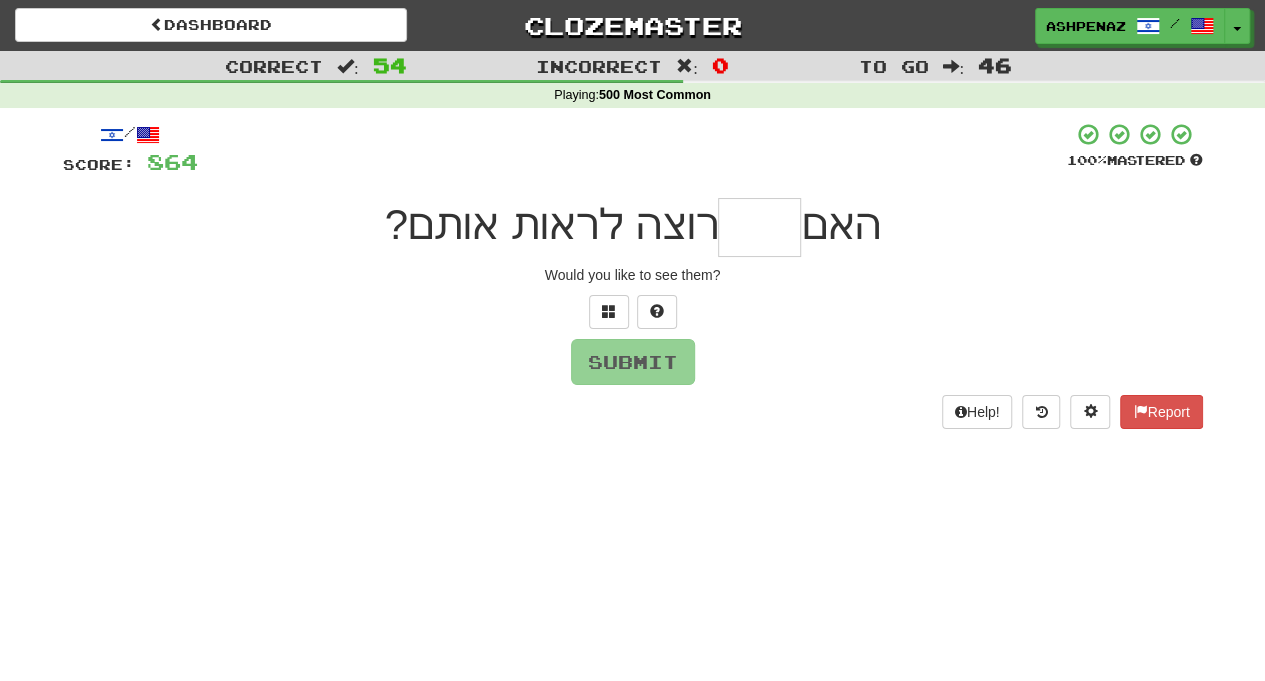 type on "*" 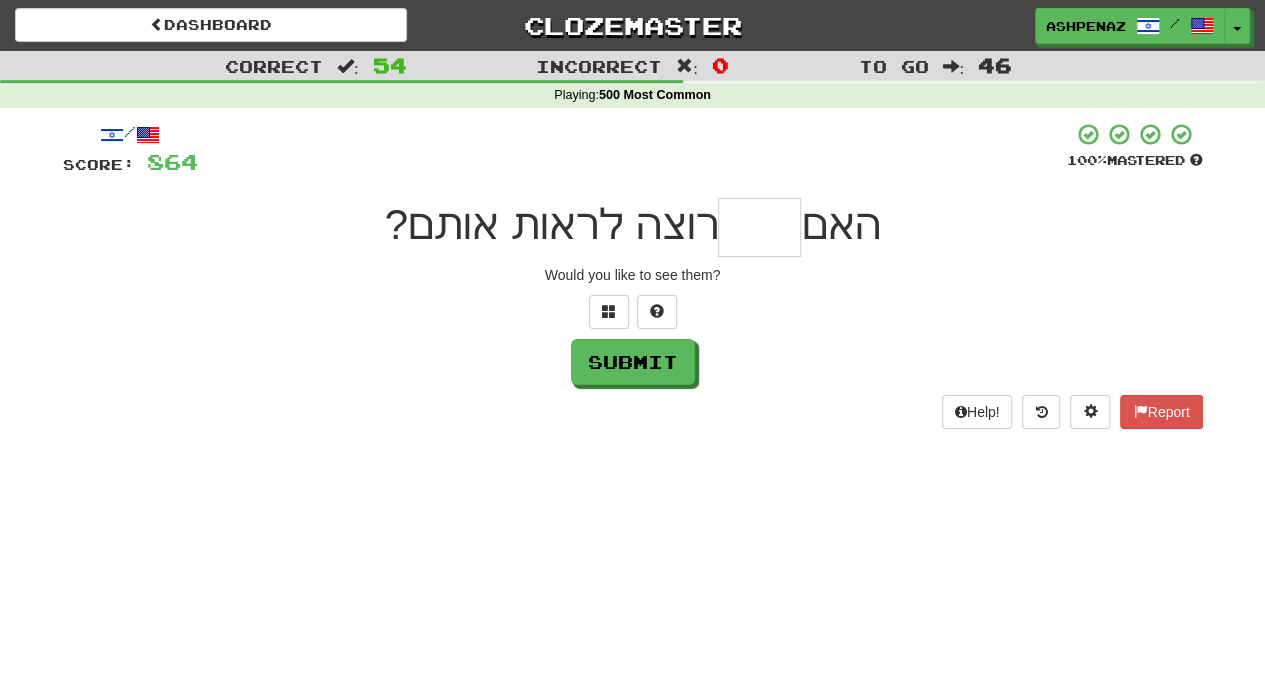type on "*" 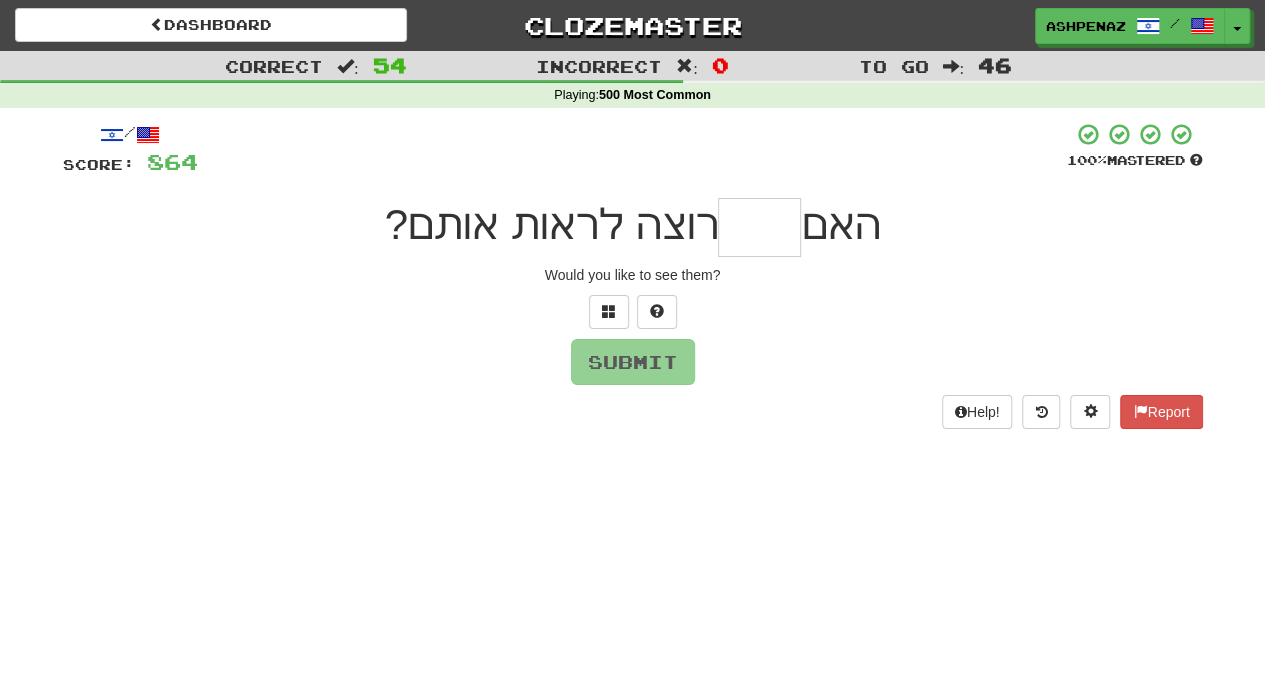 type on "*" 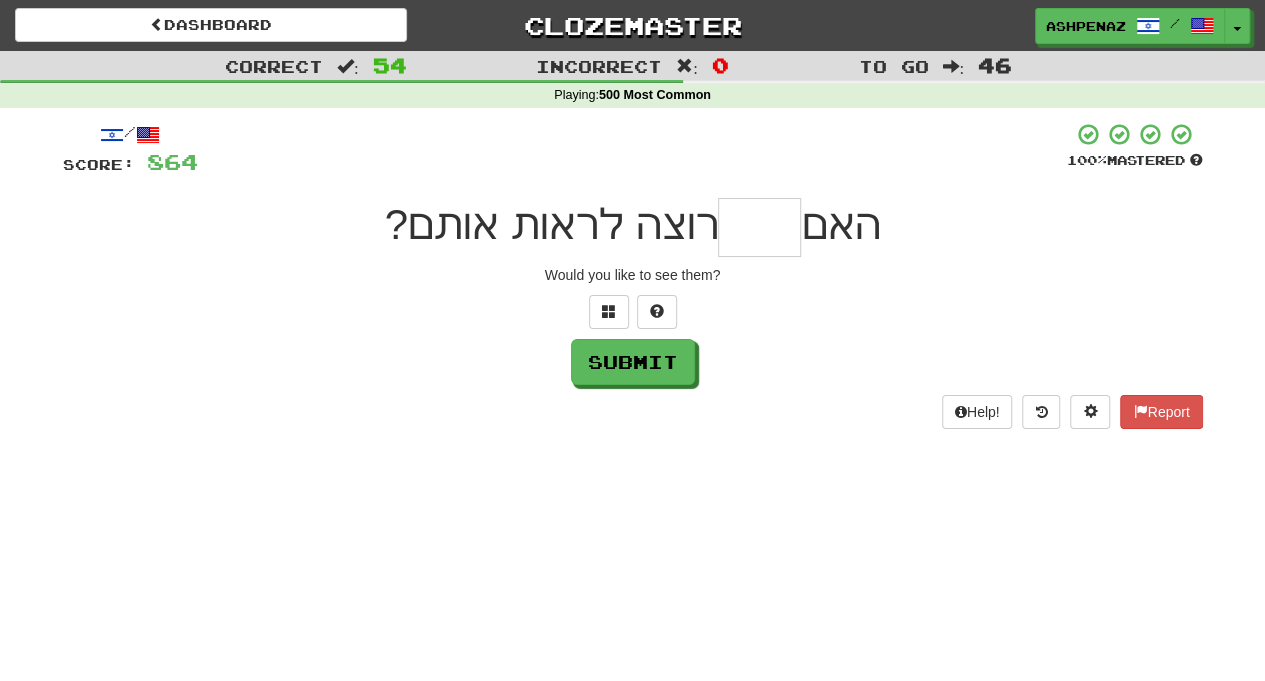 type on "*" 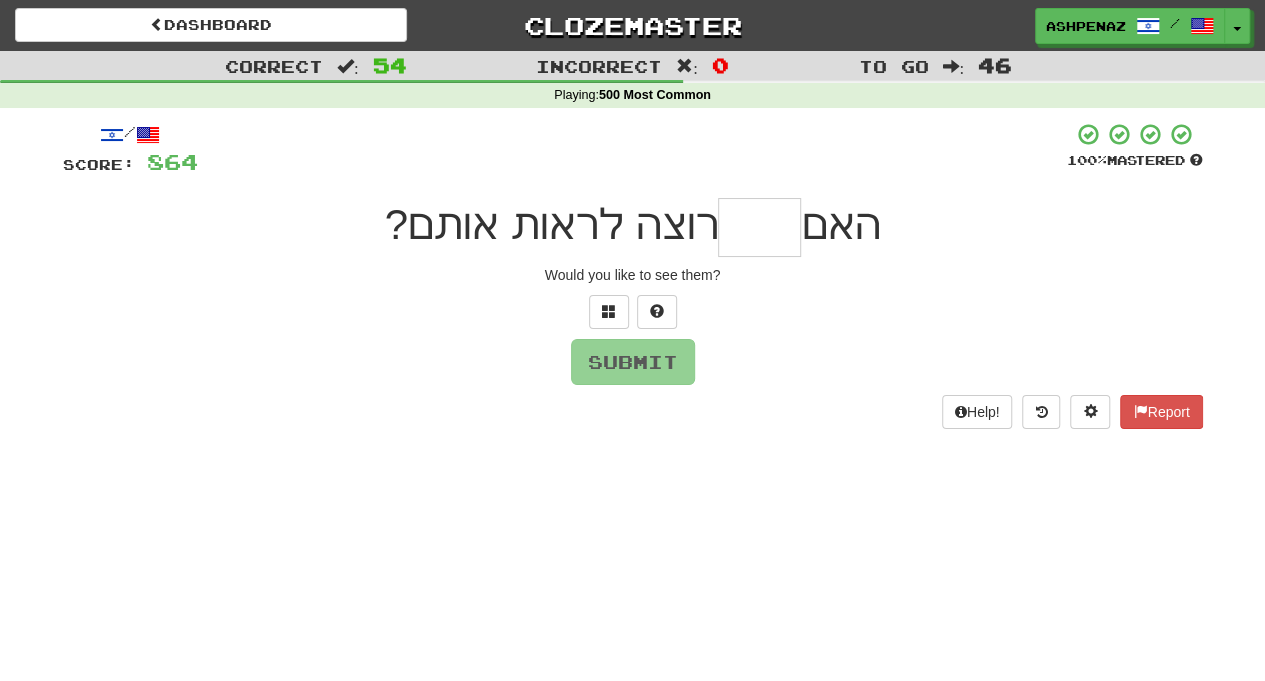 type on "*" 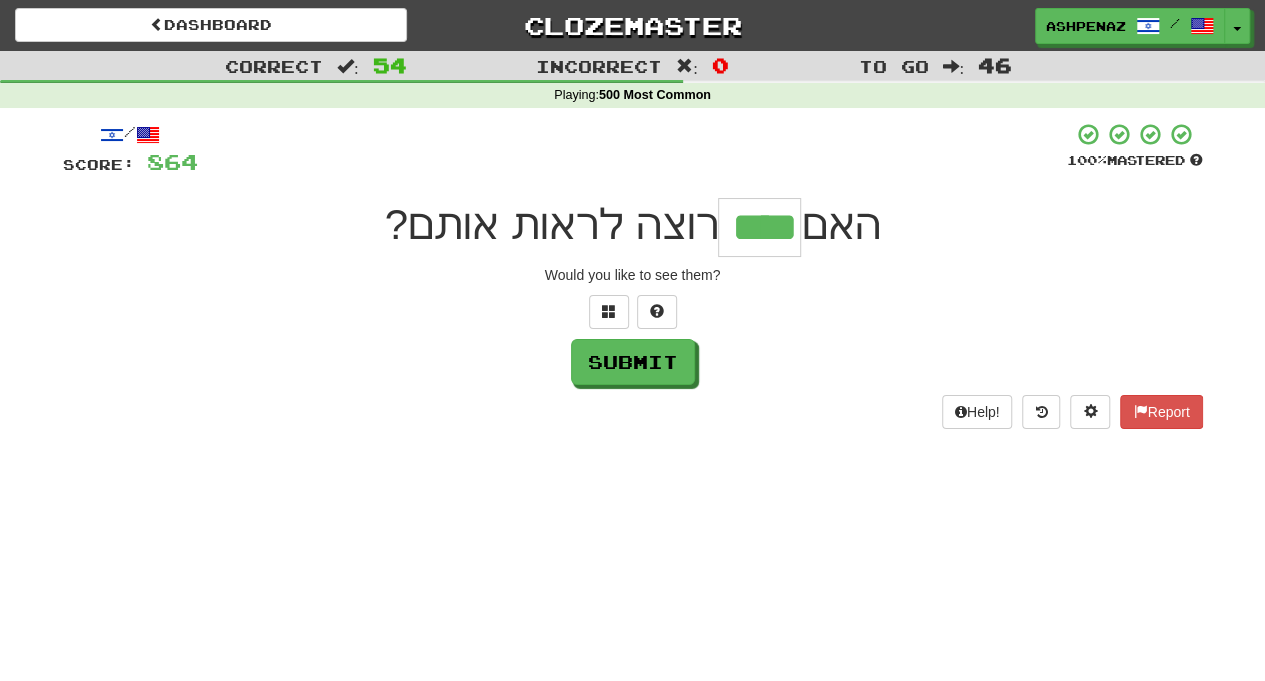 type on "****" 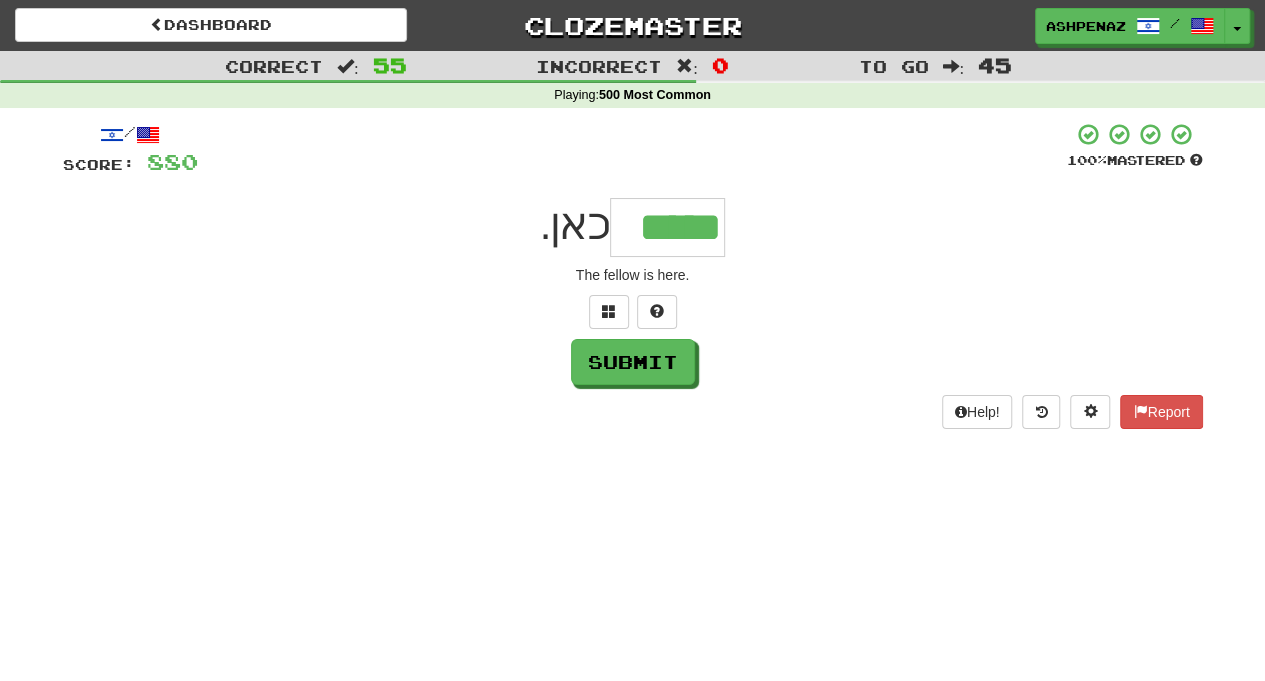 type on "*****" 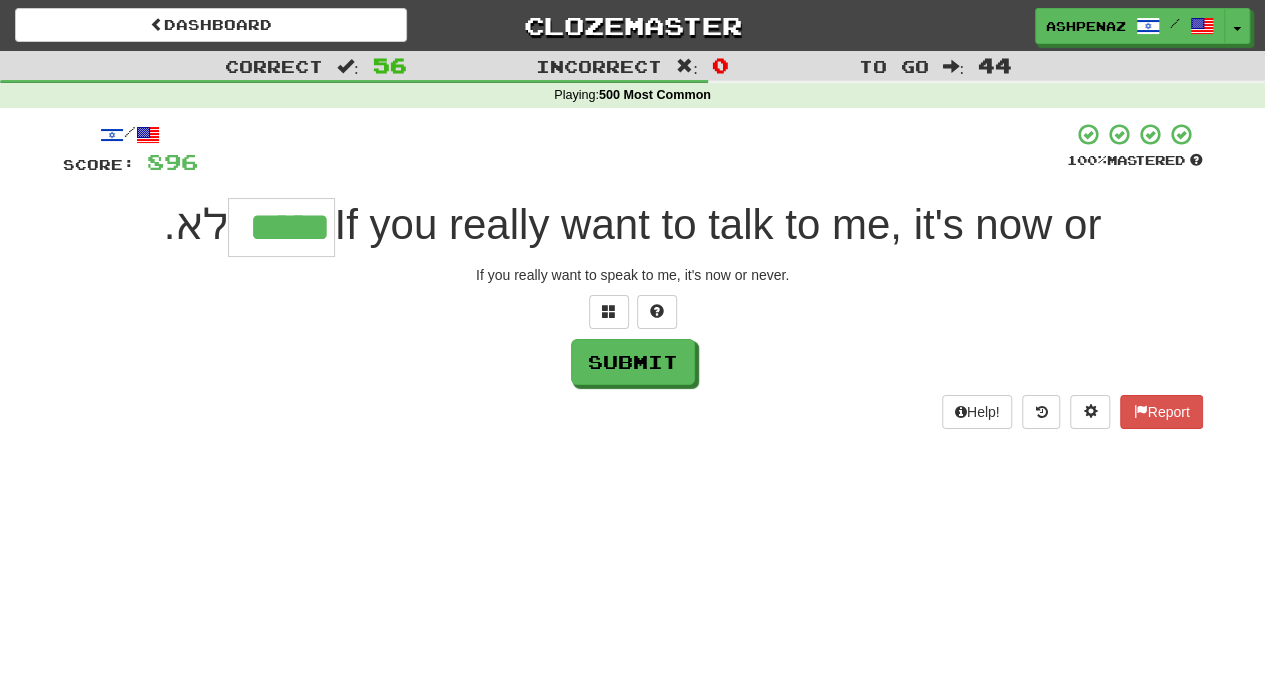 type on "*****" 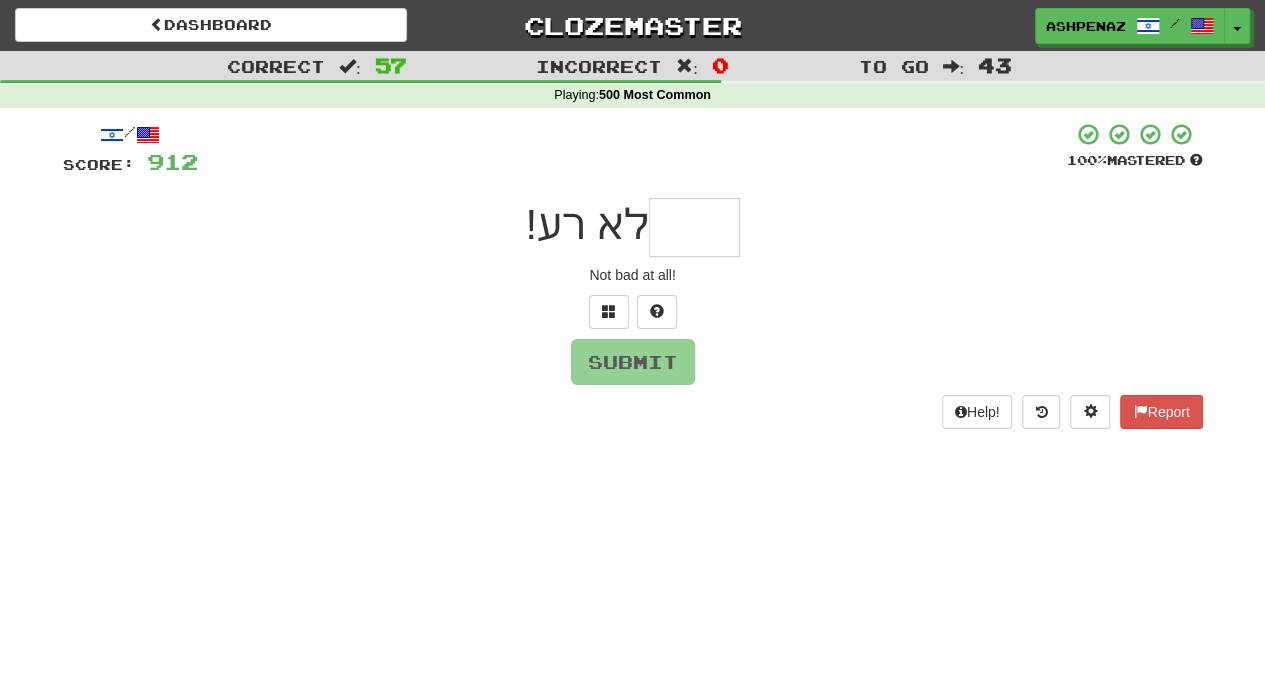 type on "*" 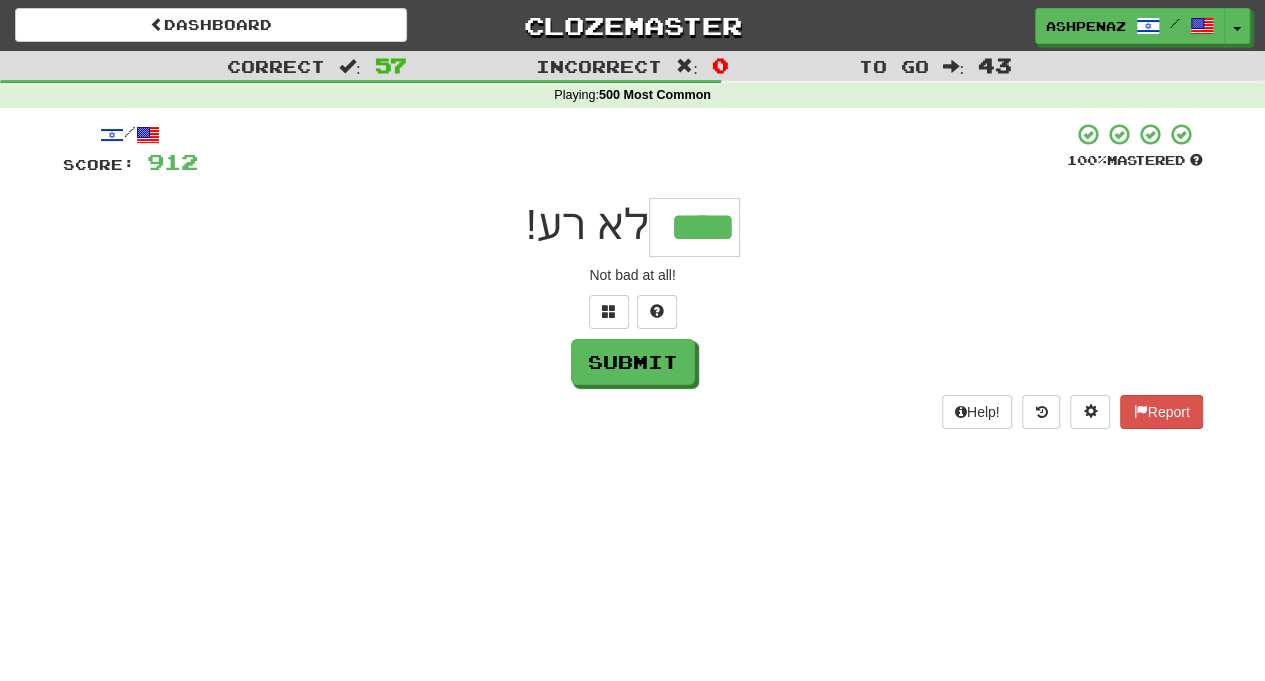 type on "****" 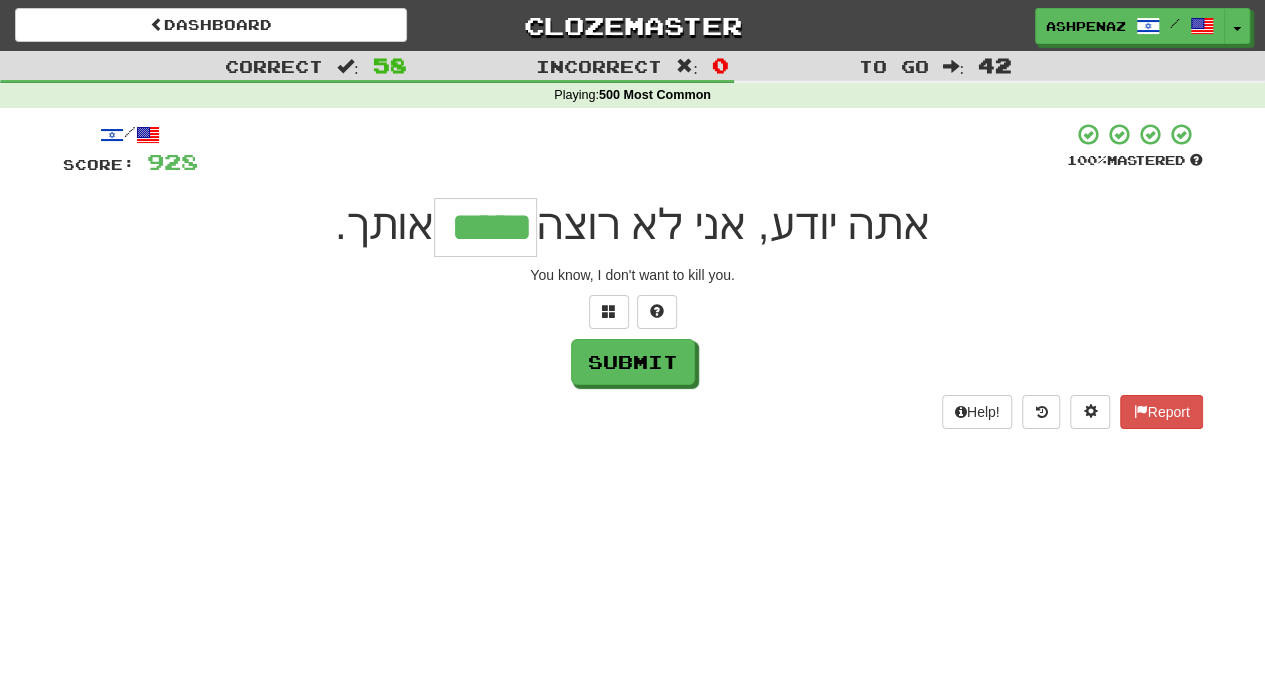 type on "*****" 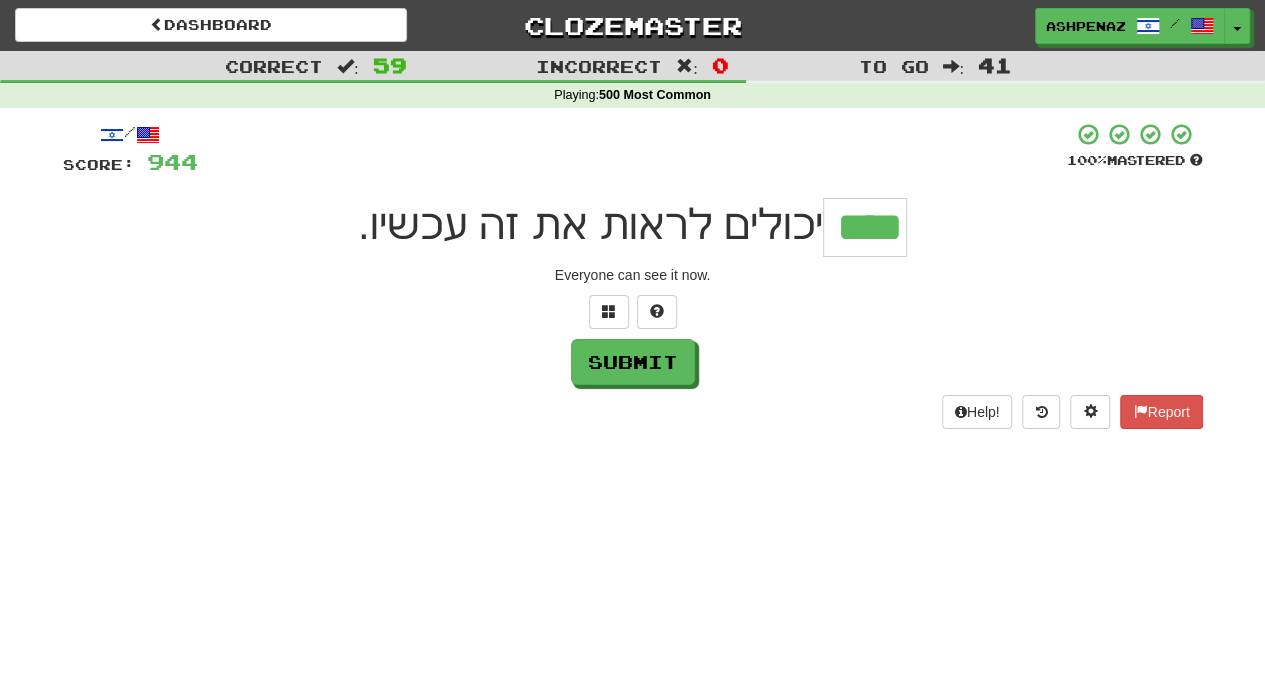 type on "****" 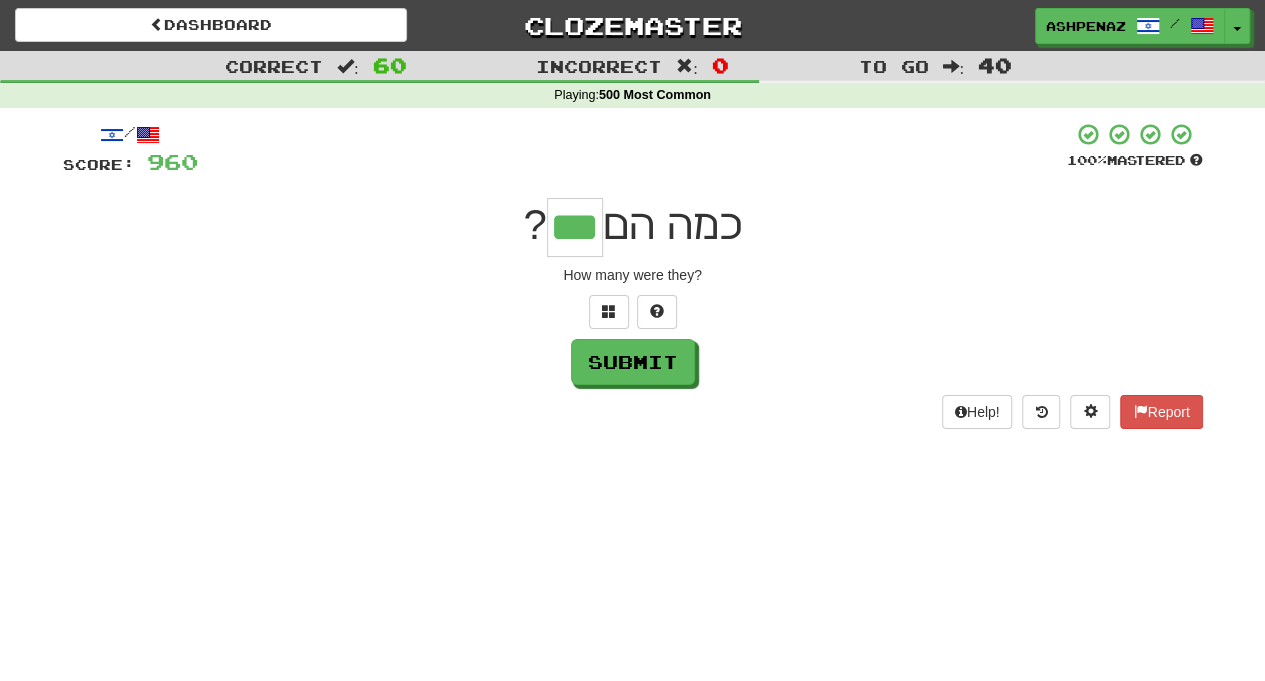 type on "***" 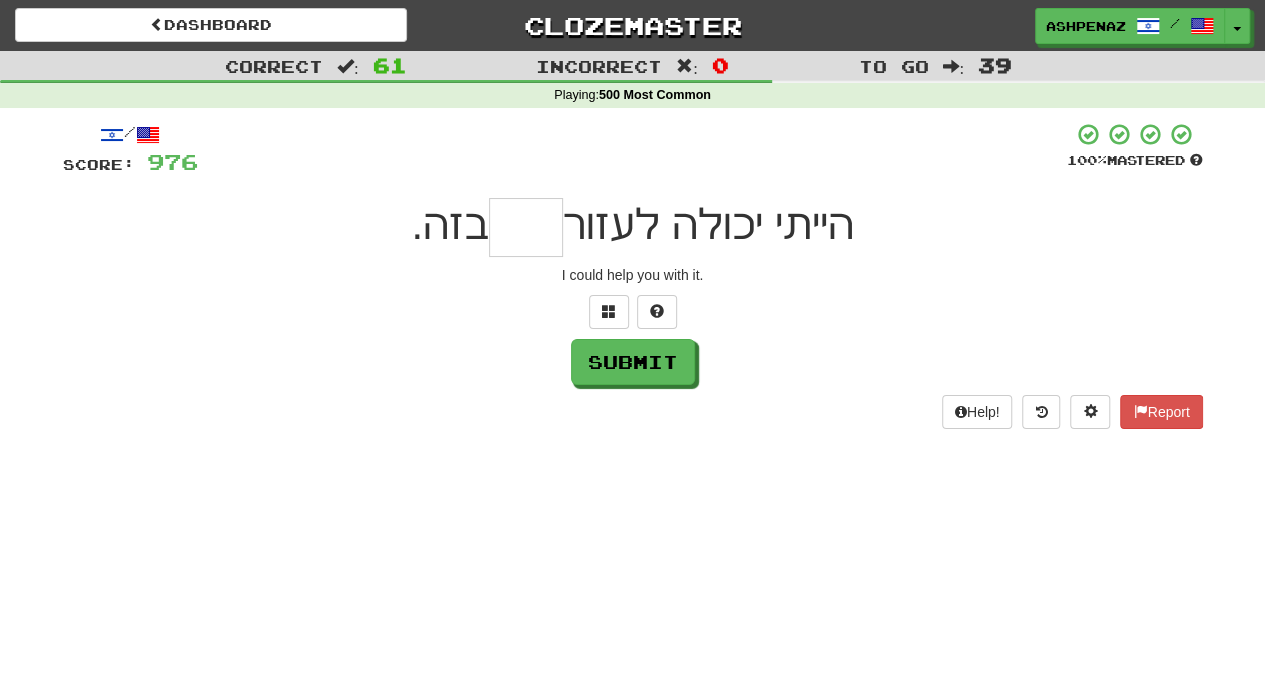 type on "*" 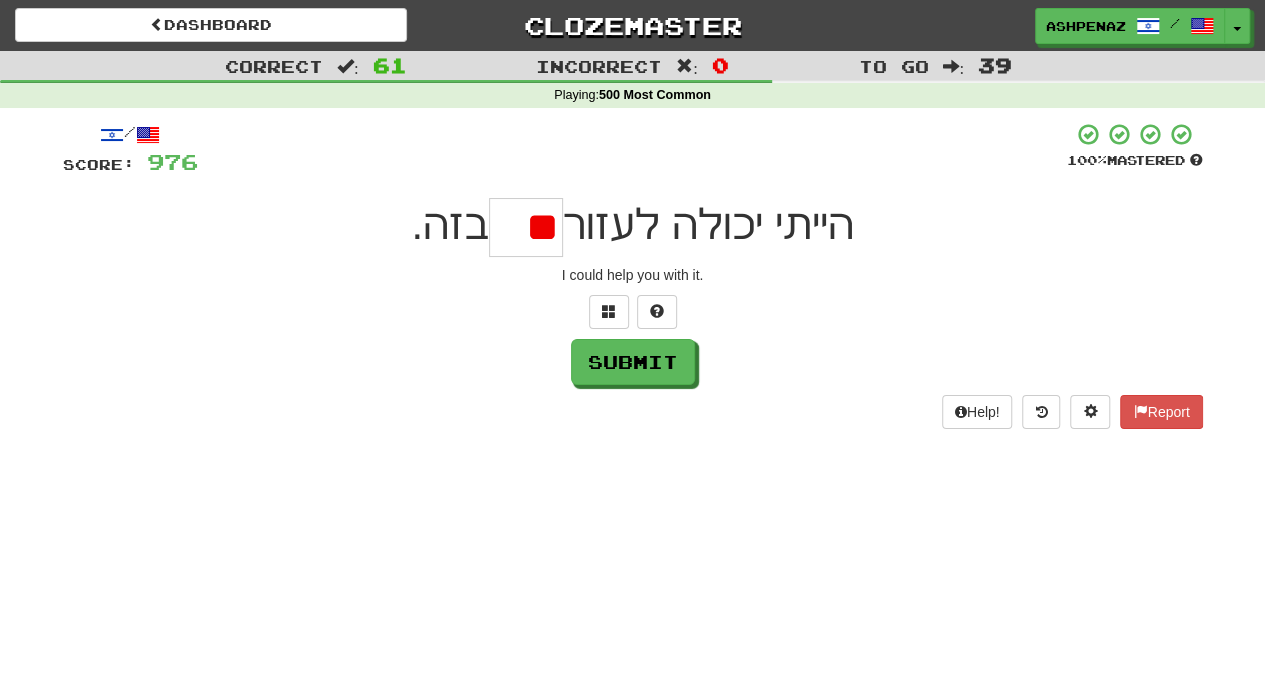 type on "*" 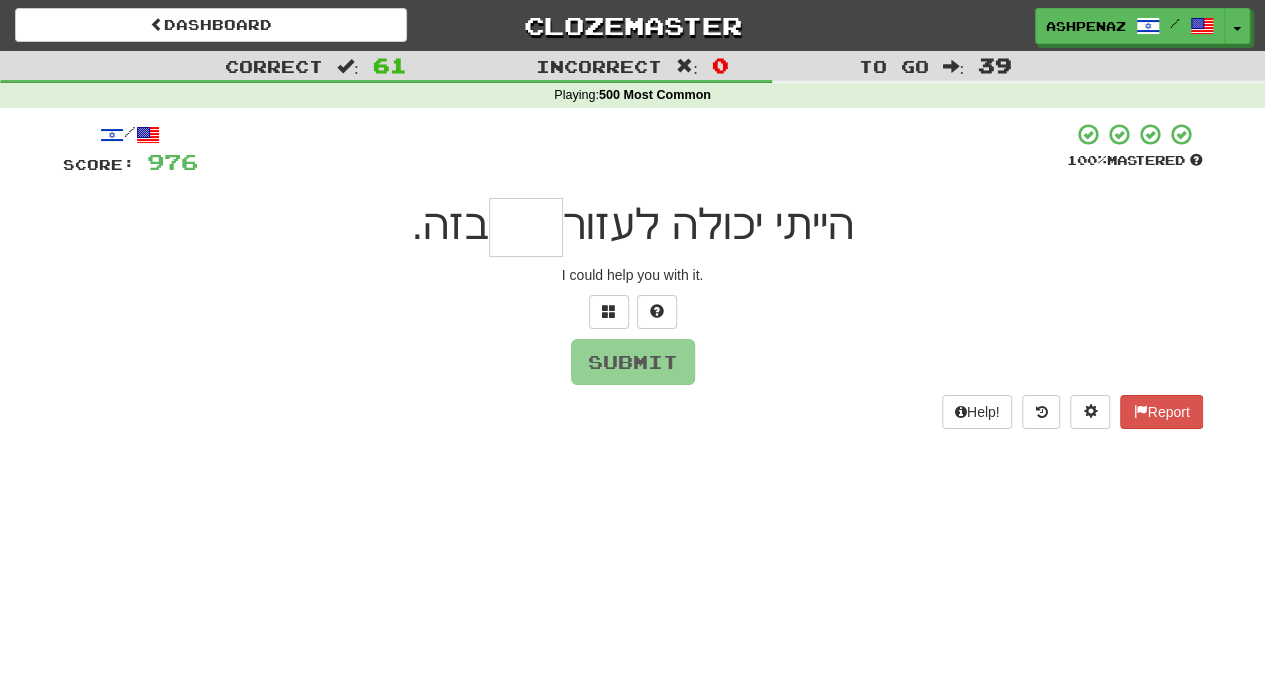type on "*" 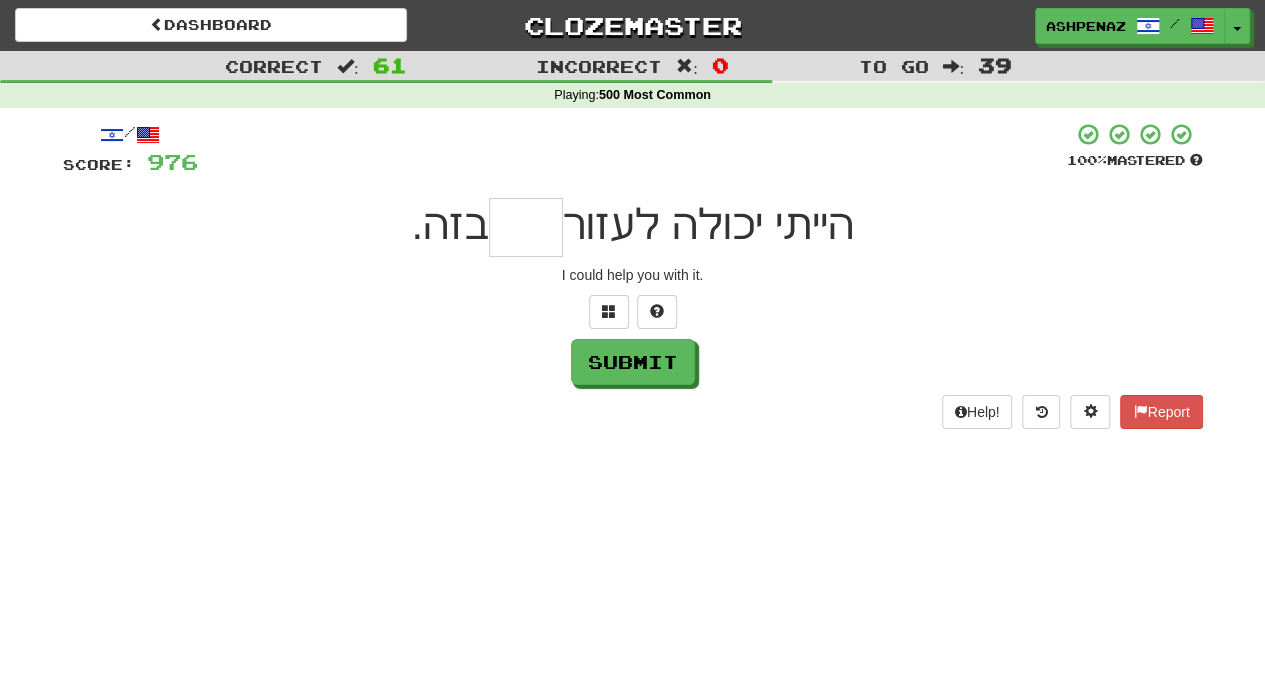 type on "*" 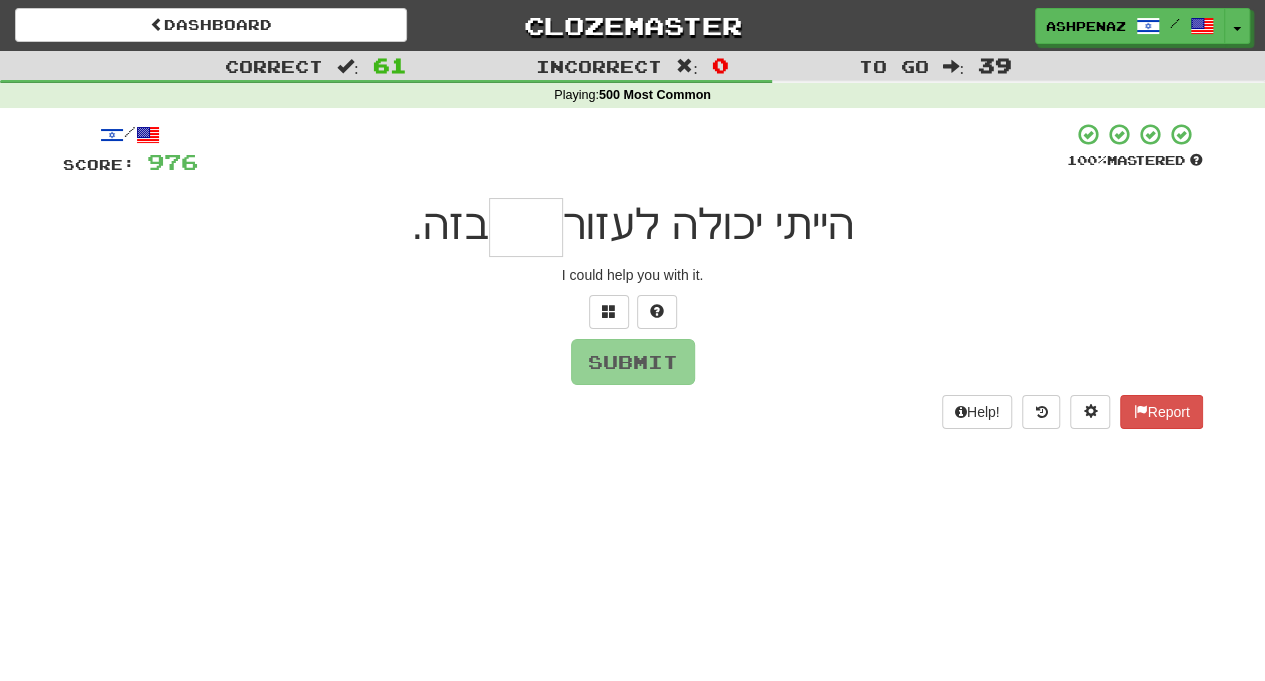 type on "*" 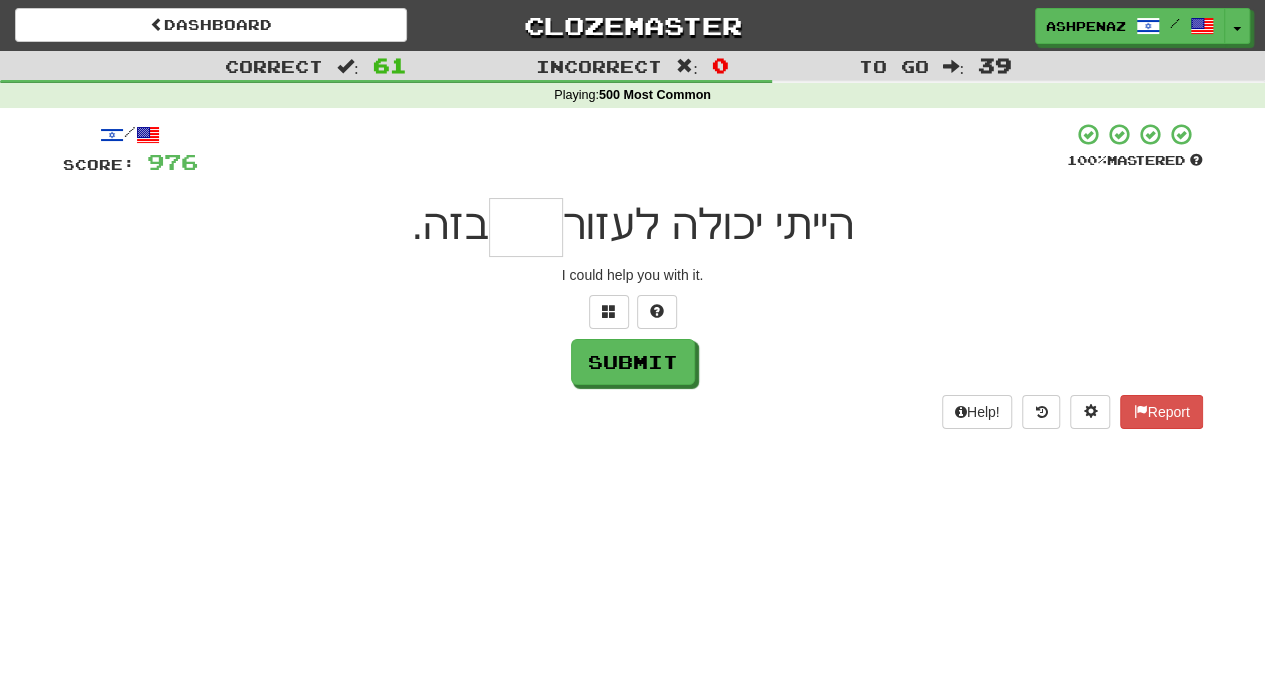 type on "*" 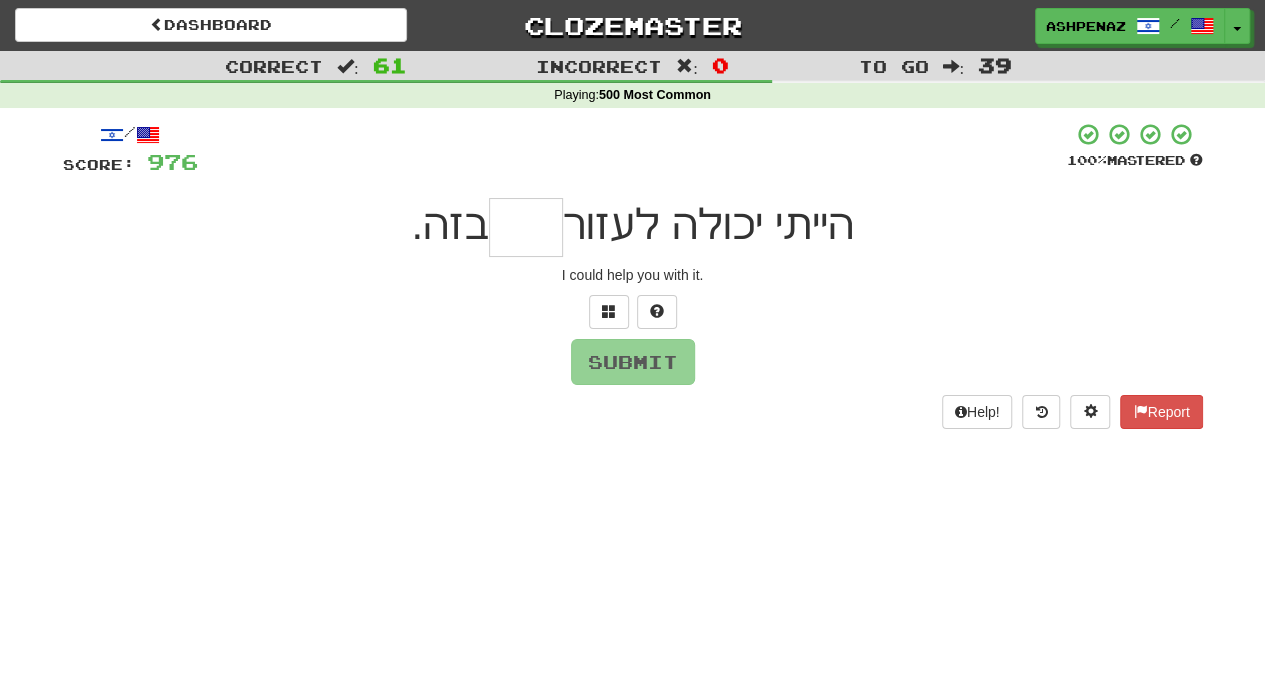 type on "*" 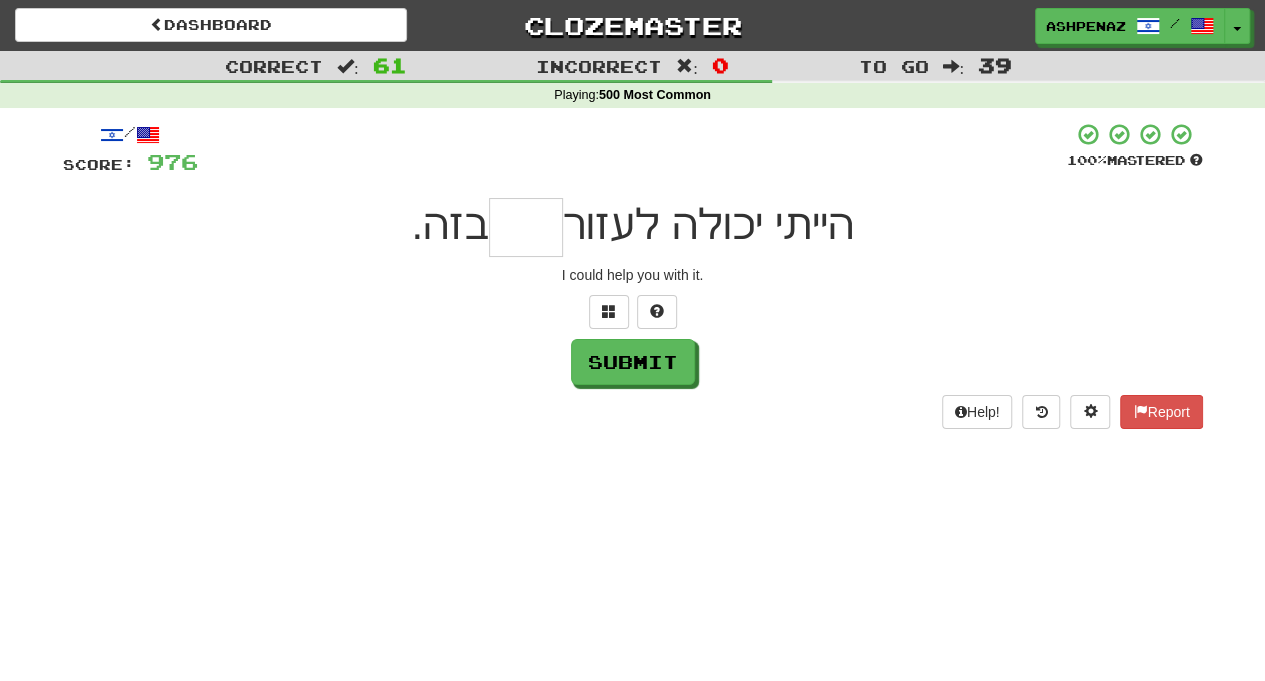 type on "*" 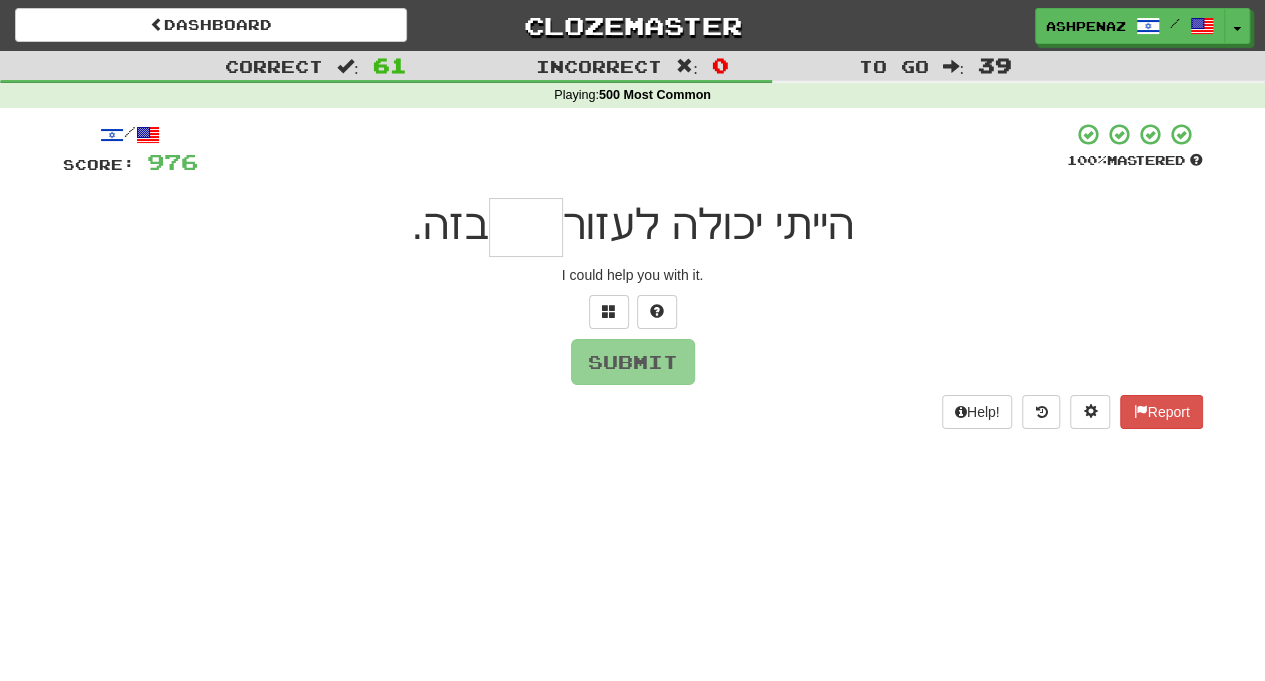 type on "*" 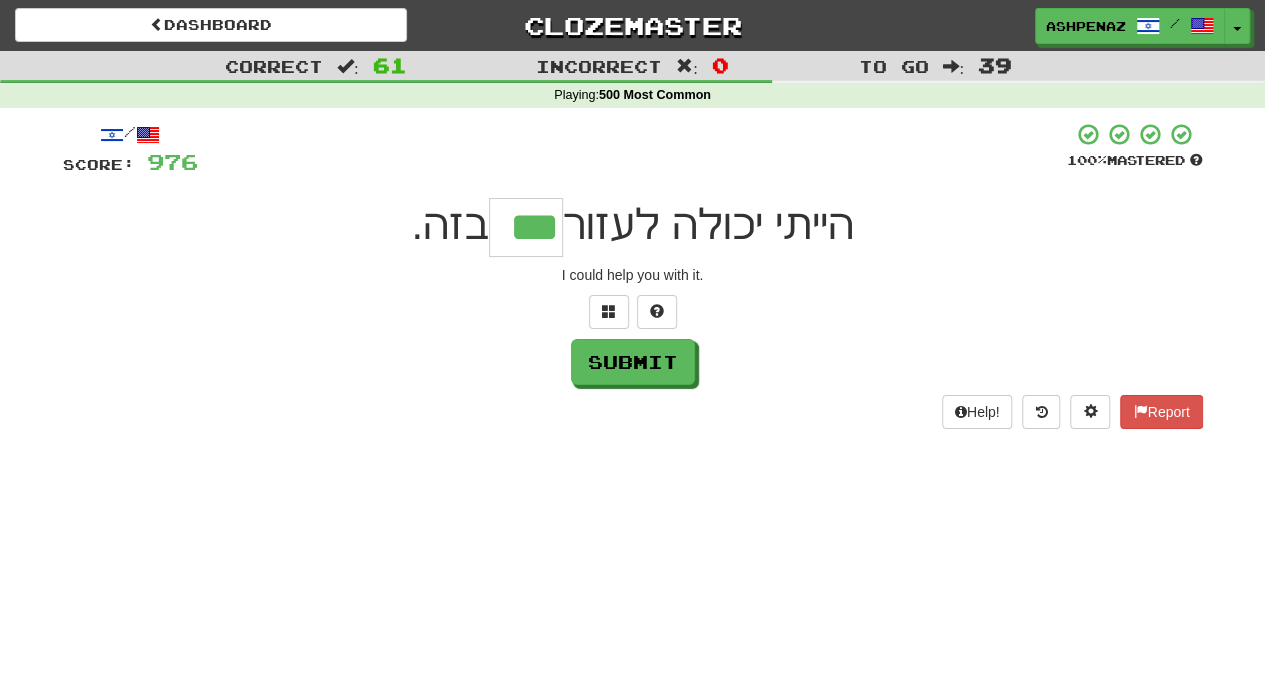 type on "***" 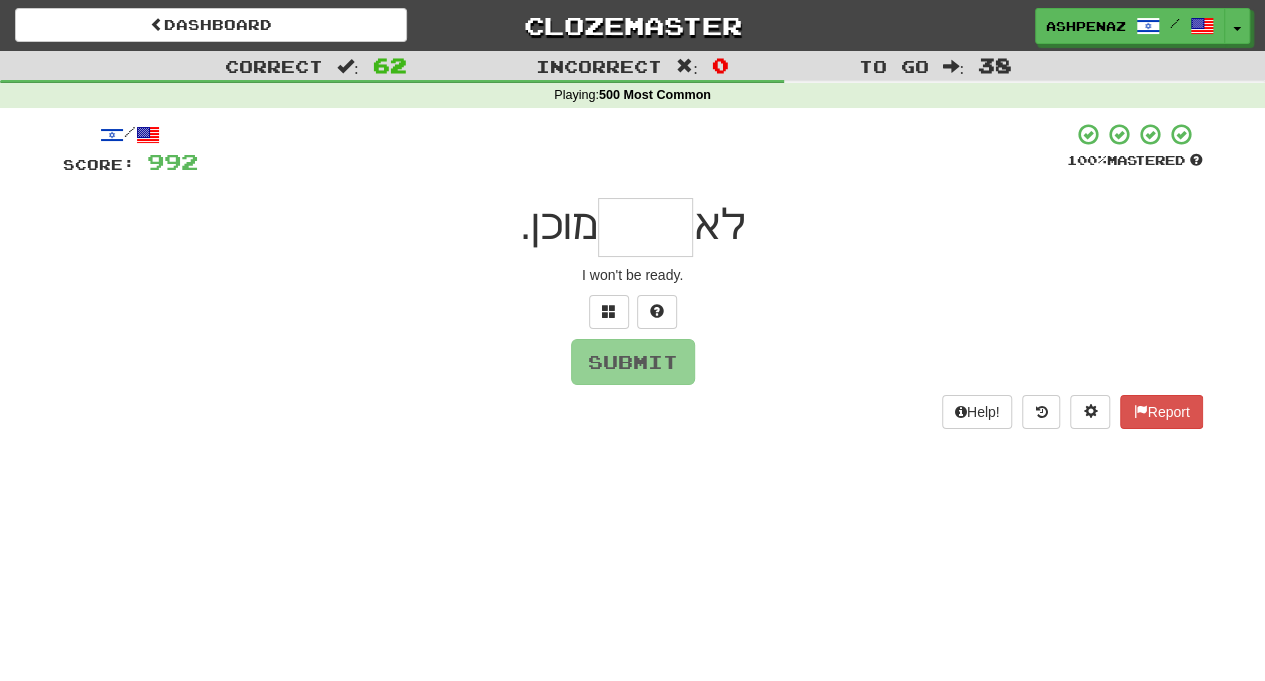 type on "*" 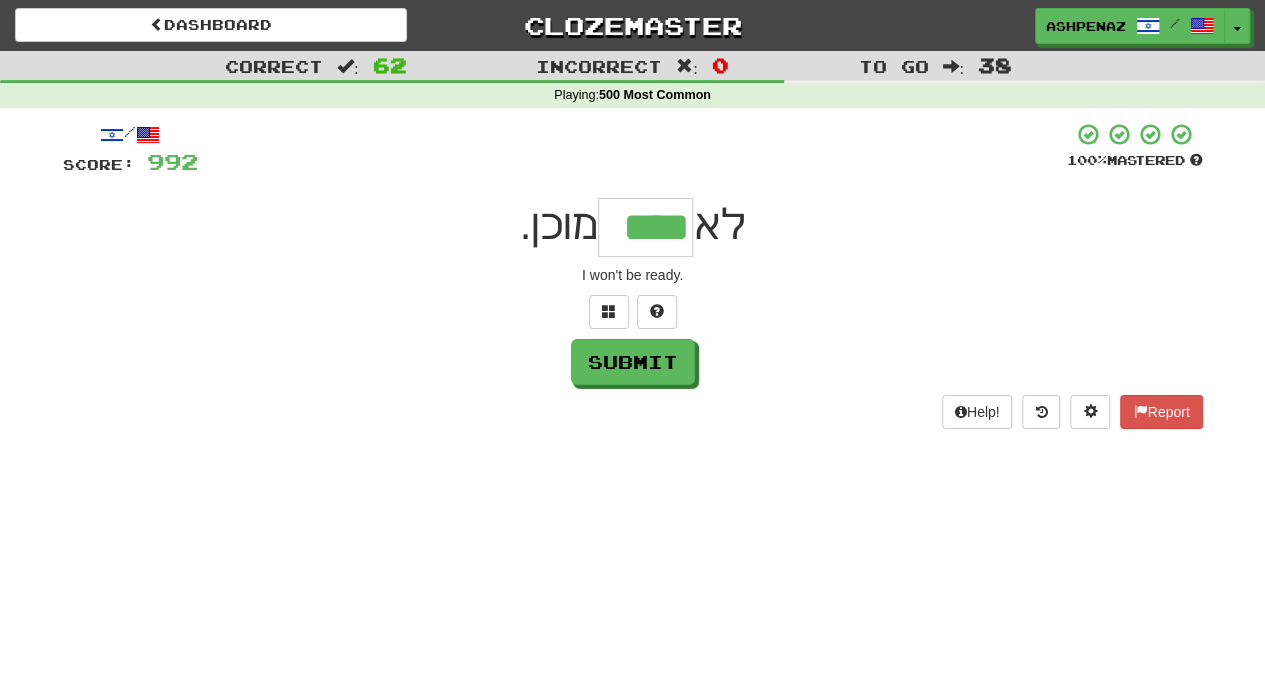 type on "****" 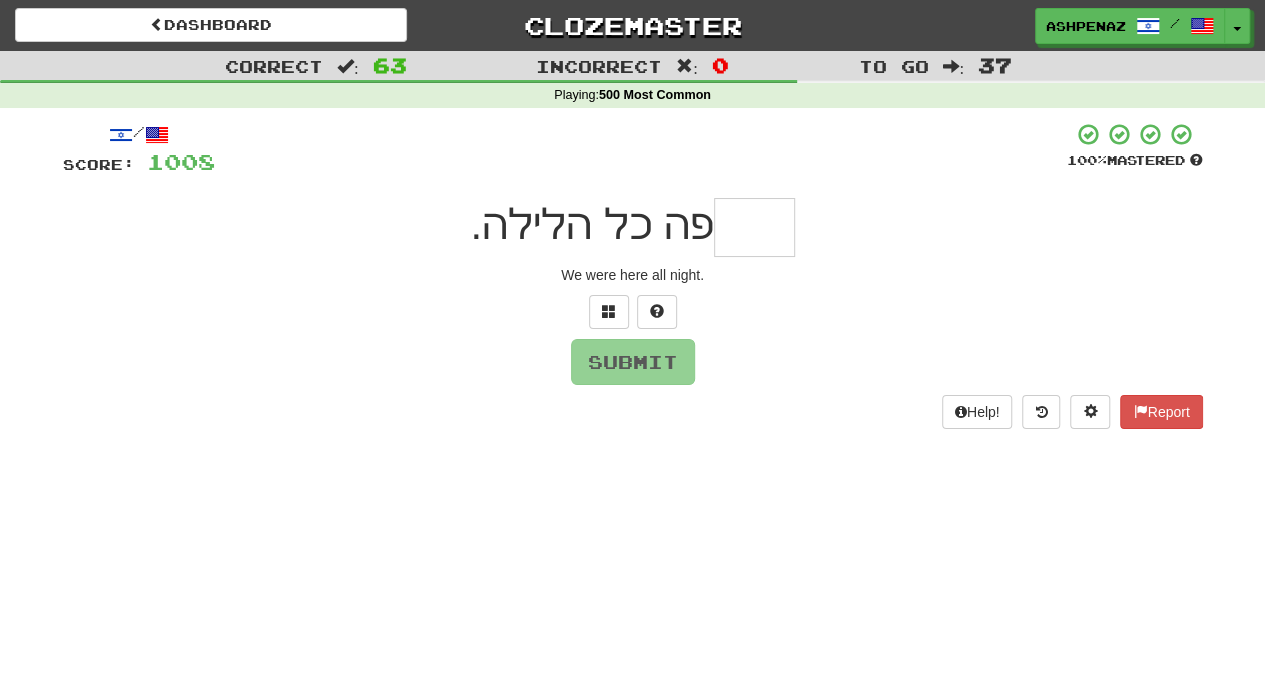 type on "*" 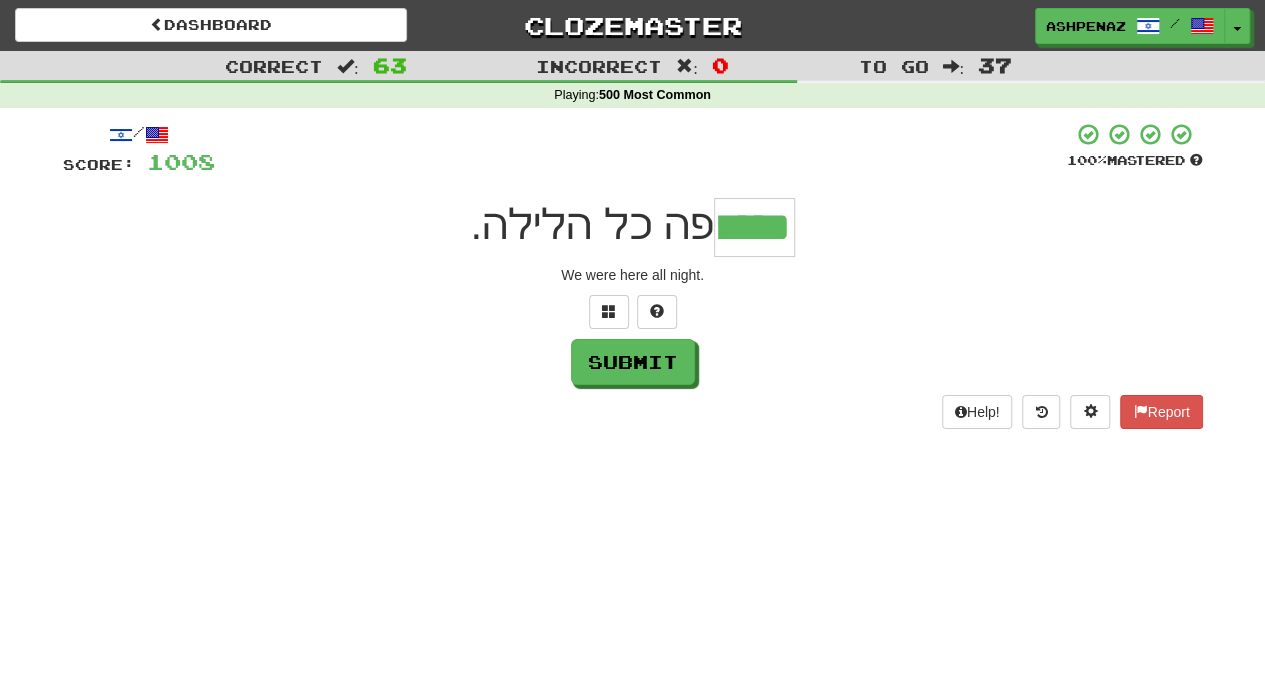 type on "*****" 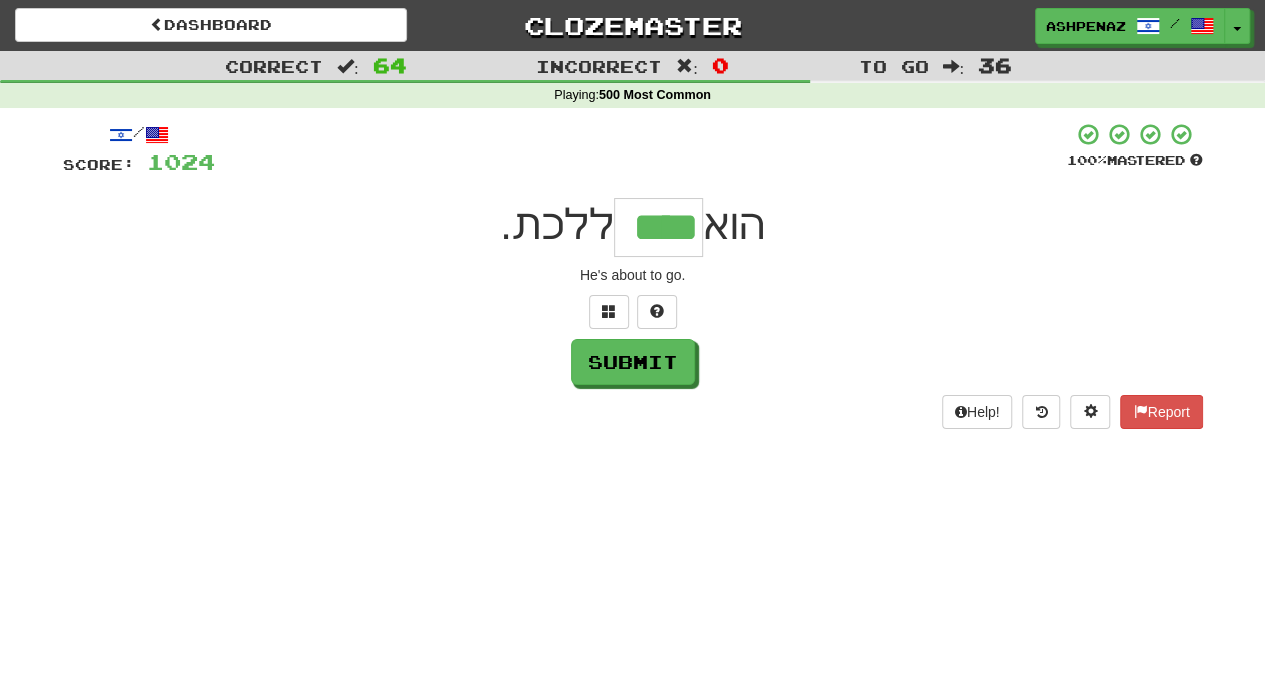 type on "****" 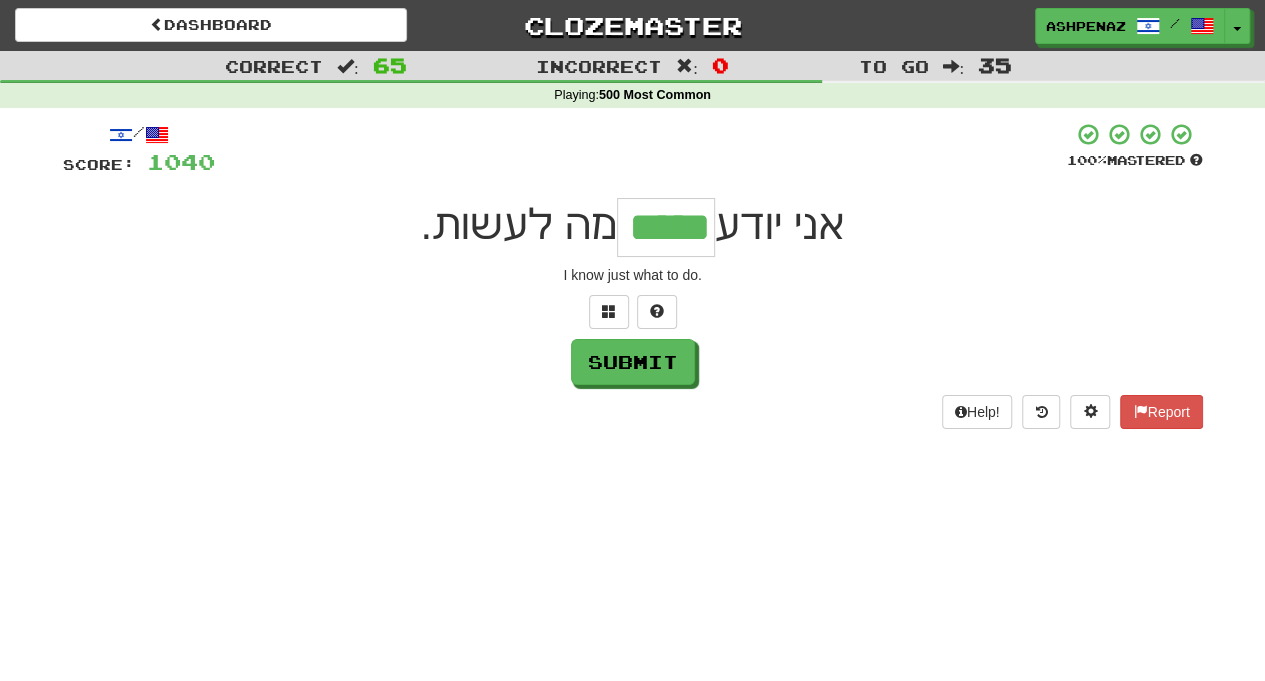 type on "*****" 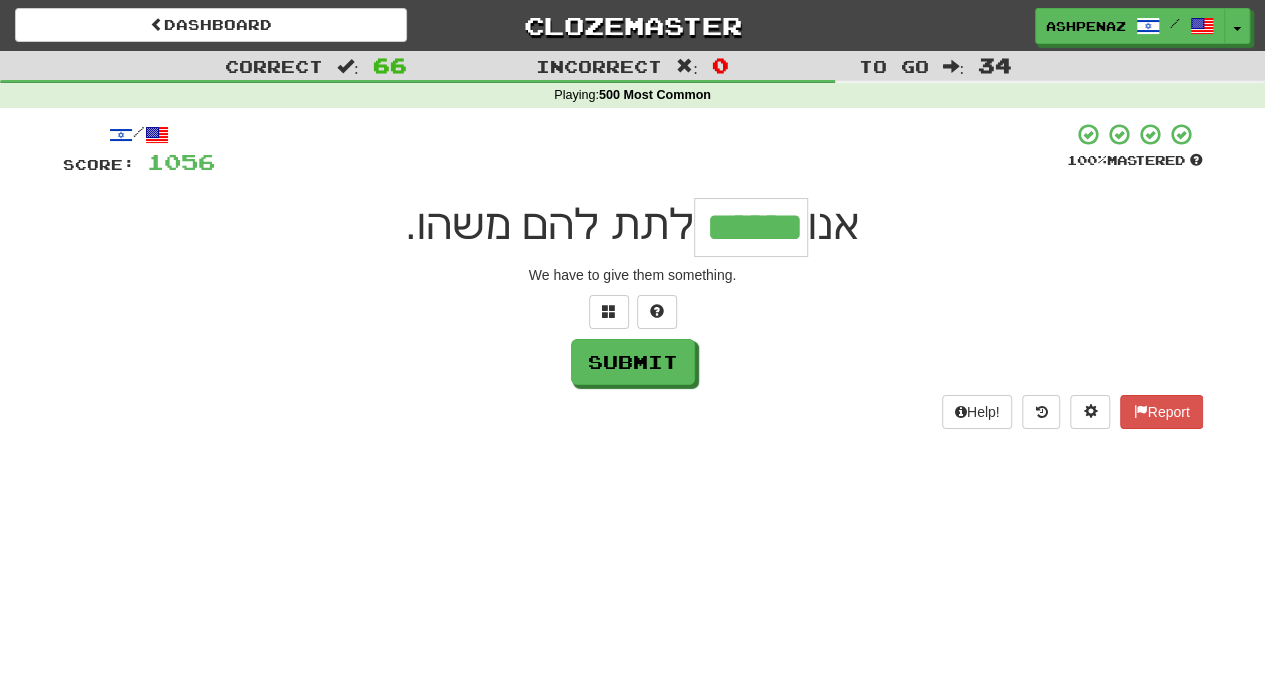 type on "******" 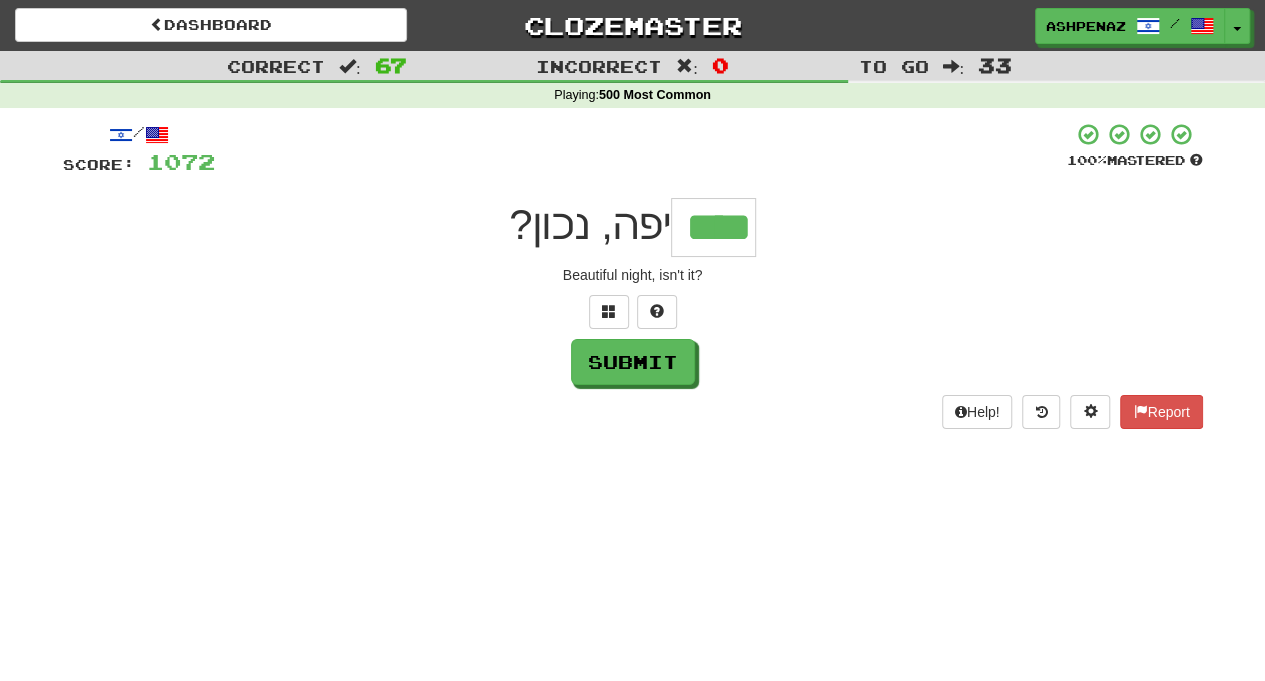 type on "****" 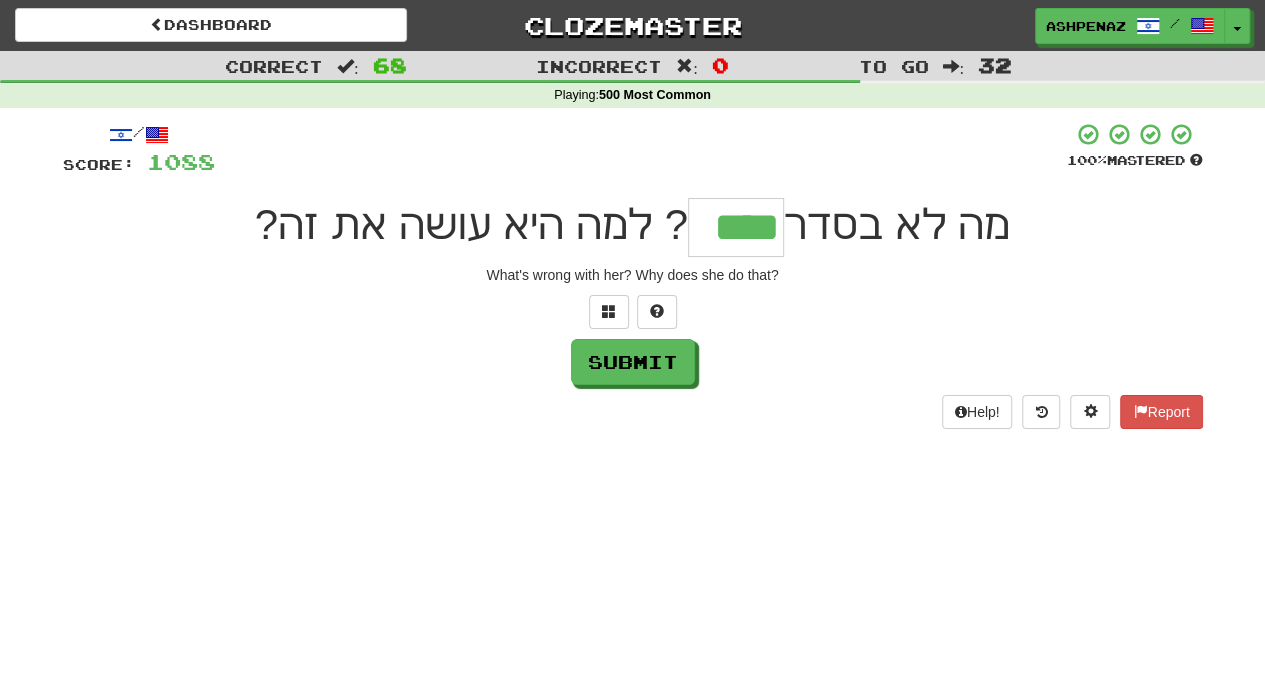 type on "****" 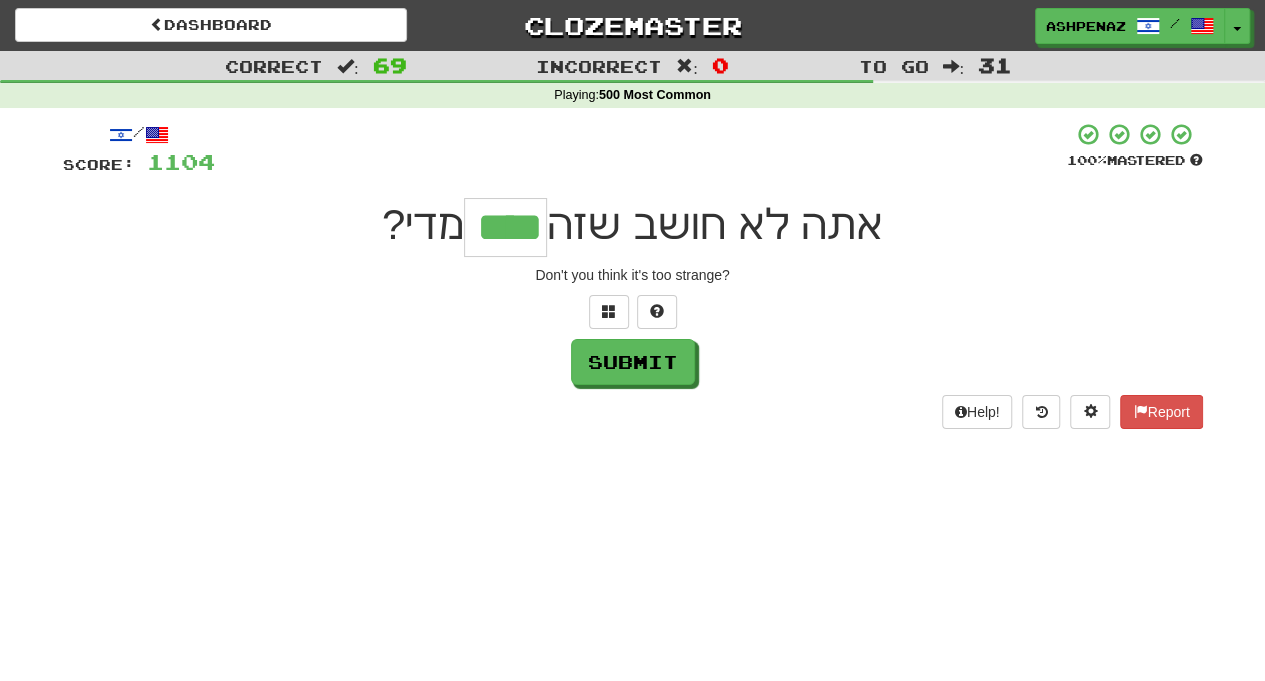 type on "****" 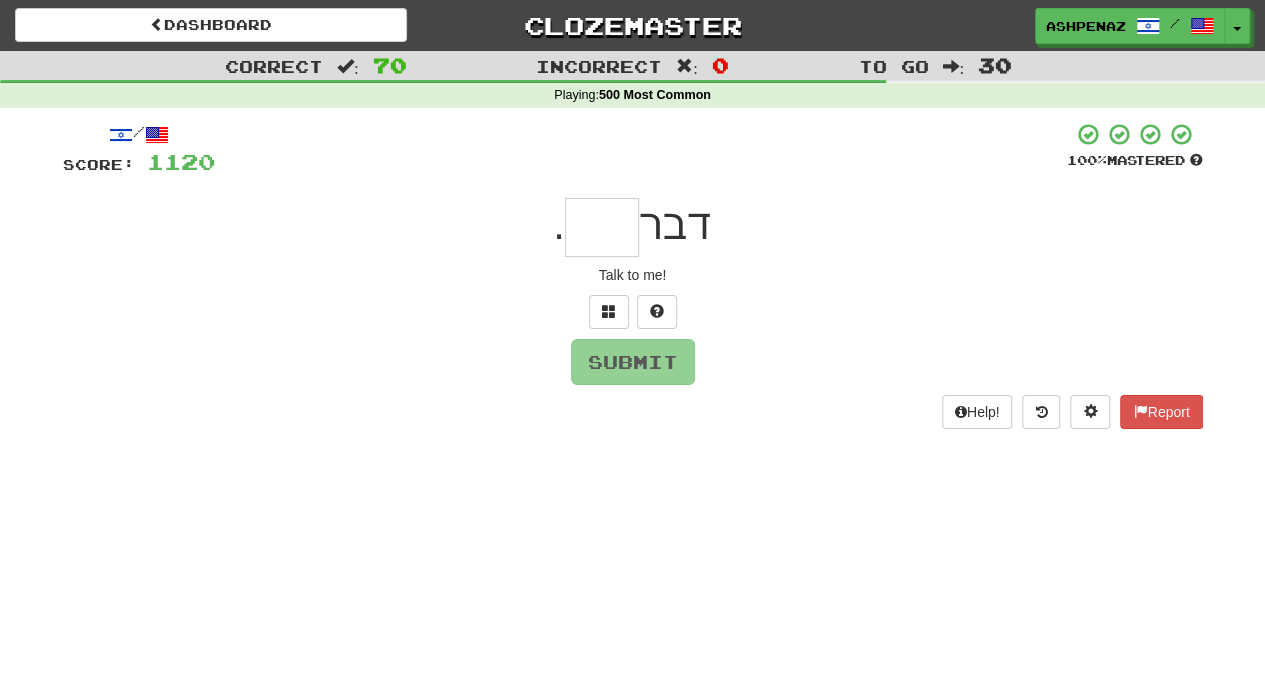 type on "*" 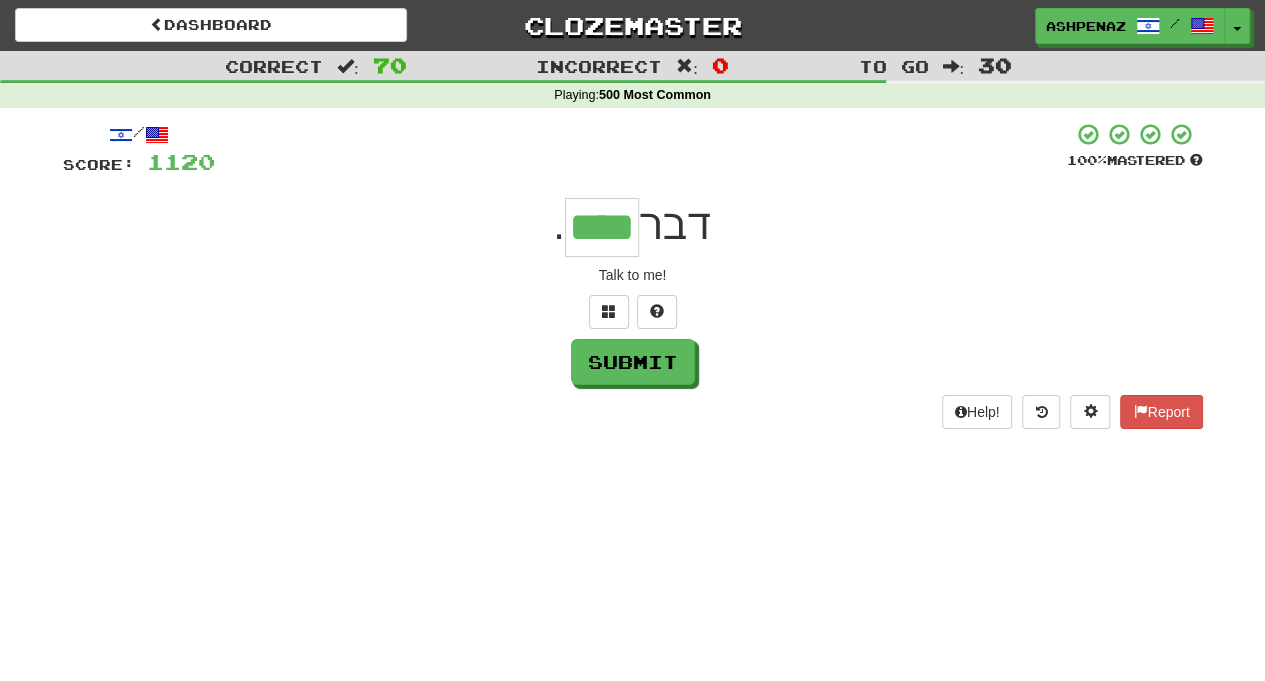 type on "****" 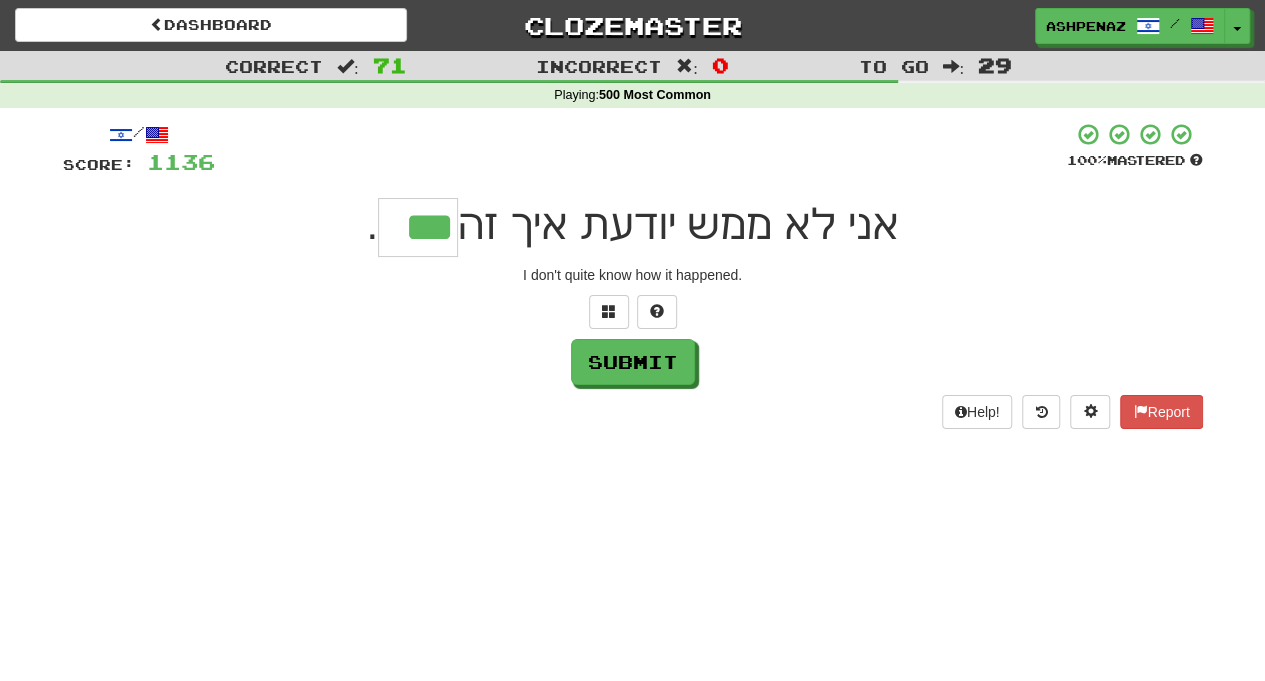 type on "***" 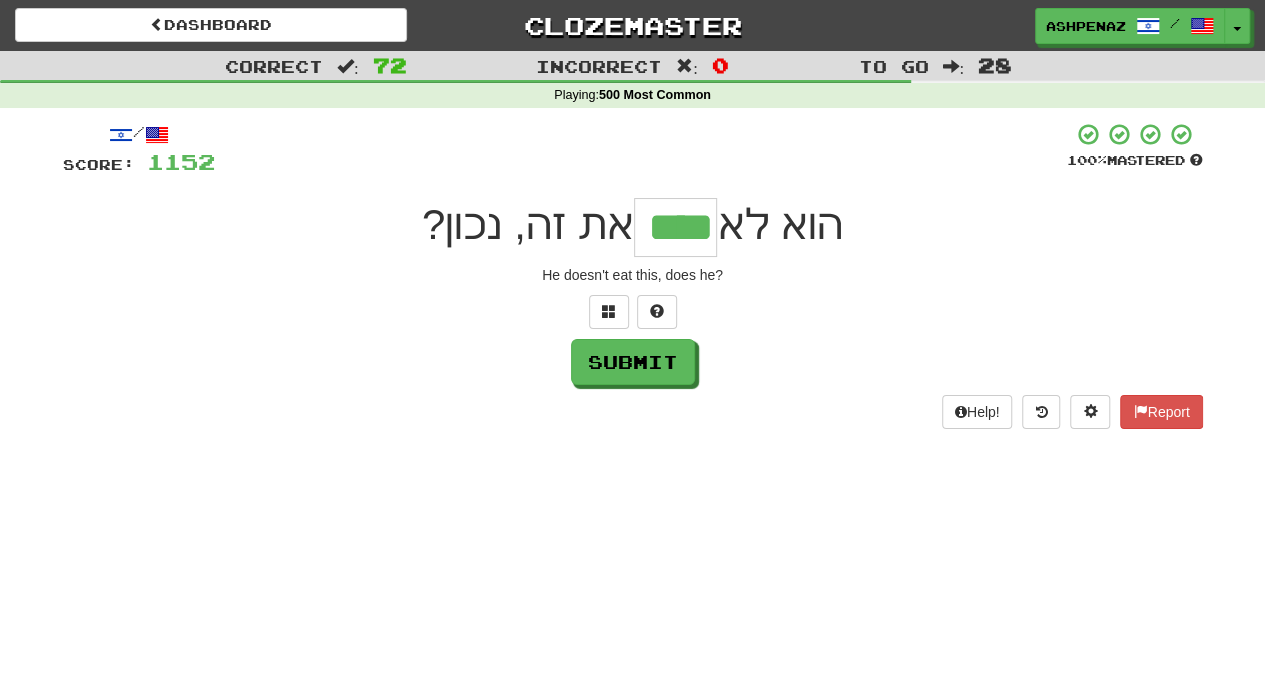 type on "****" 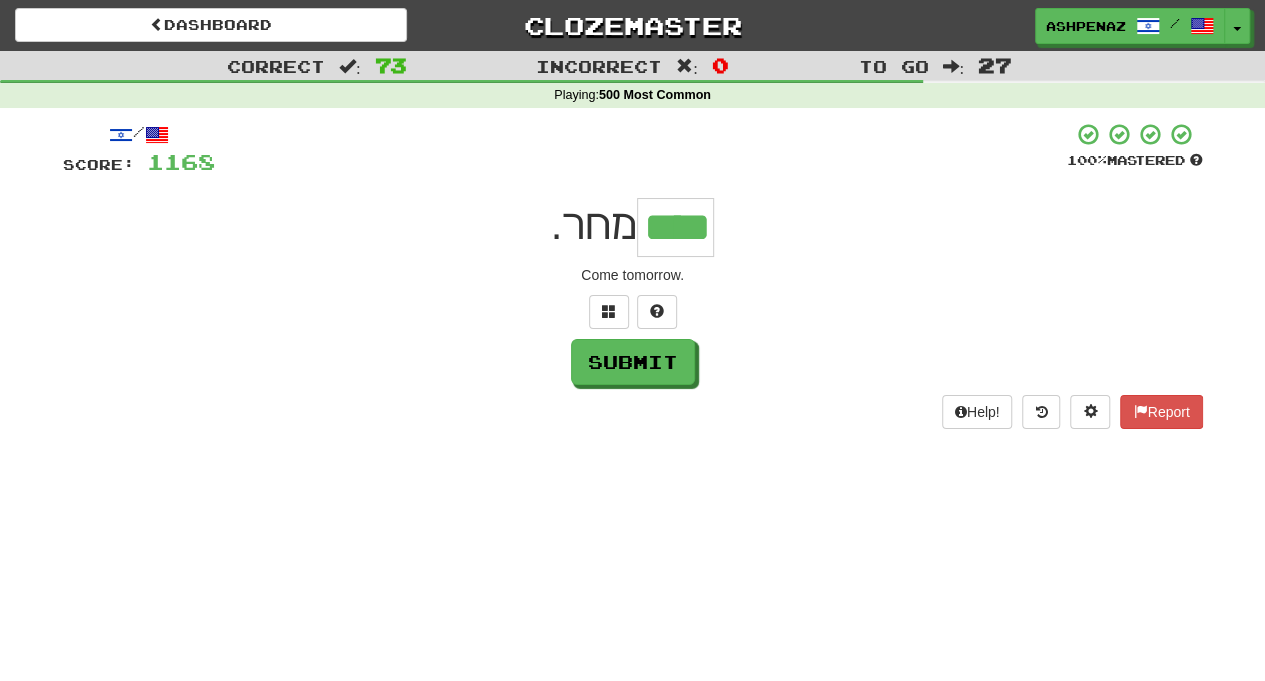type on "****" 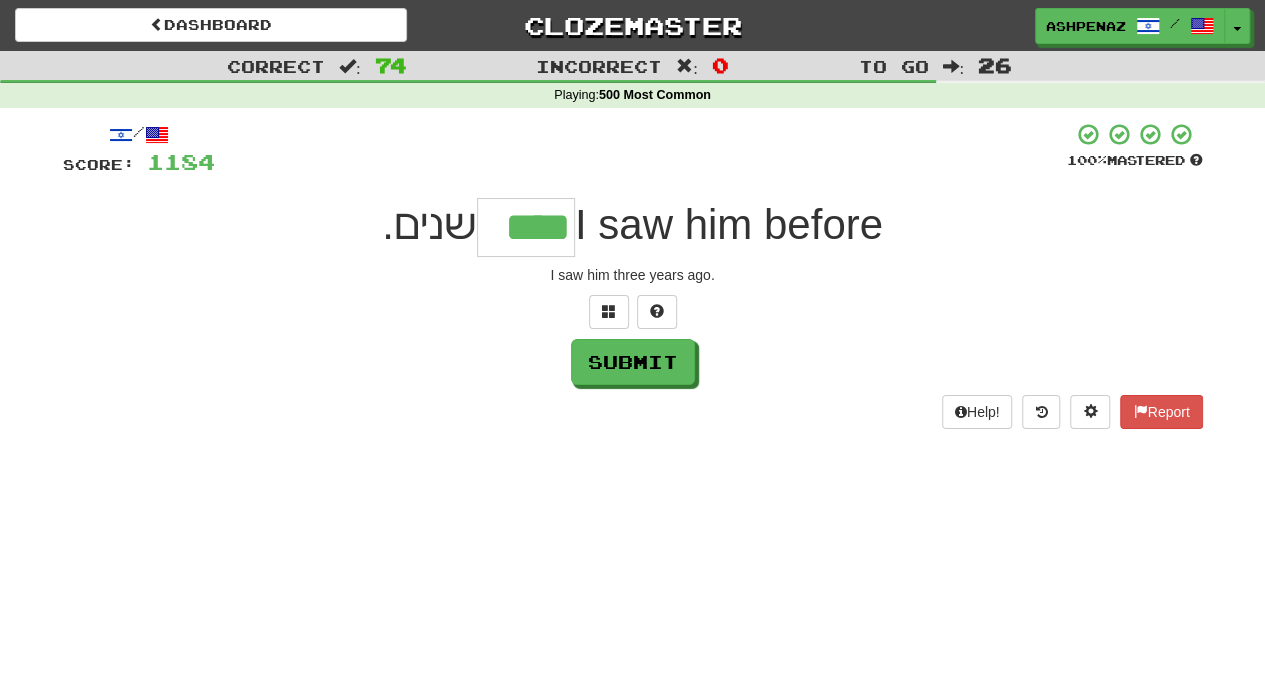 type on "****" 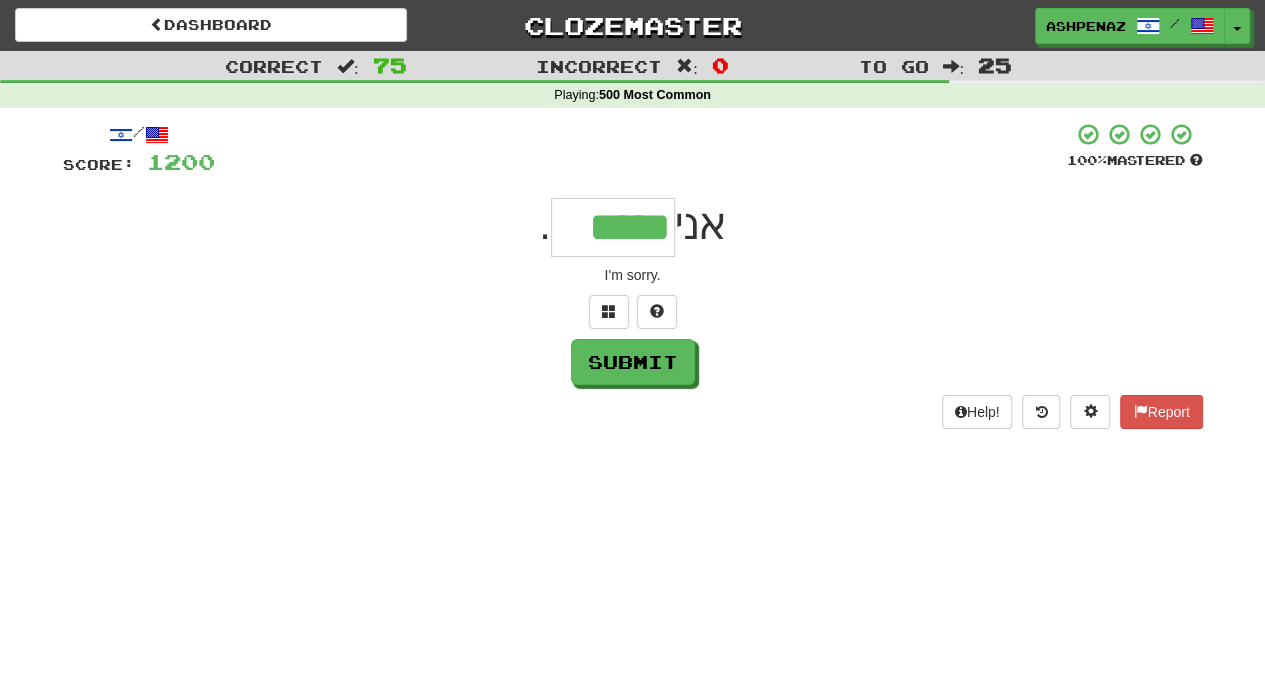 type on "*****" 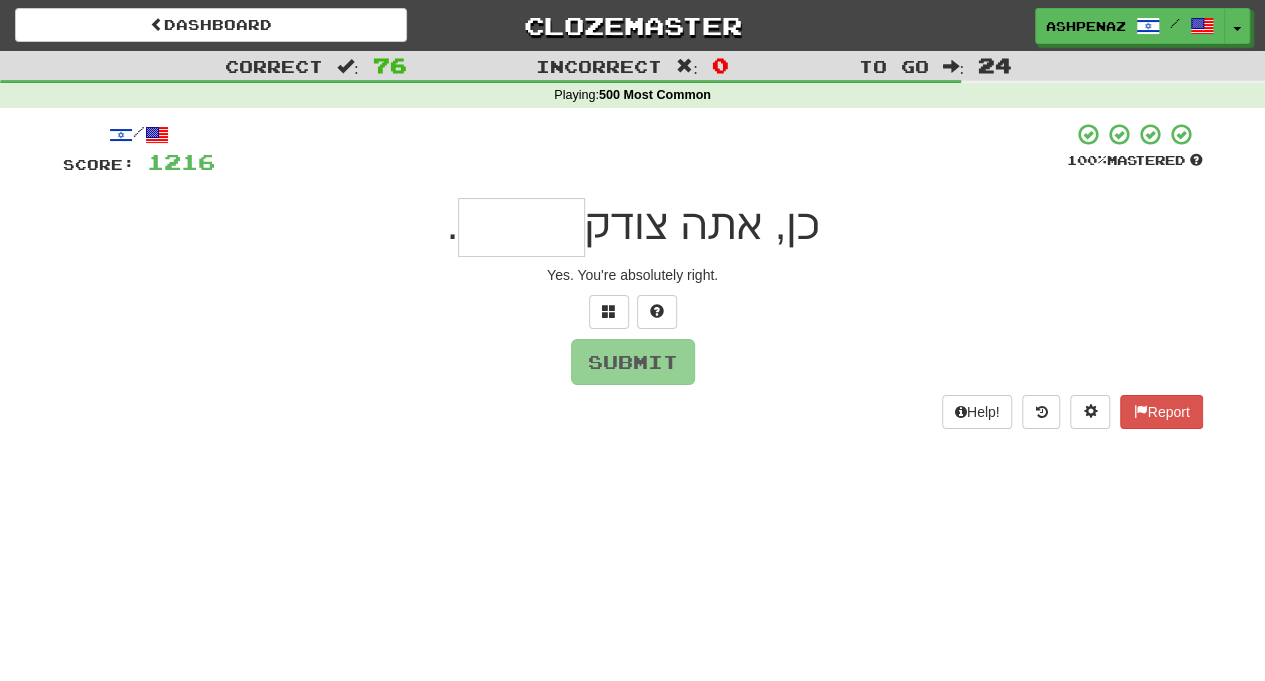 type on "*" 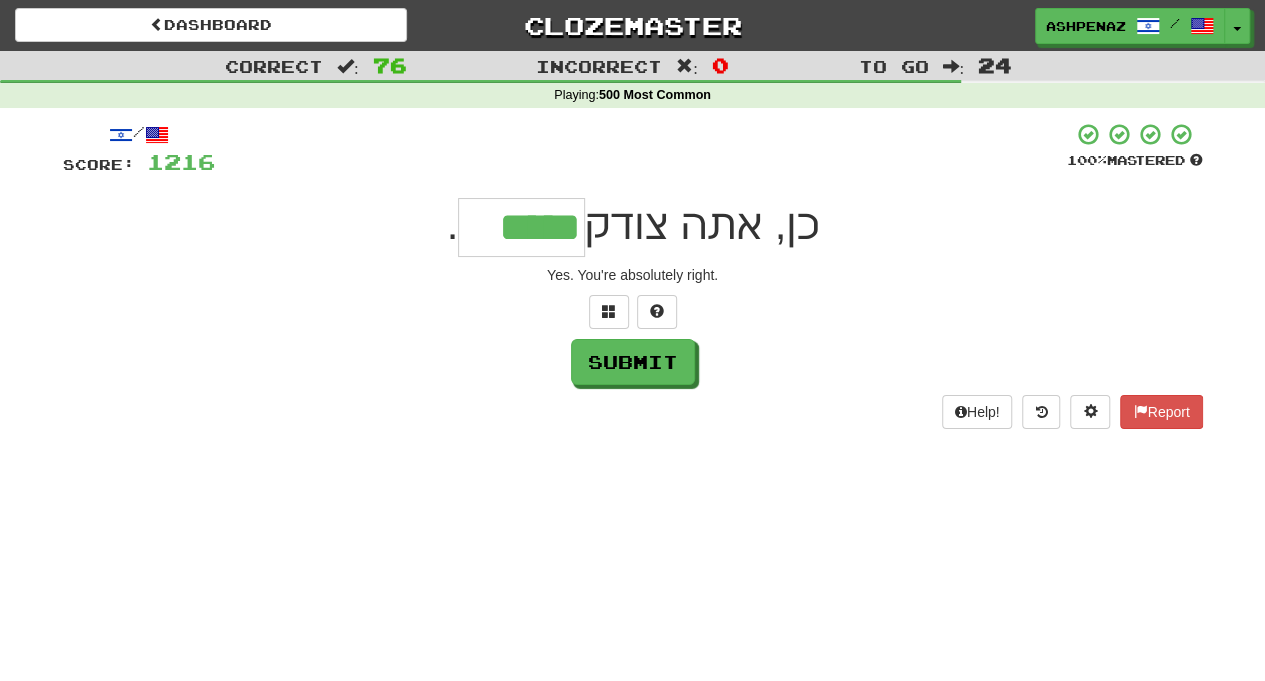 type on "*****" 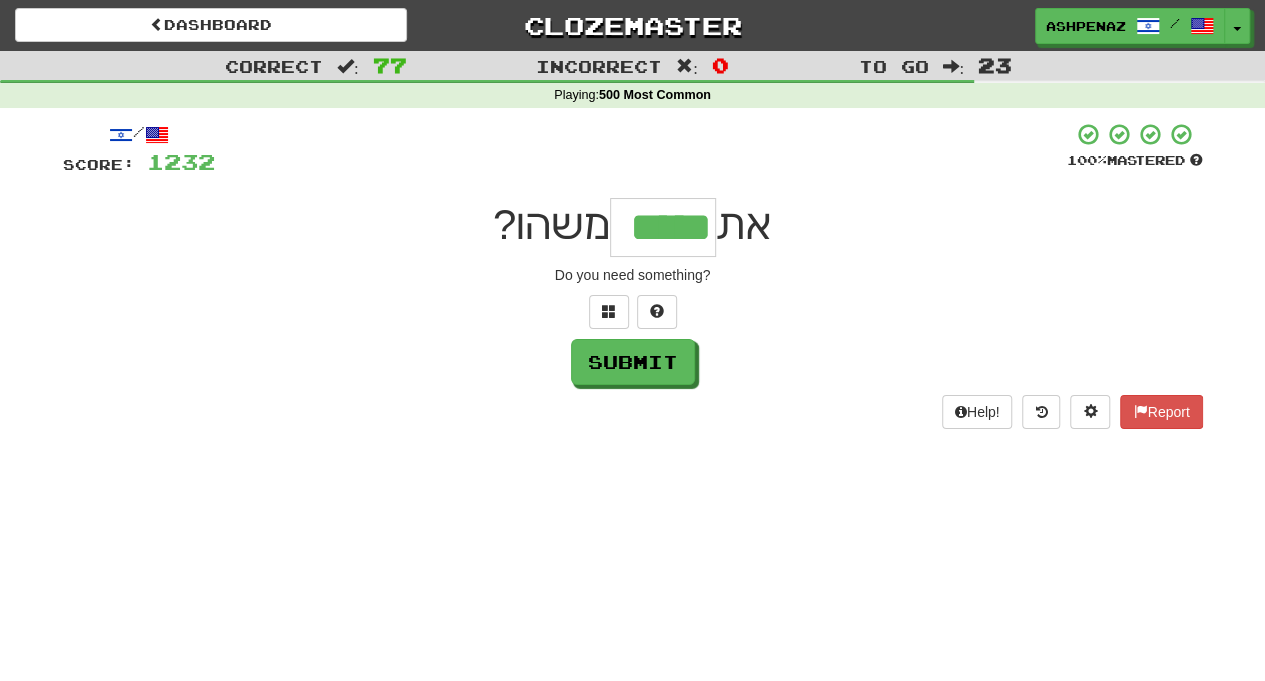 type on "*****" 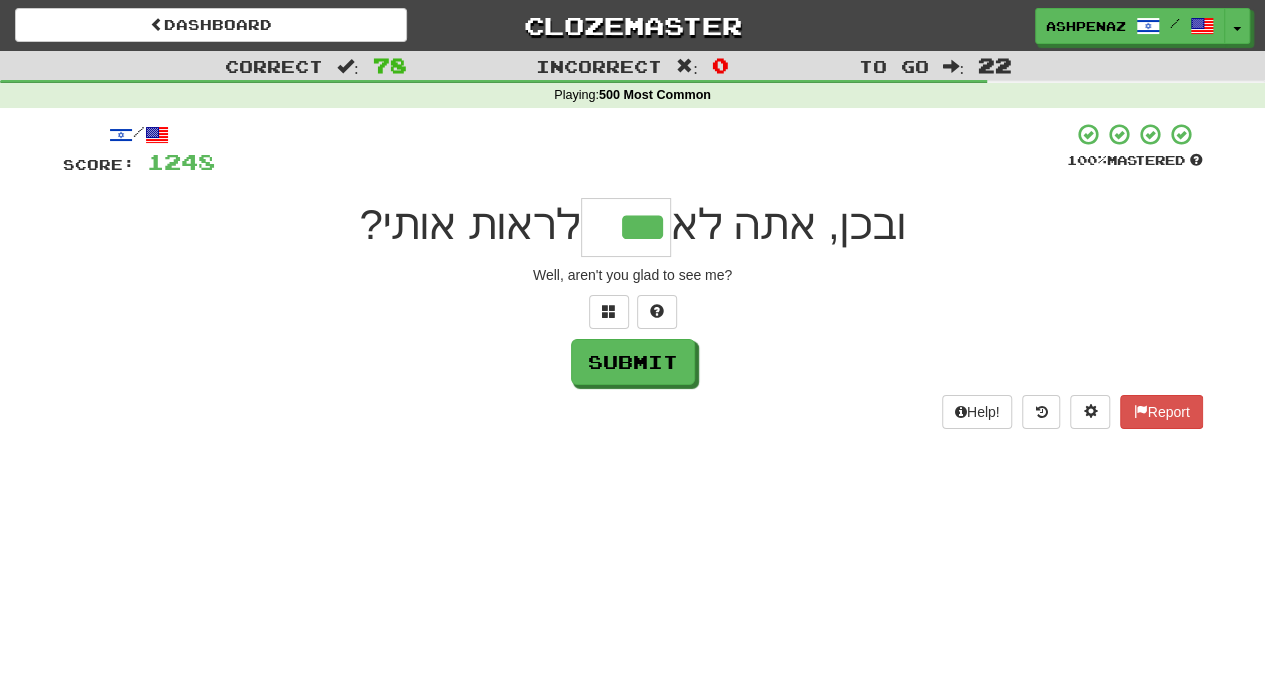 type on "***" 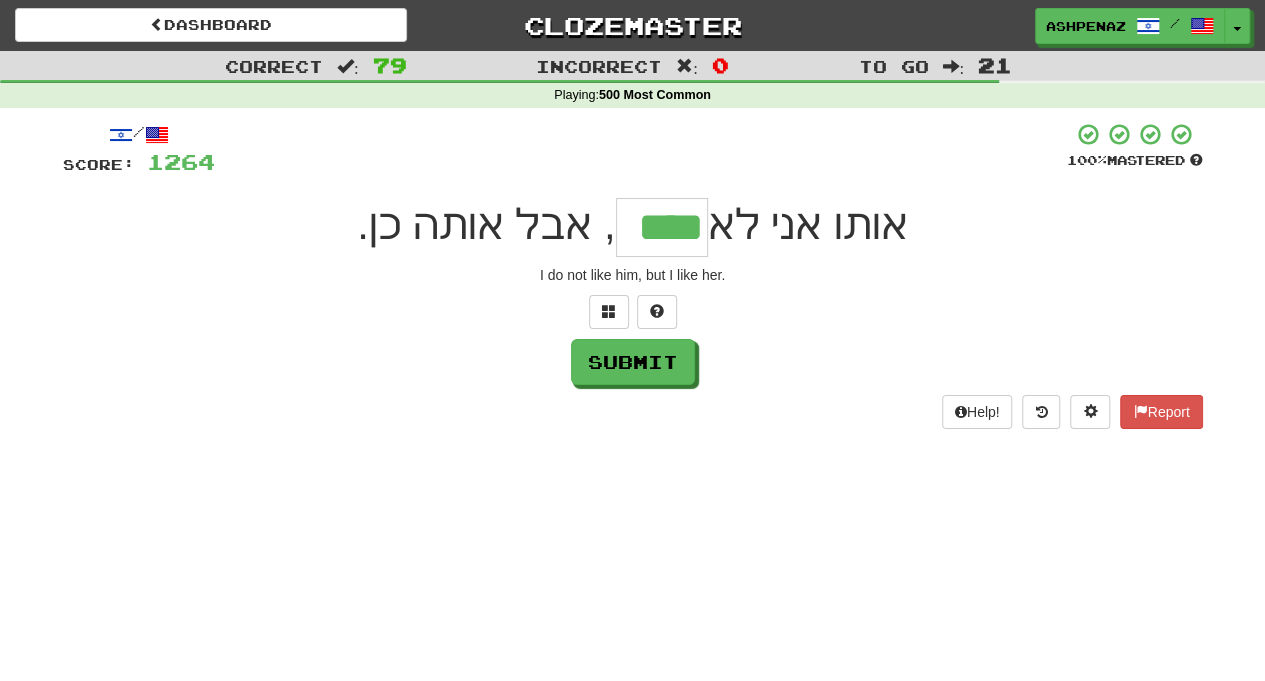 type on "****" 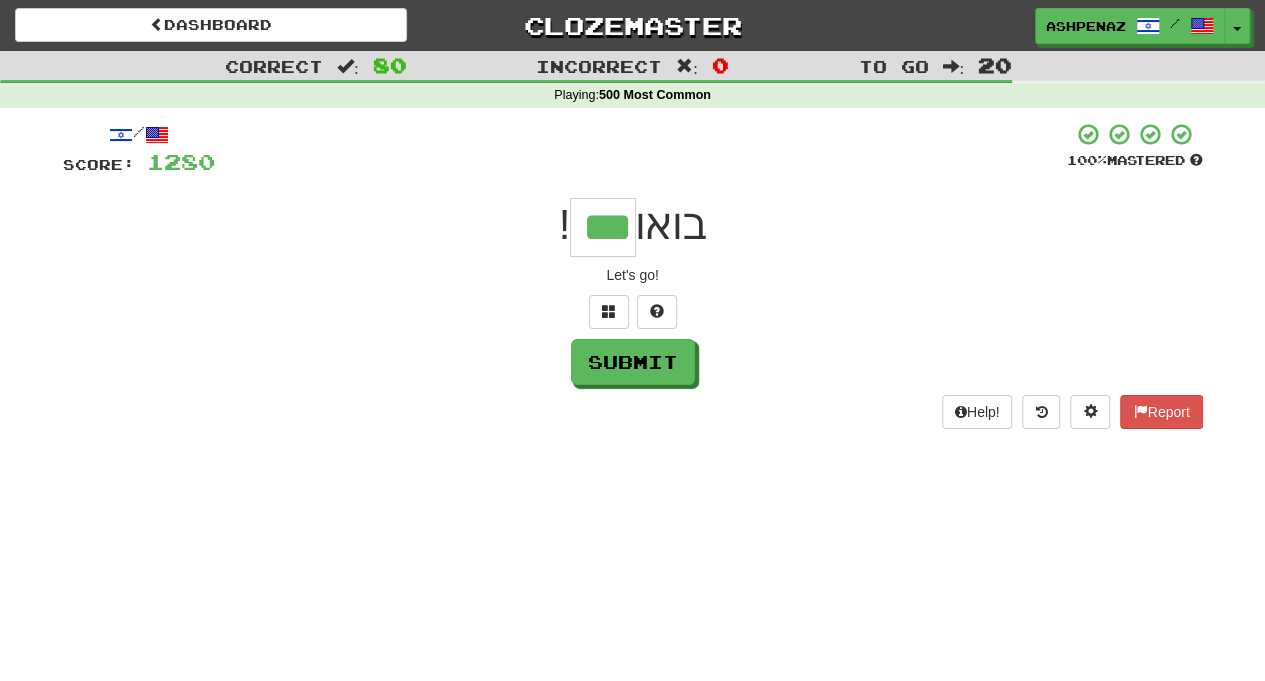 type on "***" 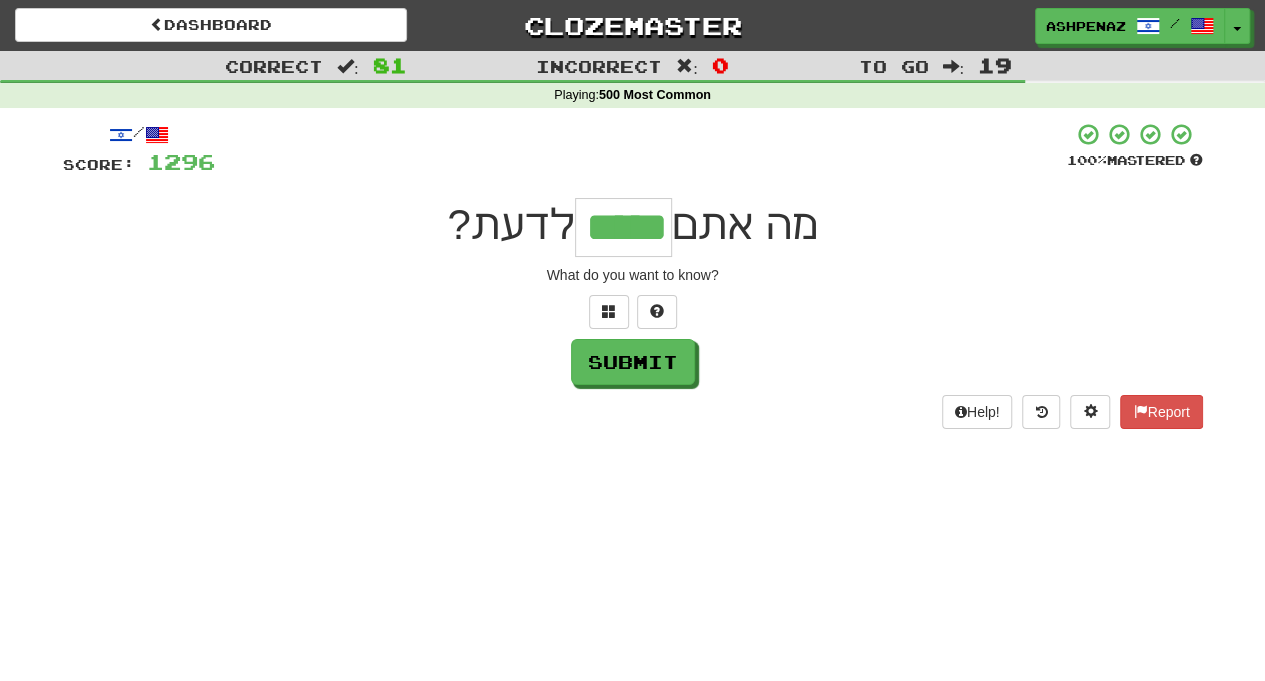 type on "*****" 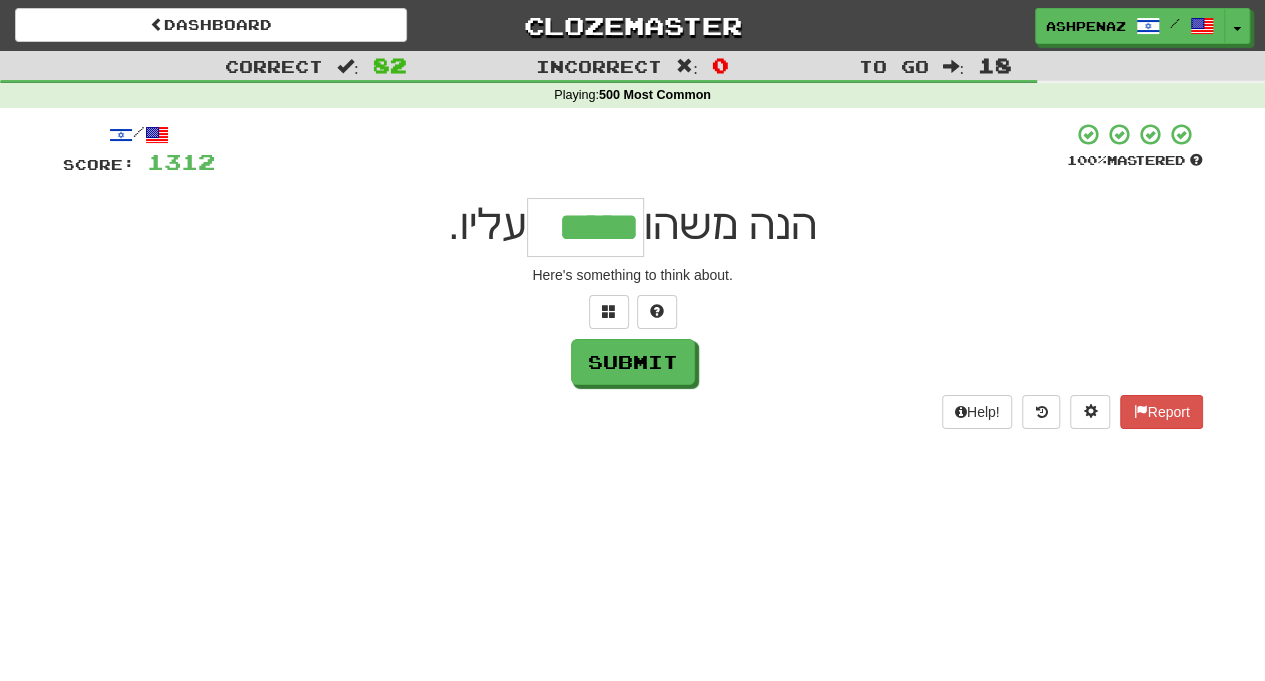 type on "*****" 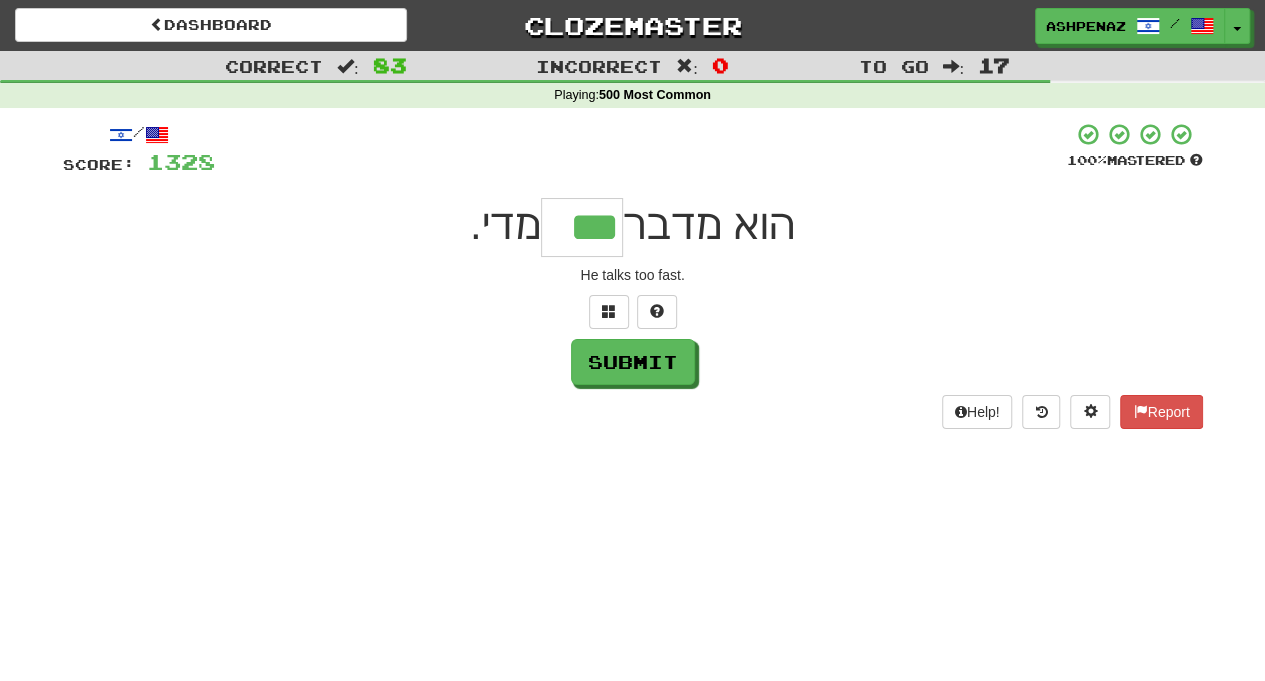 type on "***" 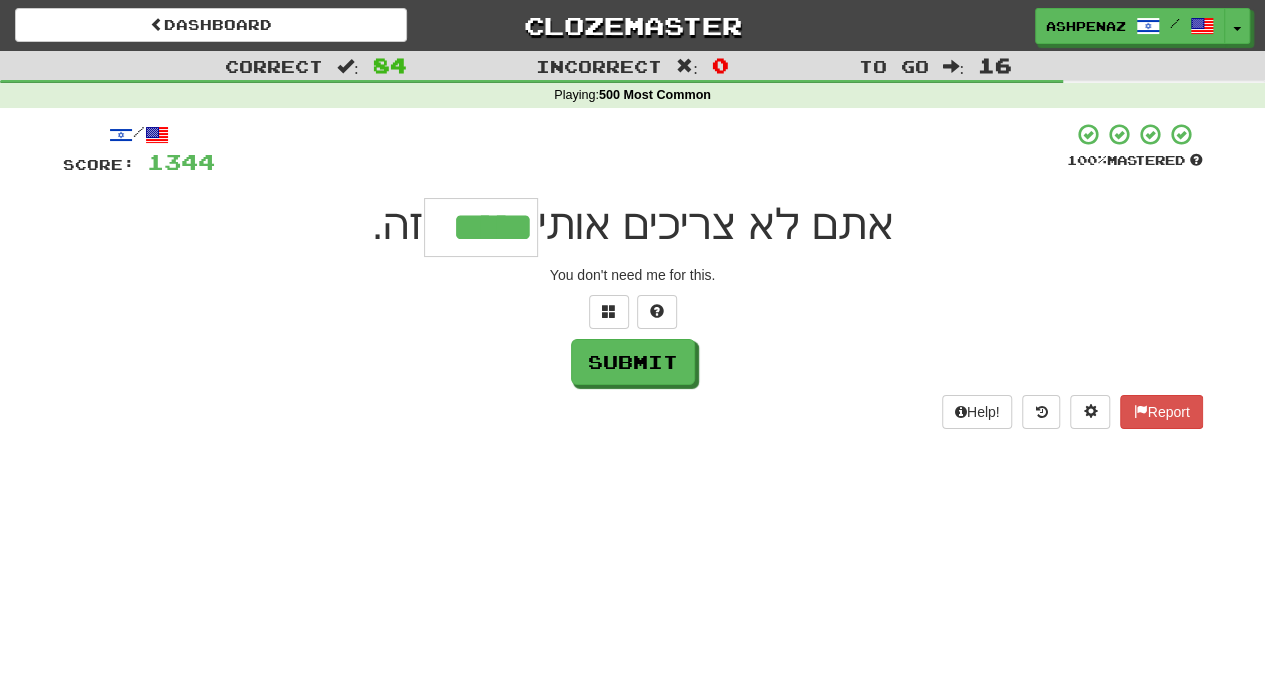 type on "*****" 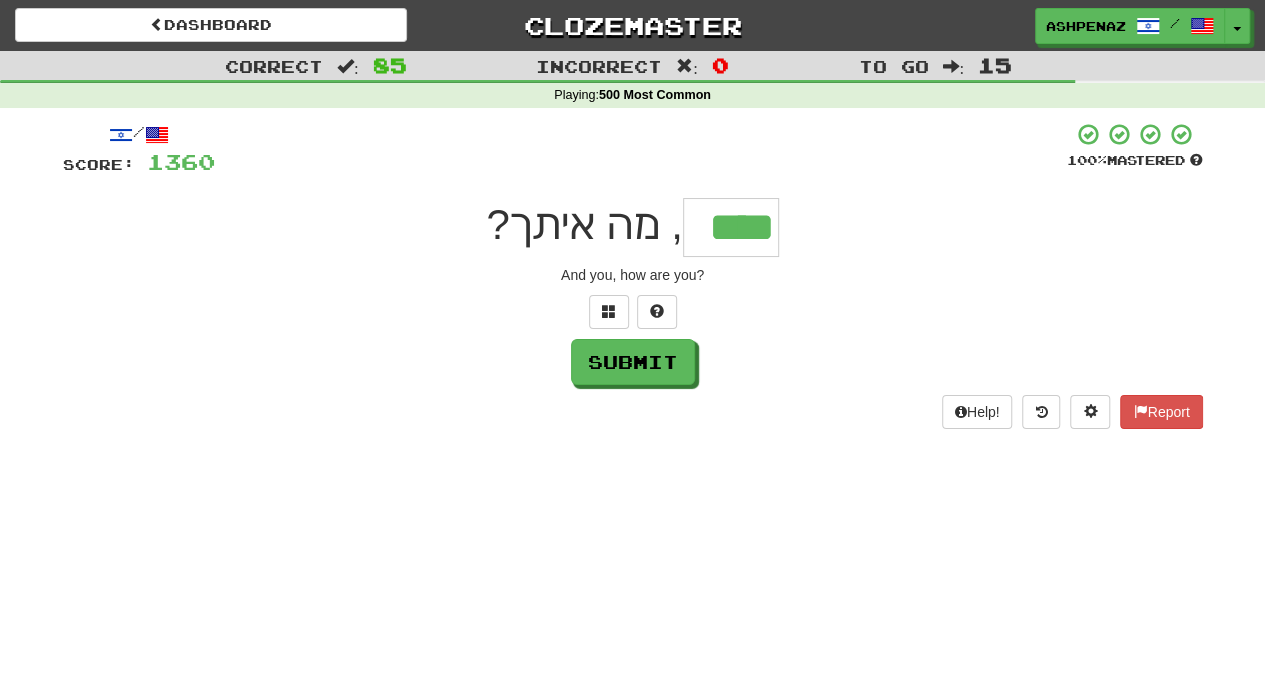 type on "****" 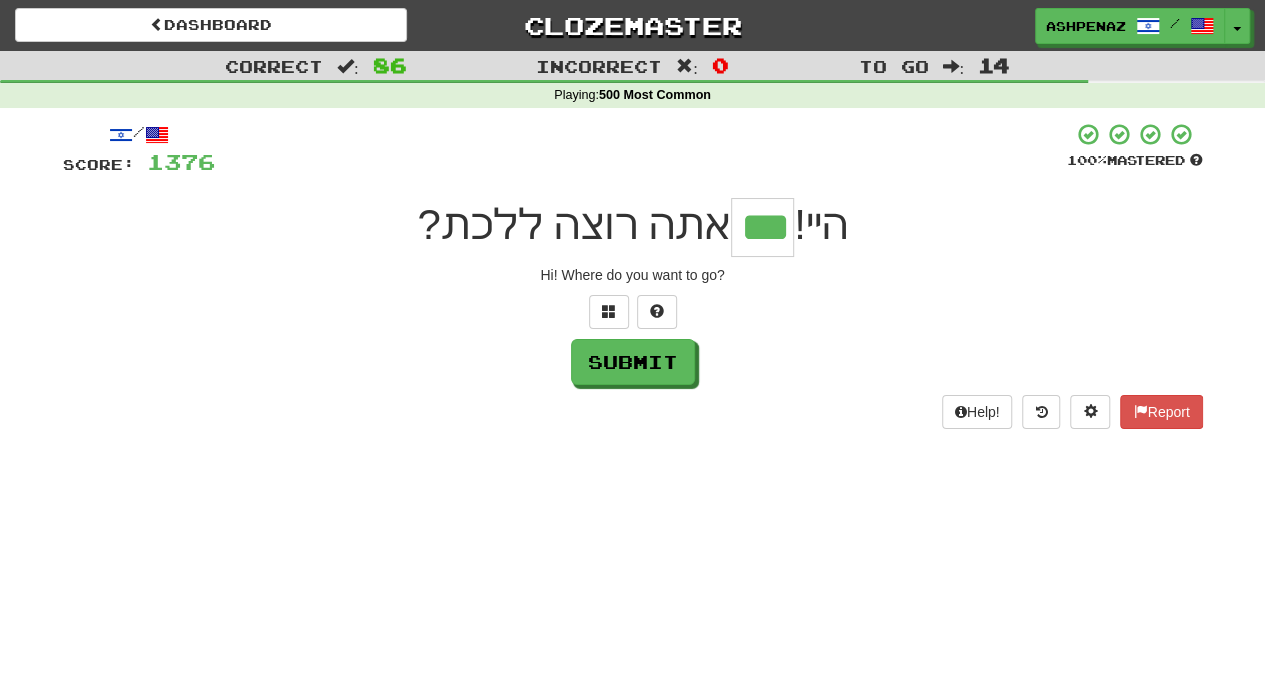 type on "***" 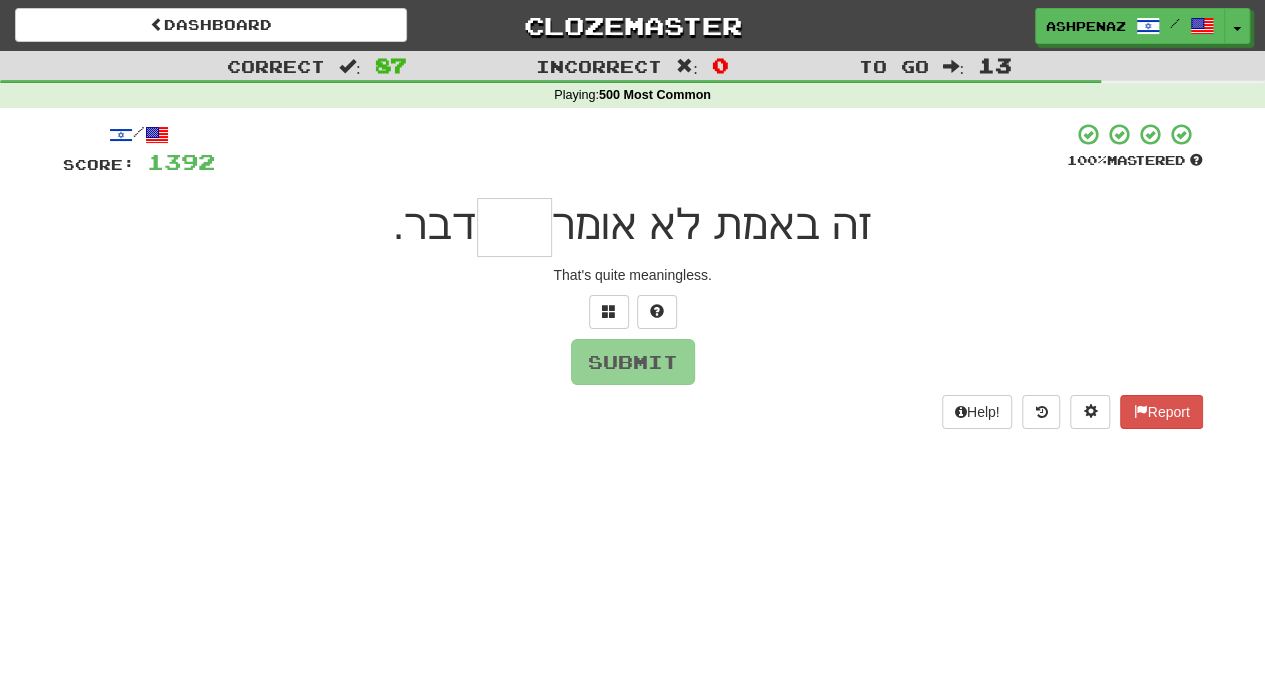 type on "*" 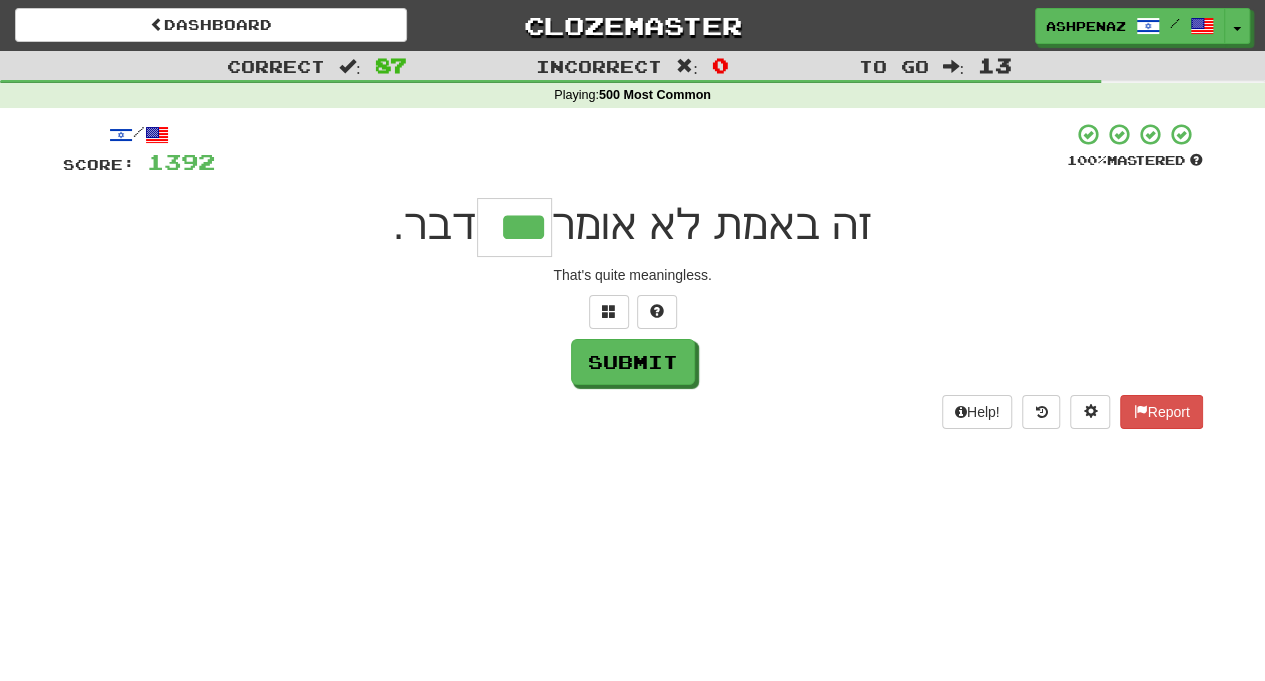 type on "***" 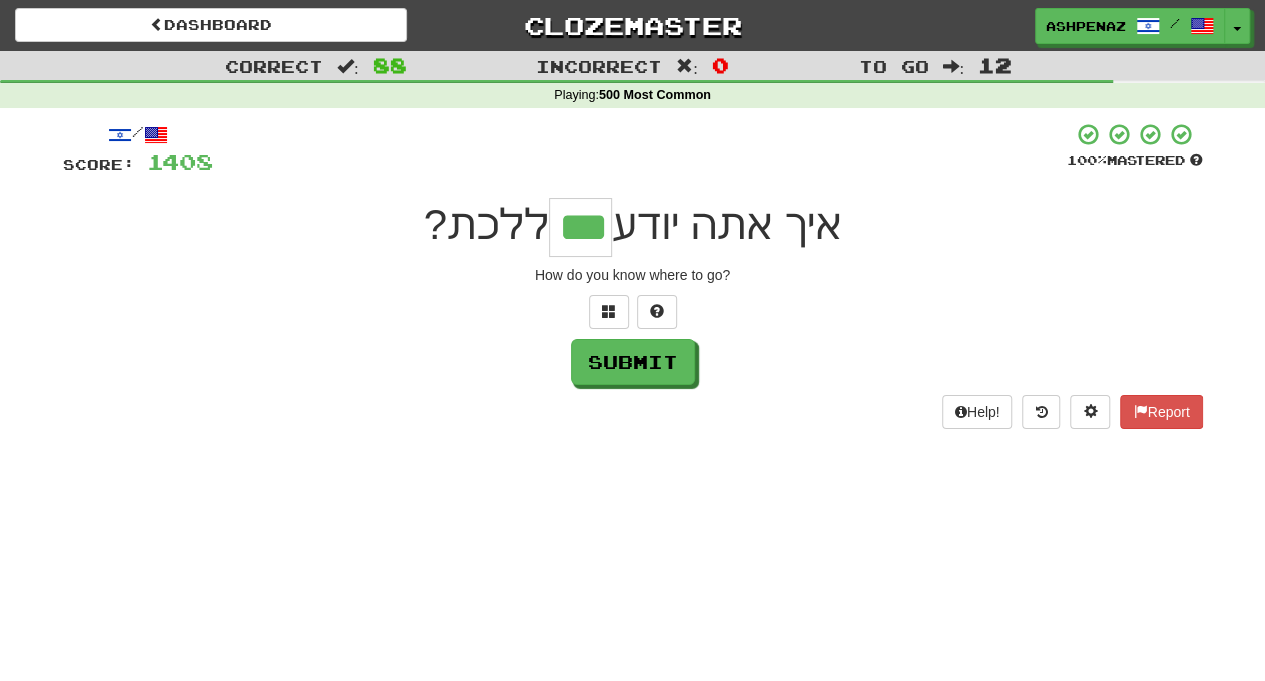 type on "***" 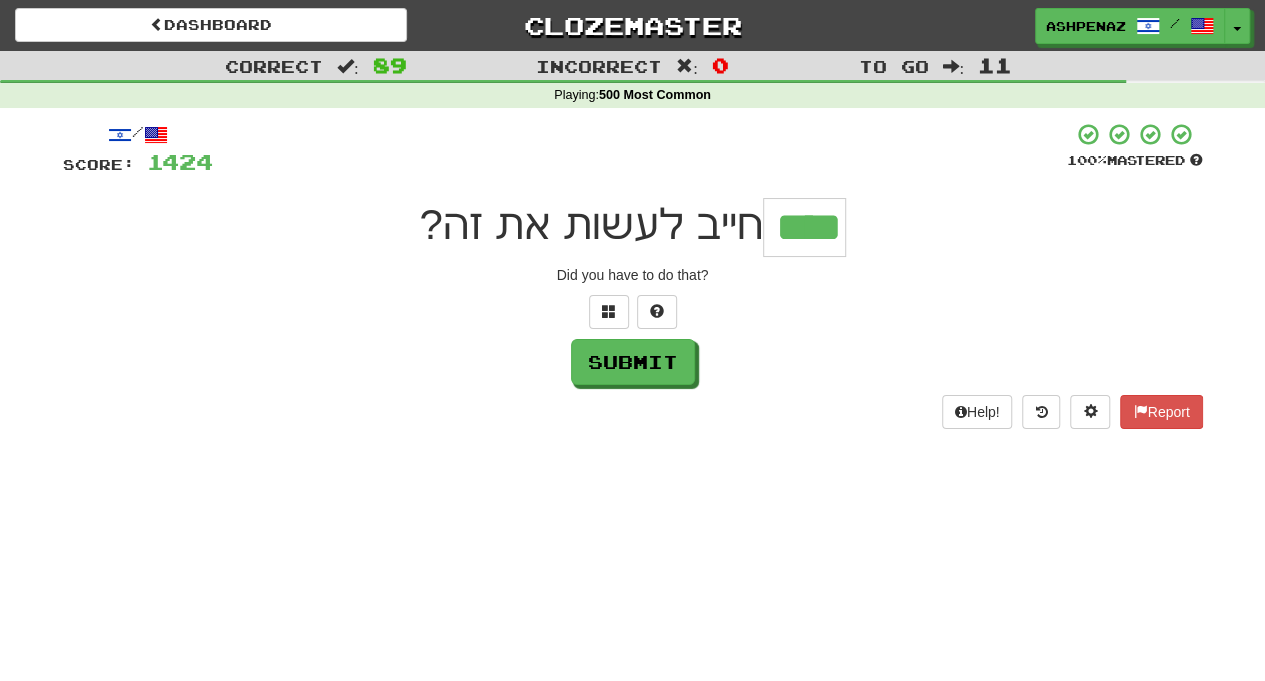 type on "****" 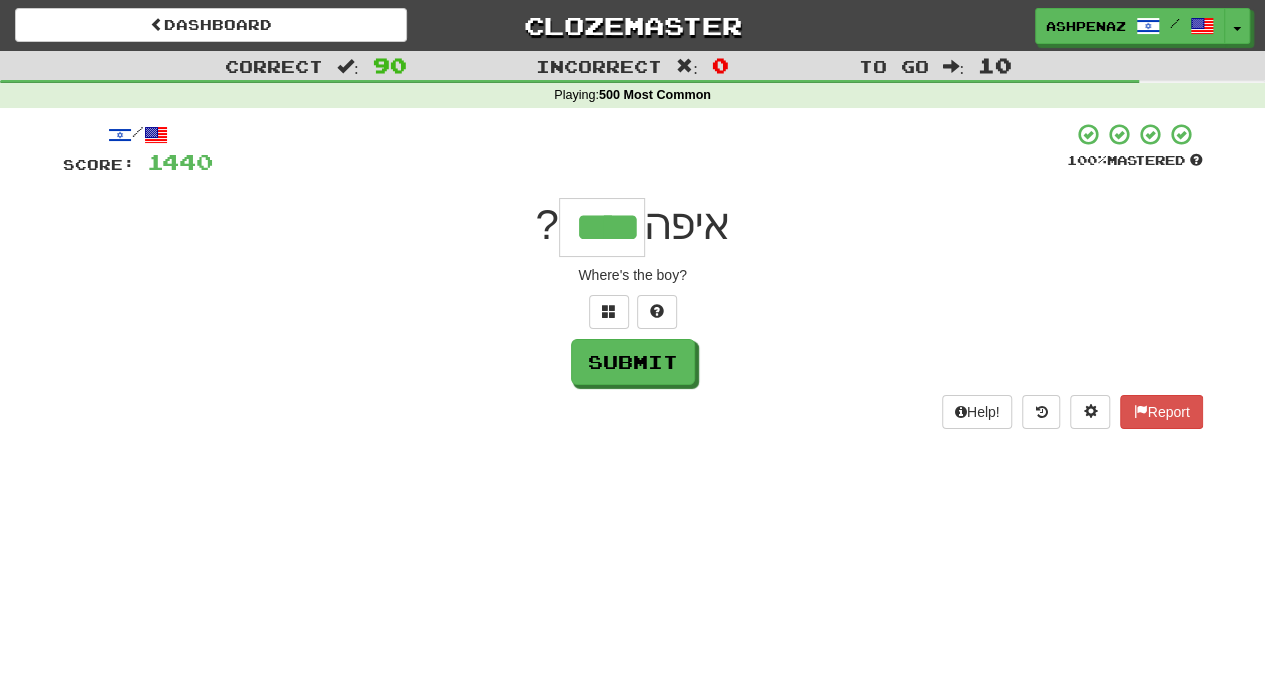 type on "****" 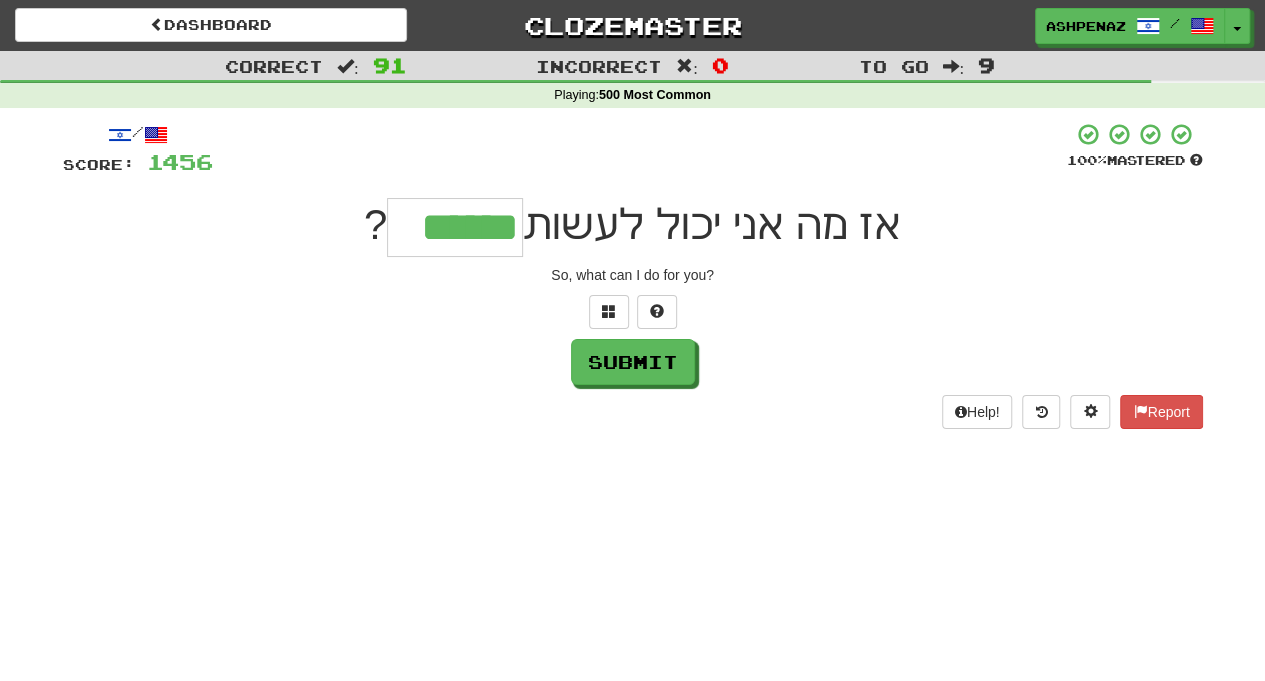 type on "******" 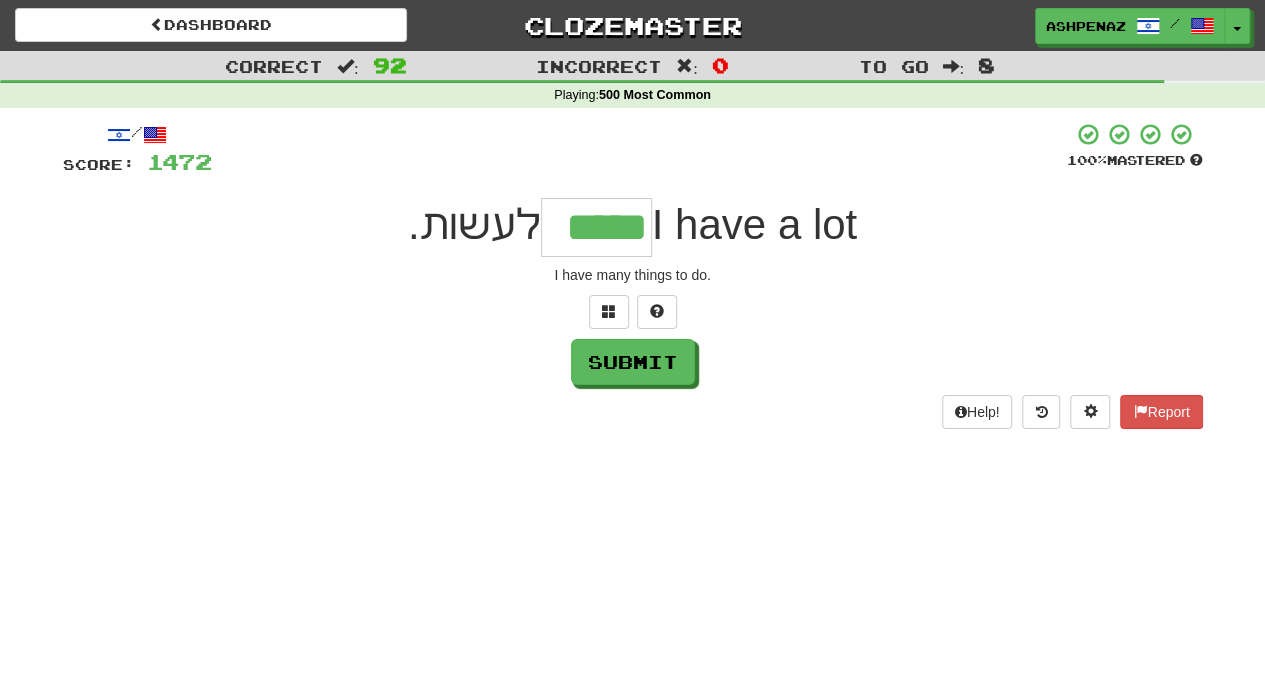 type on "*****" 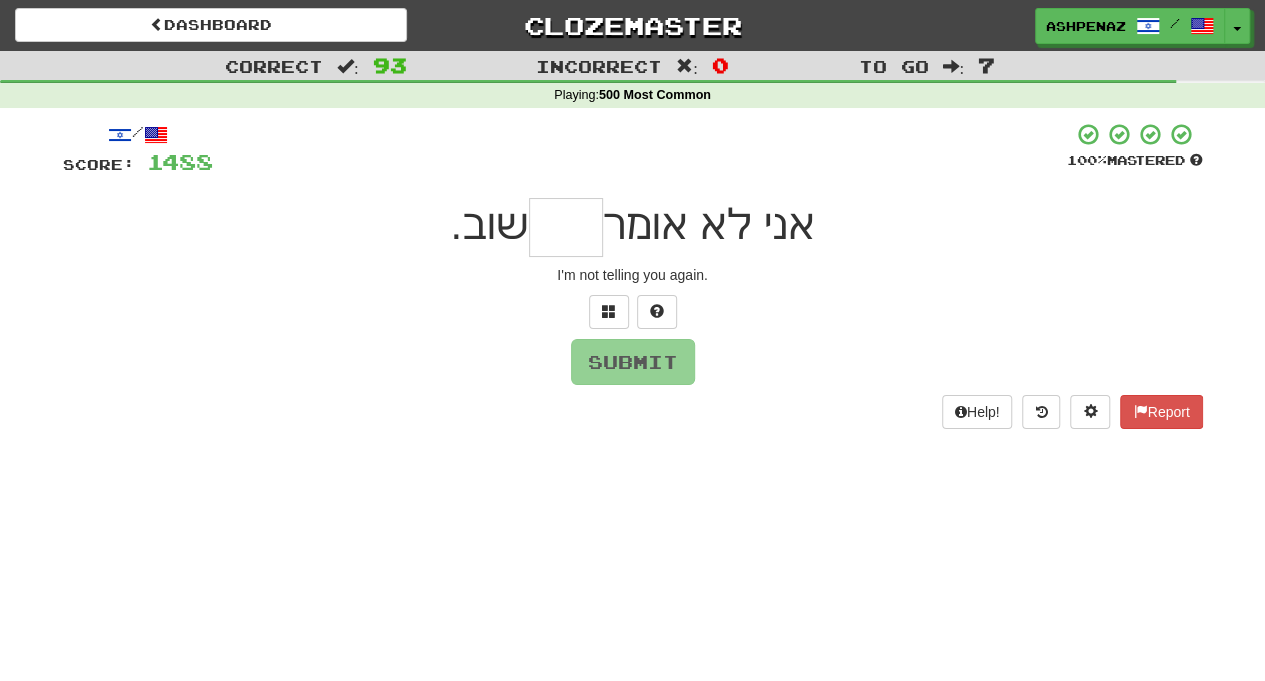 type on "*" 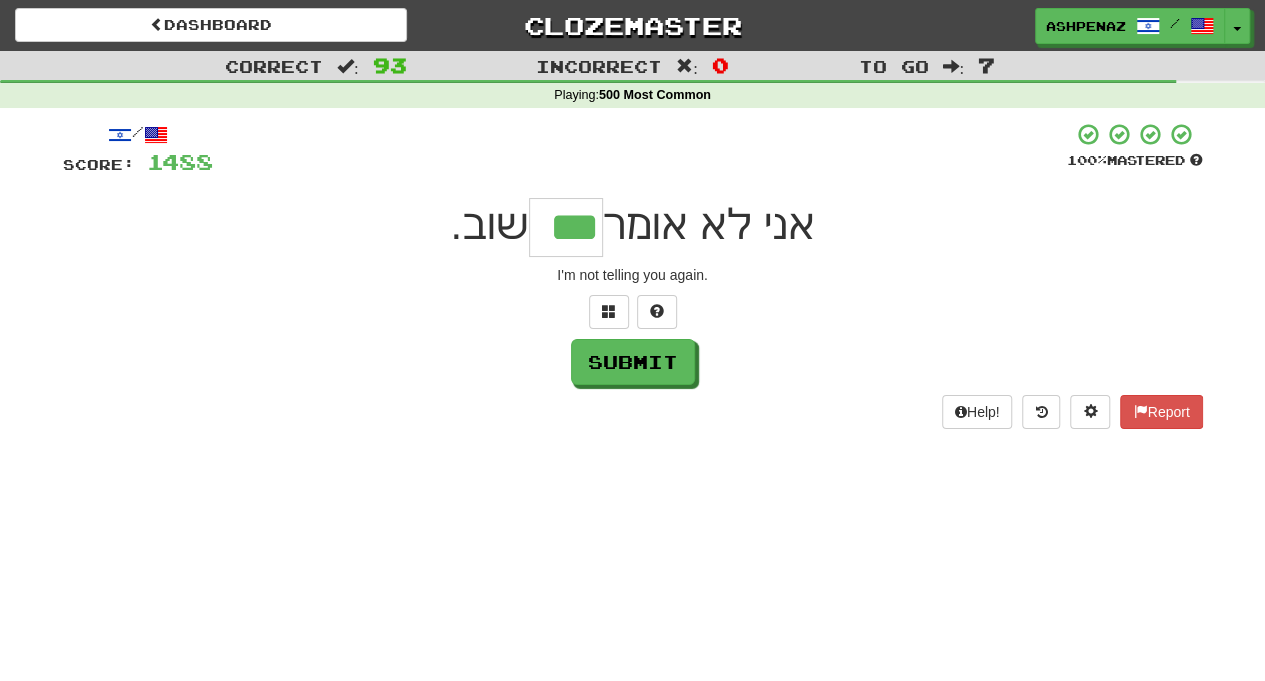 type on "***" 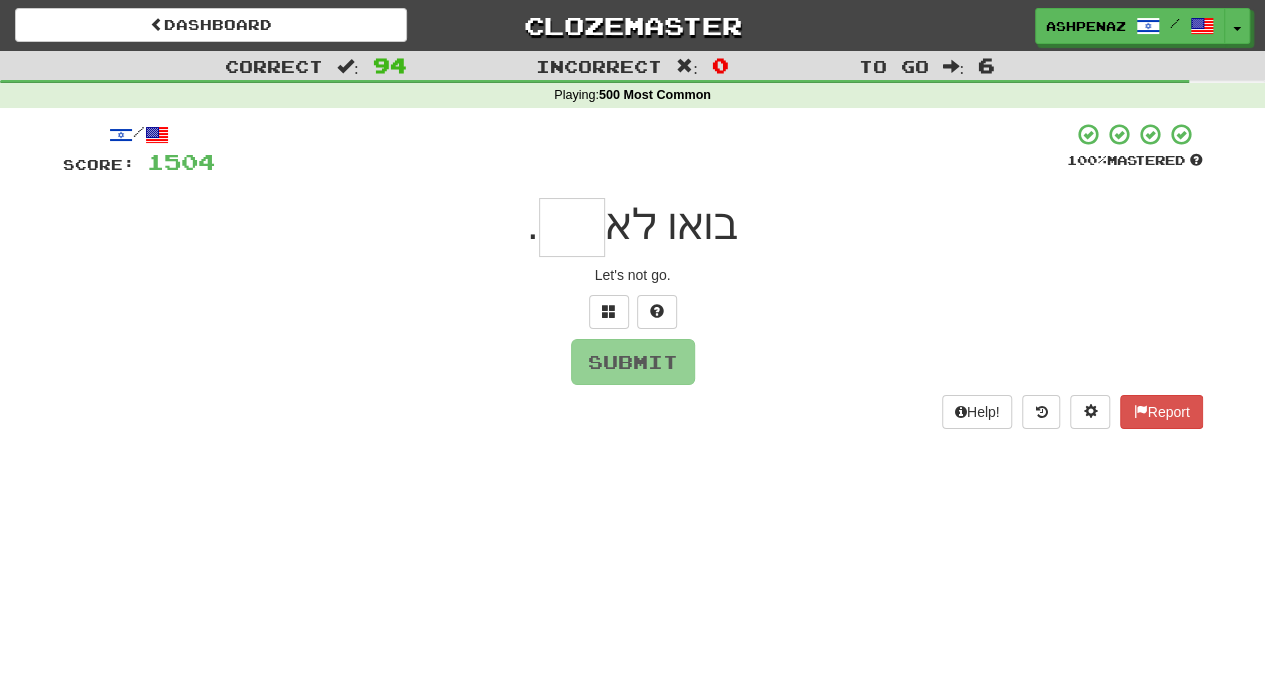 type on "*" 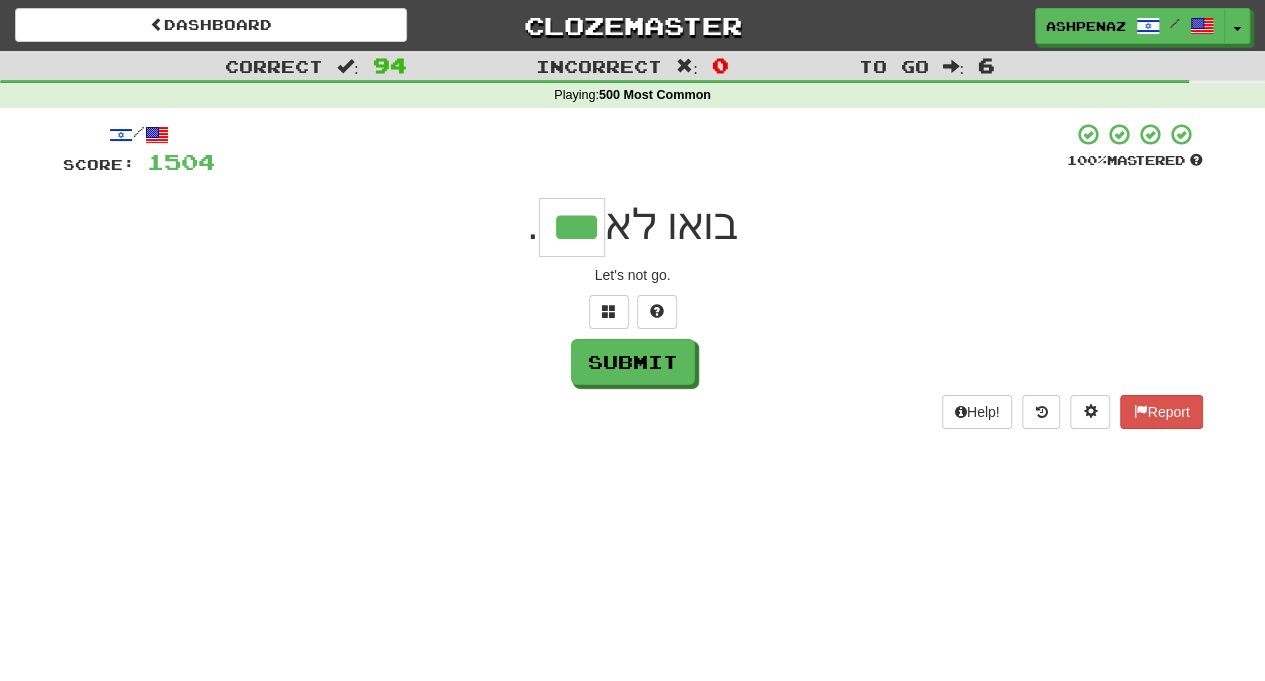 type on "***" 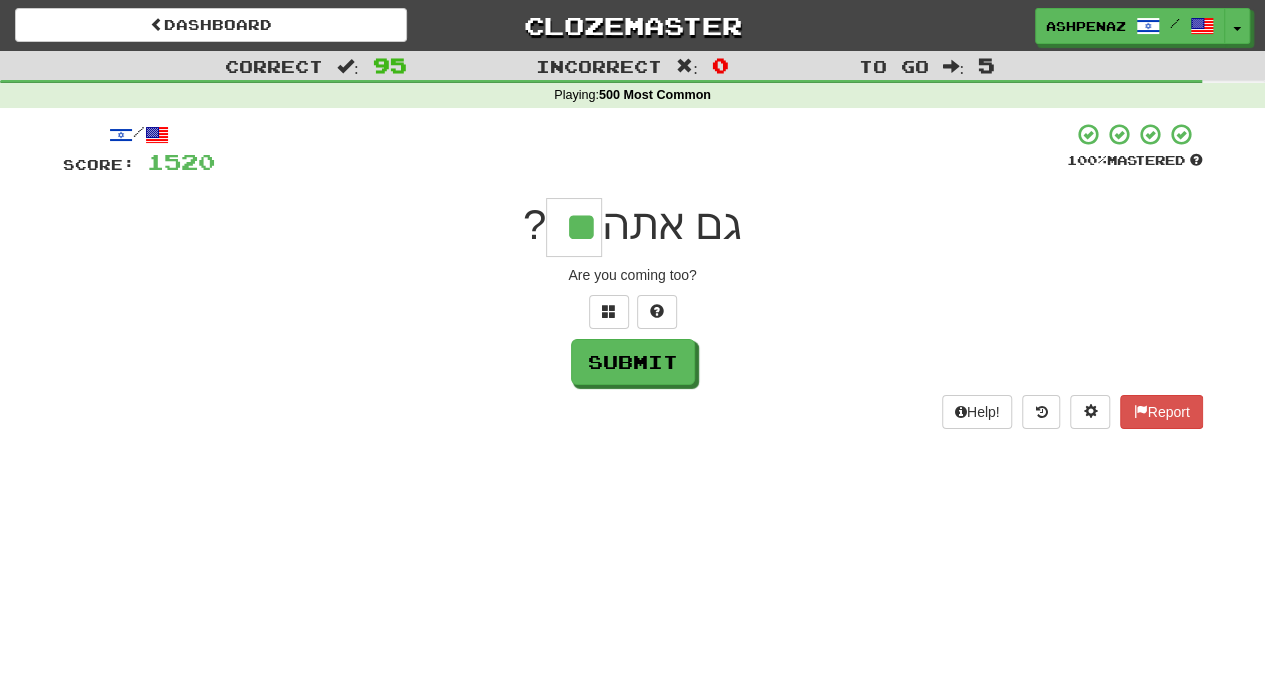 type on "**" 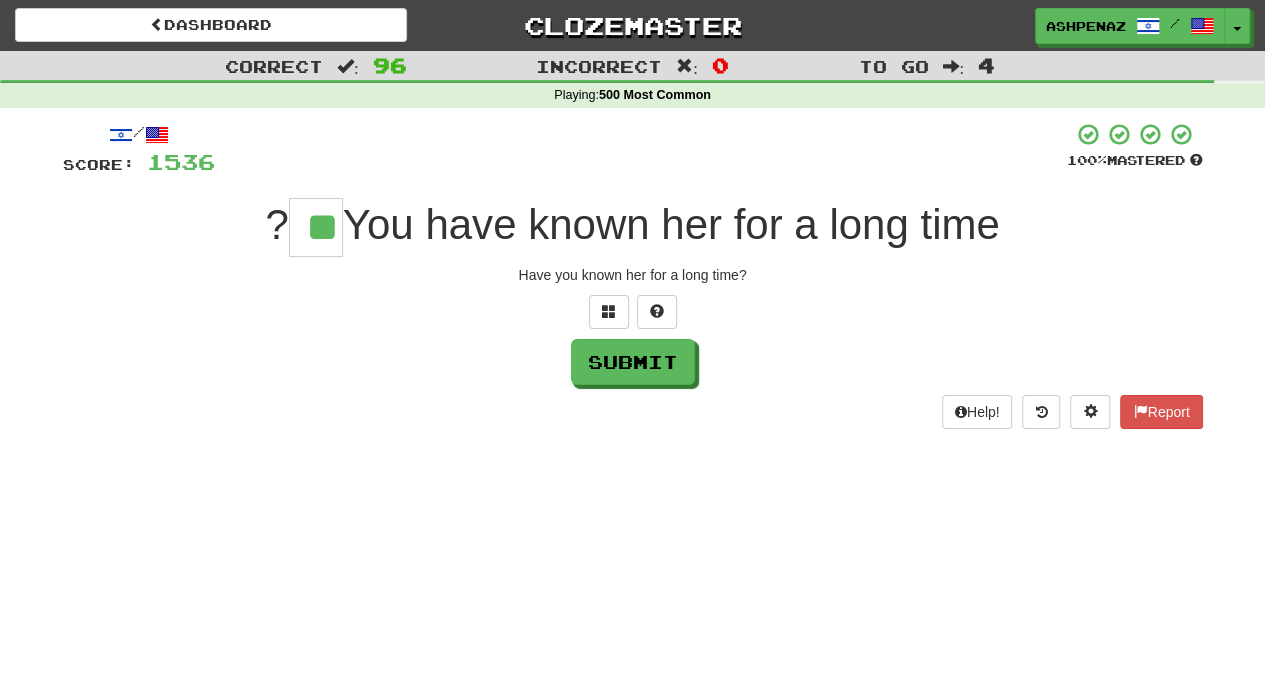 type on "**" 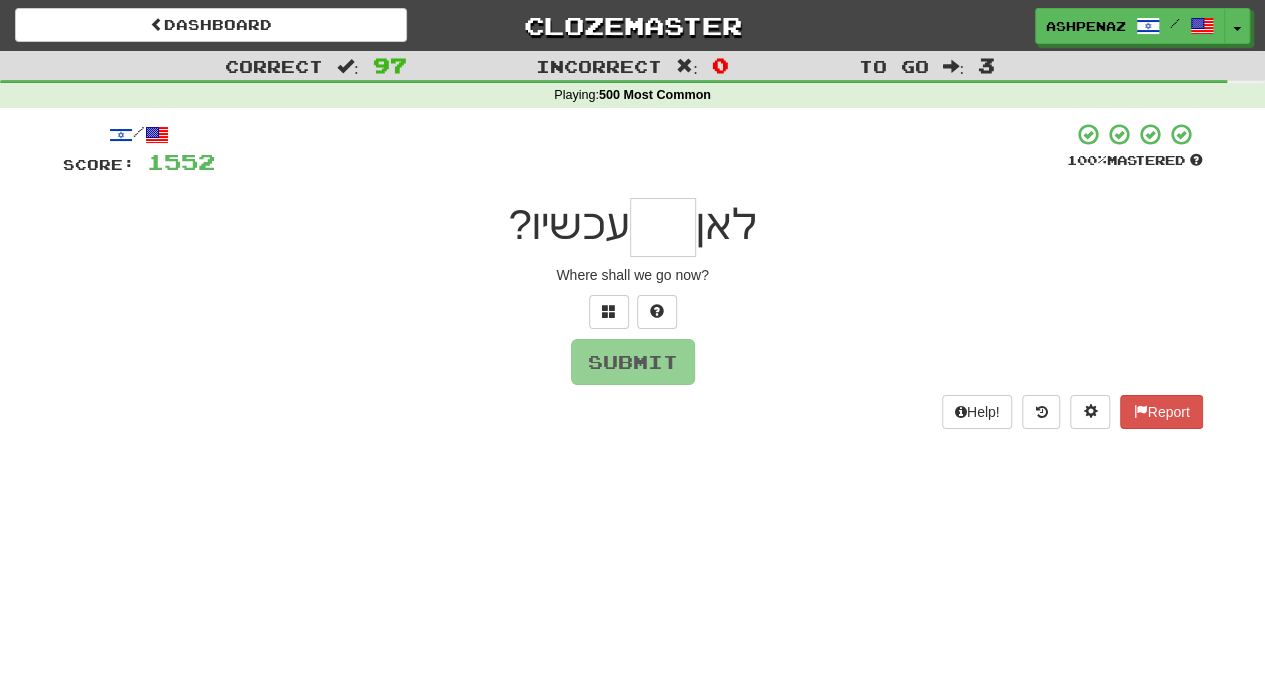 type on "*" 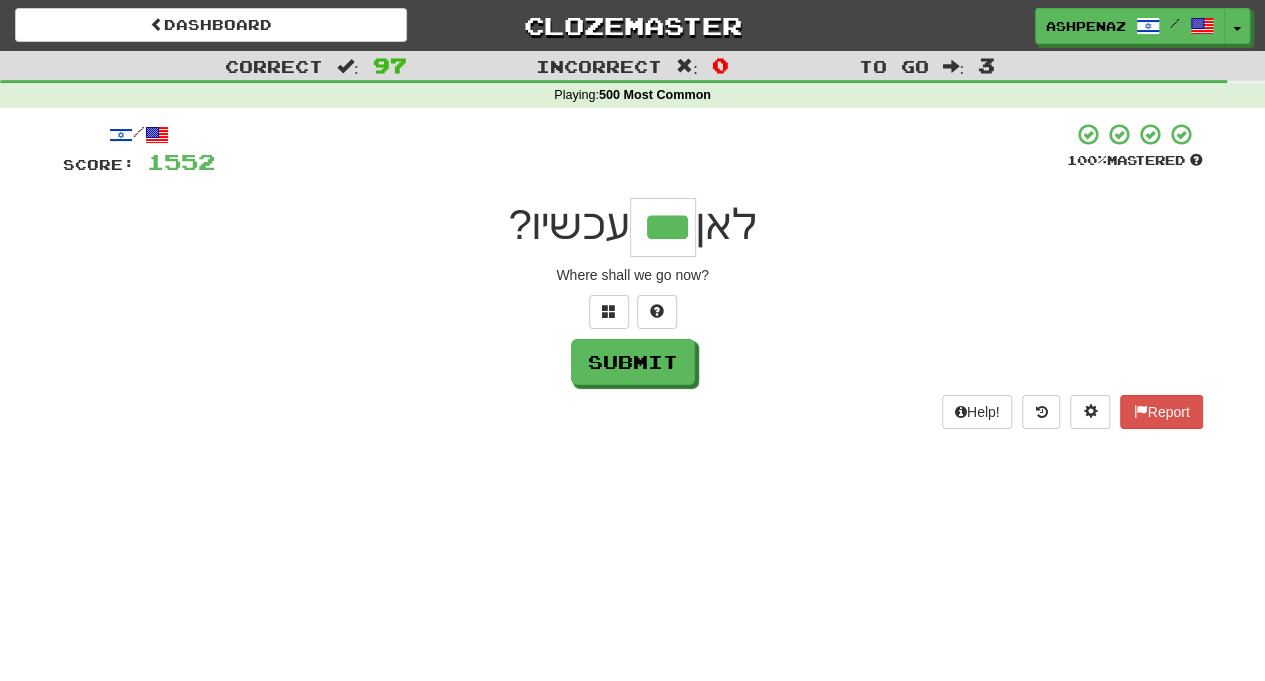 type on "***" 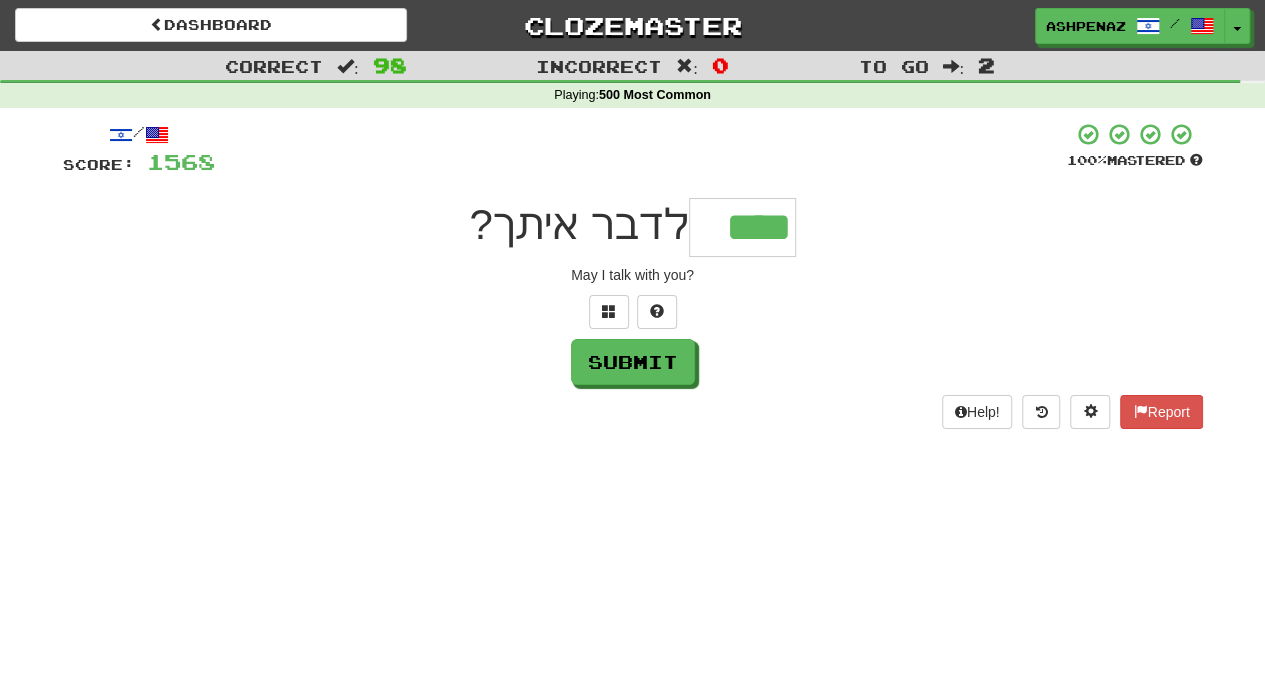type on "****" 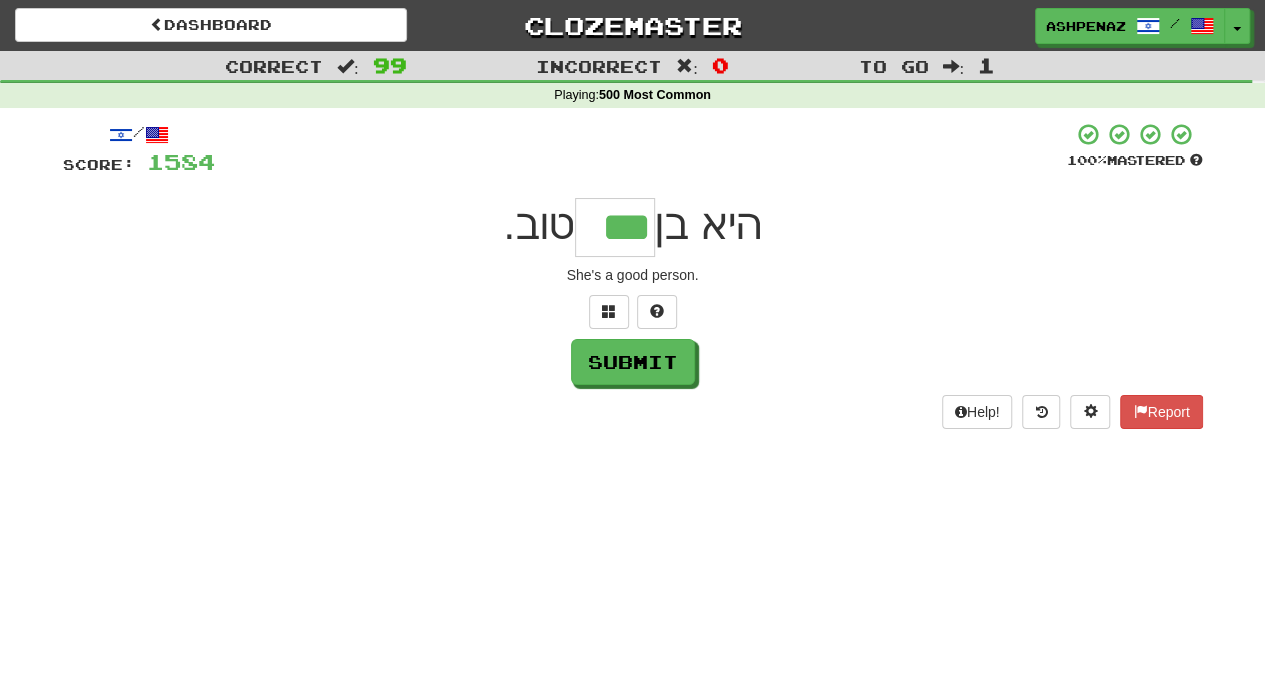 type on "***" 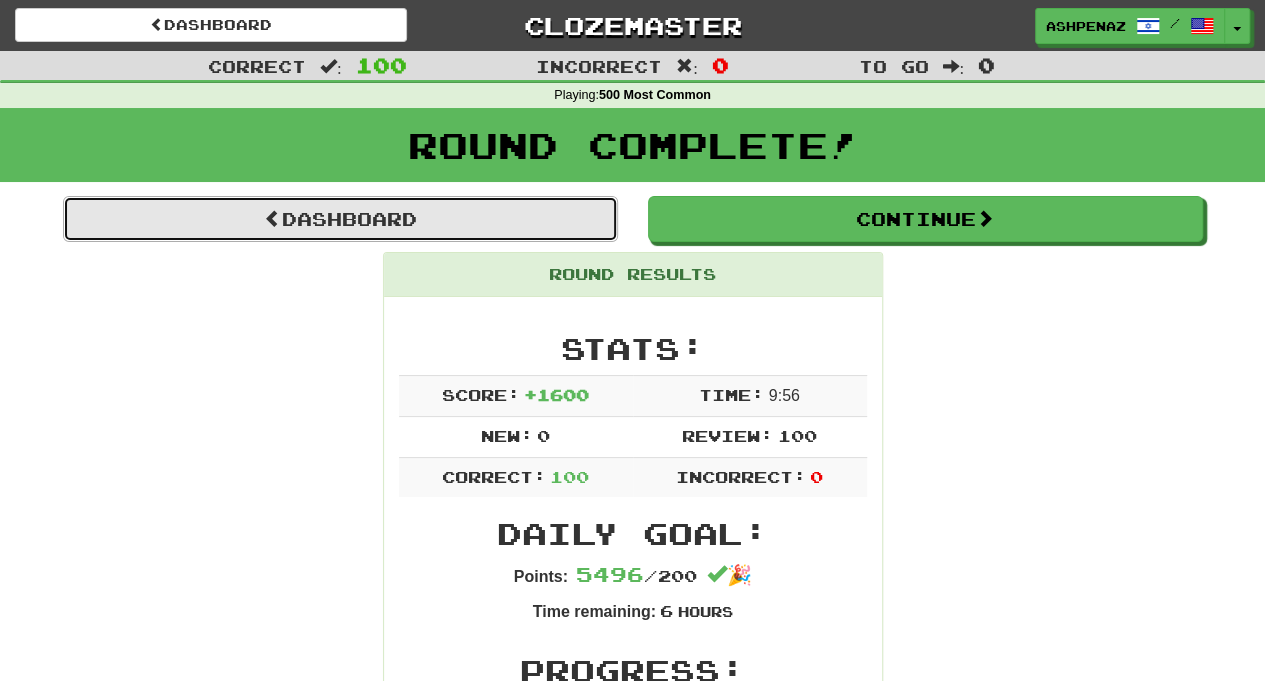 click on "Dashboard" at bounding box center [340, 219] 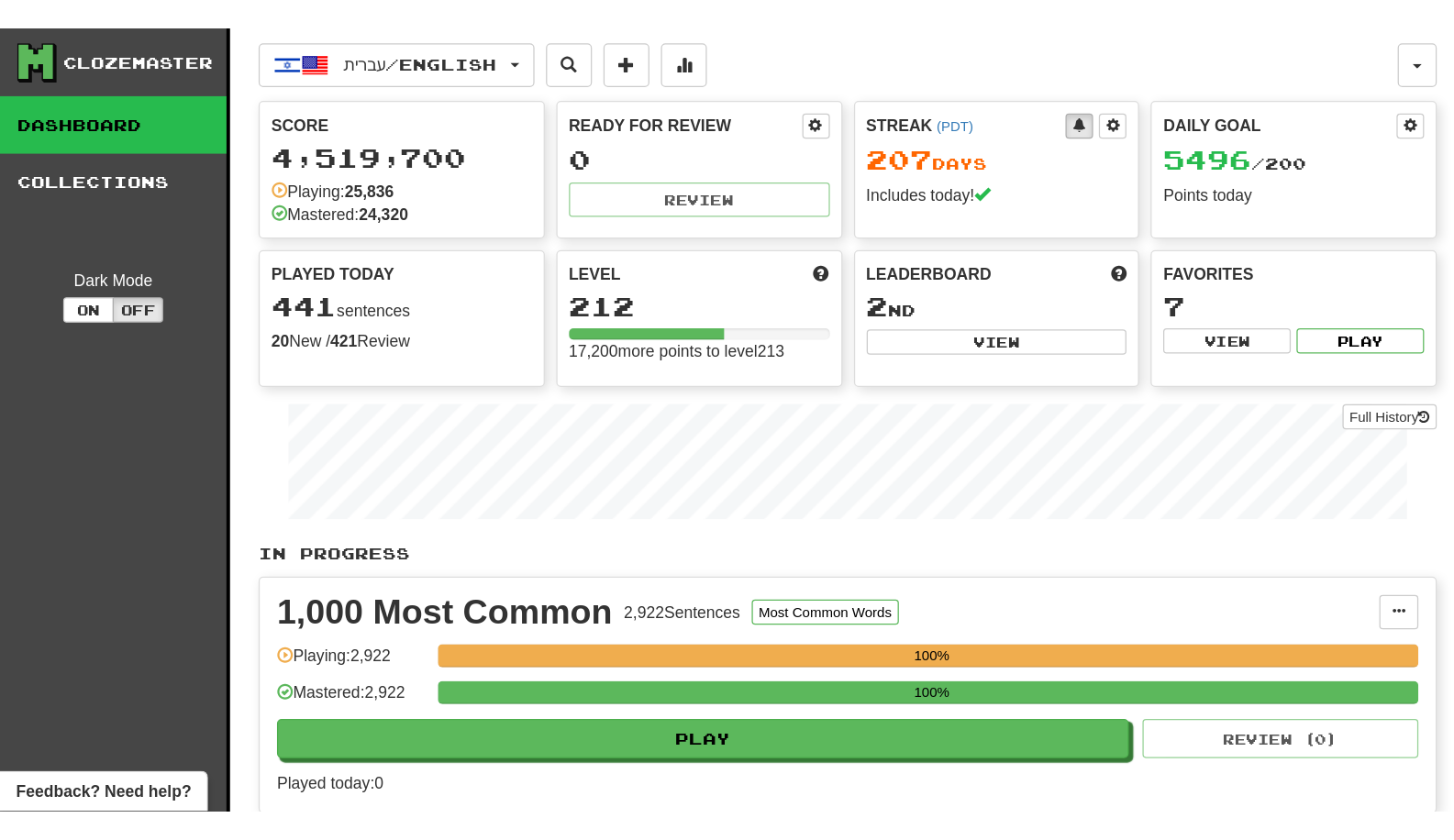 scroll, scrollTop: 0, scrollLeft: 0, axis: both 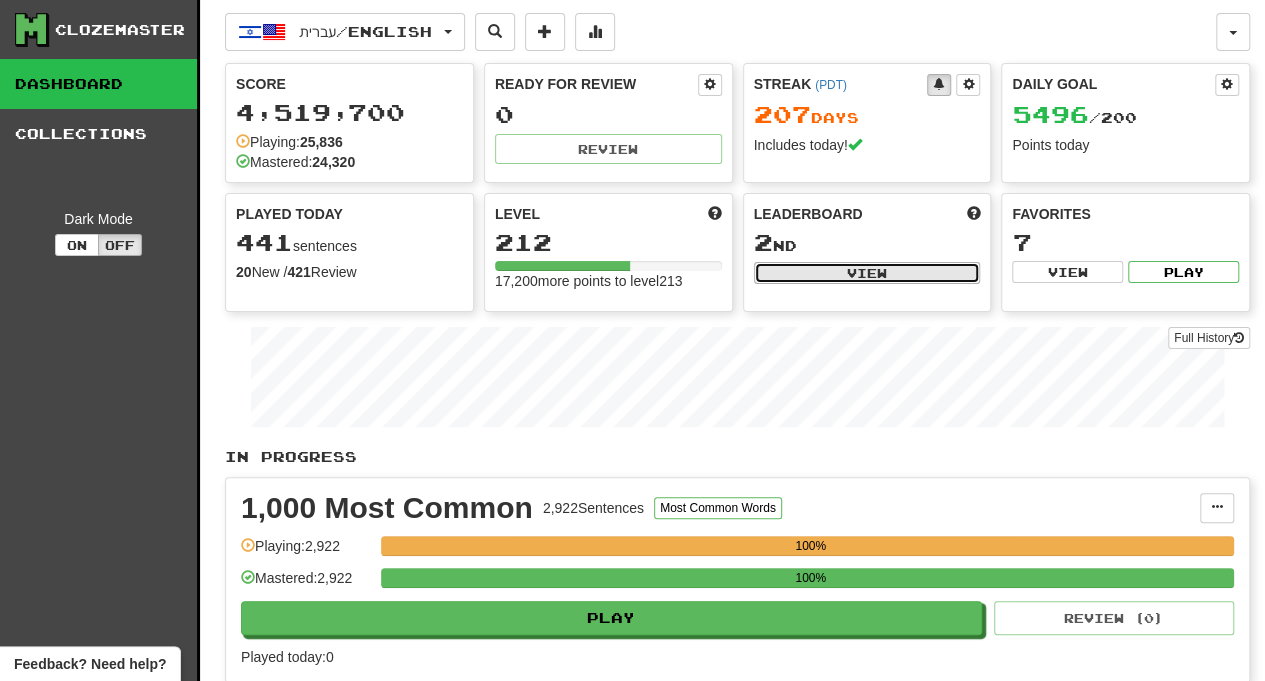 click on "View" at bounding box center [867, 273] 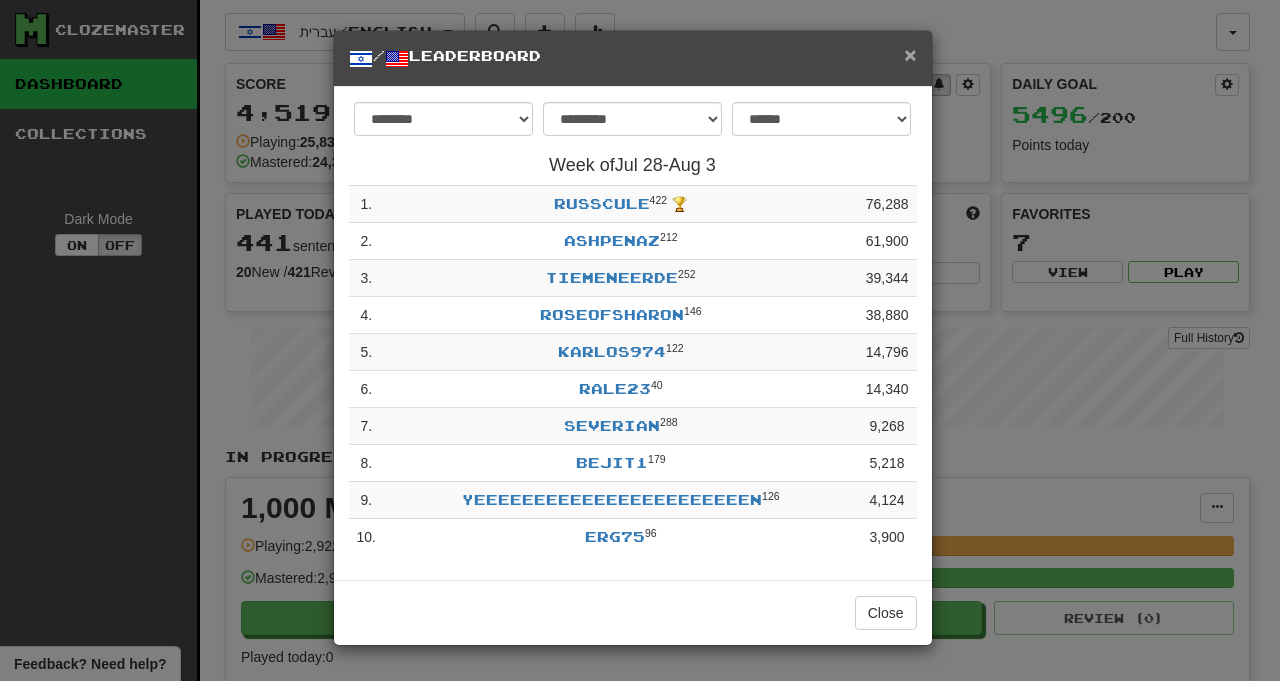 click on "×" at bounding box center (910, 54) 